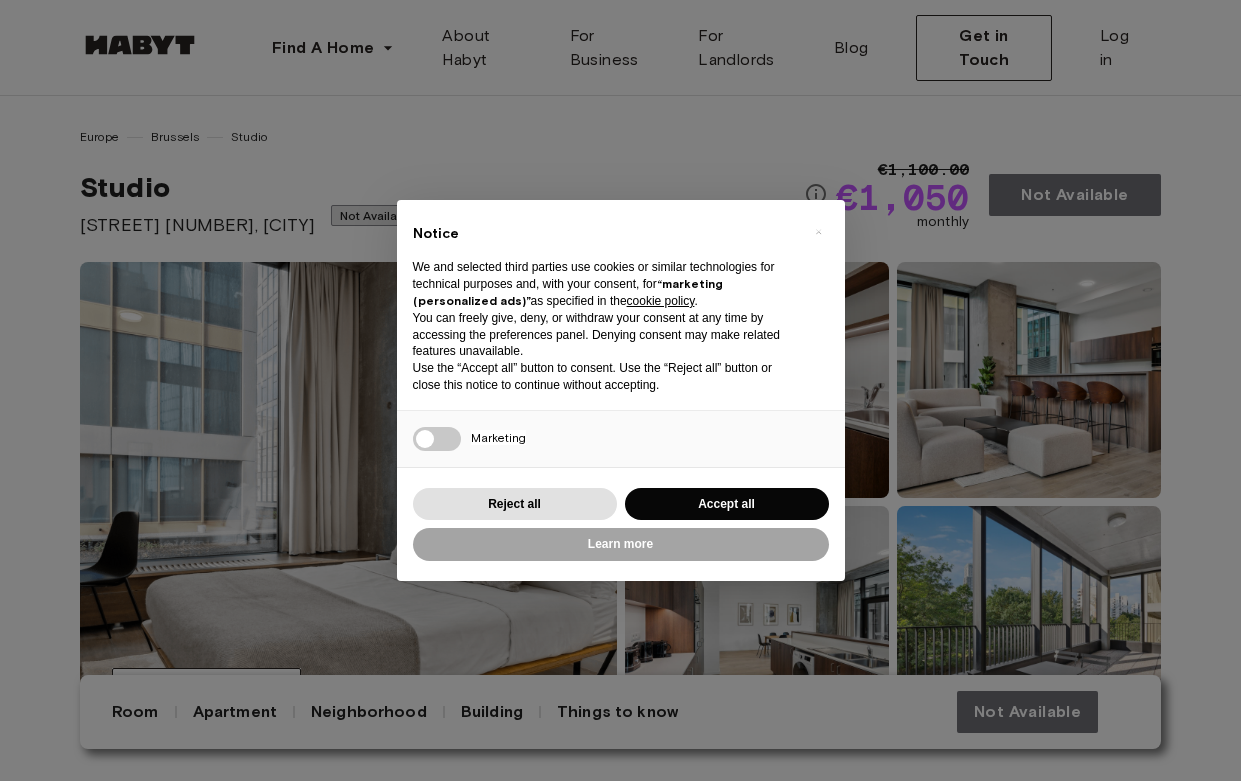 scroll, scrollTop: 0, scrollLeft: 0, axis: both 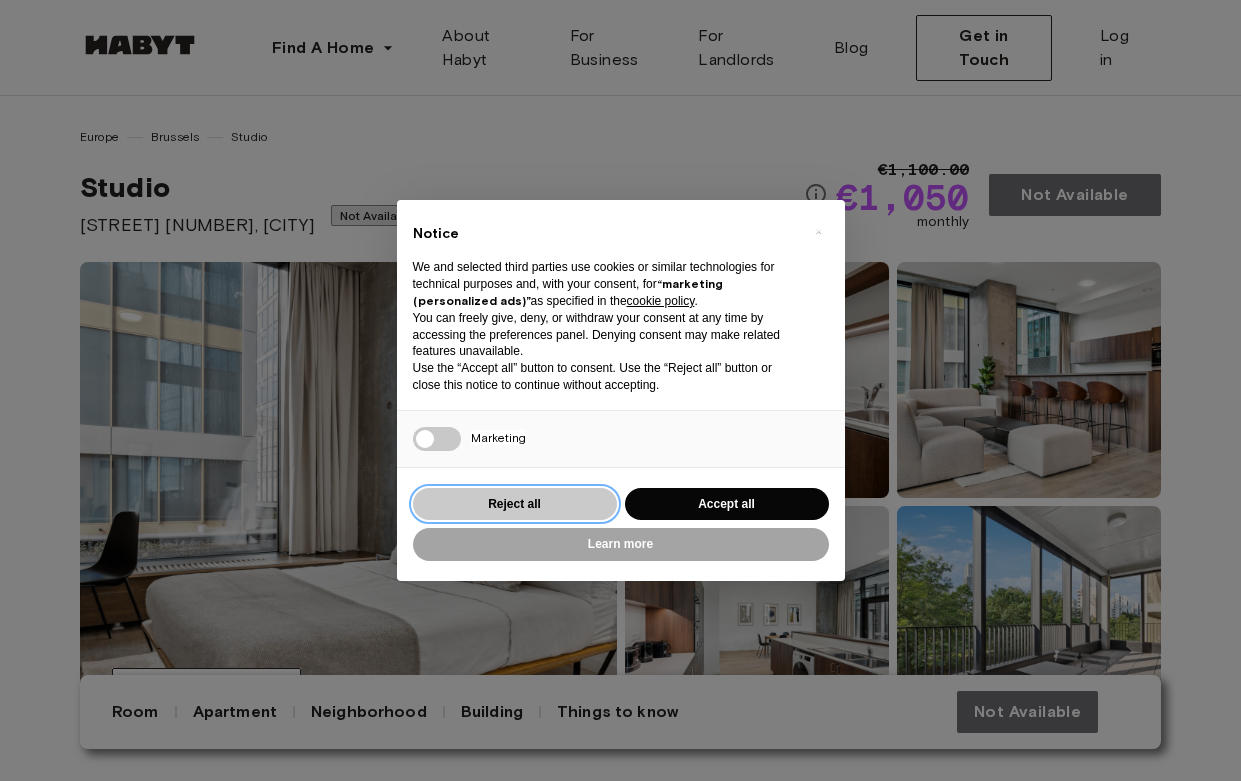 click on "Reject all" at bounding box center (515, 504) 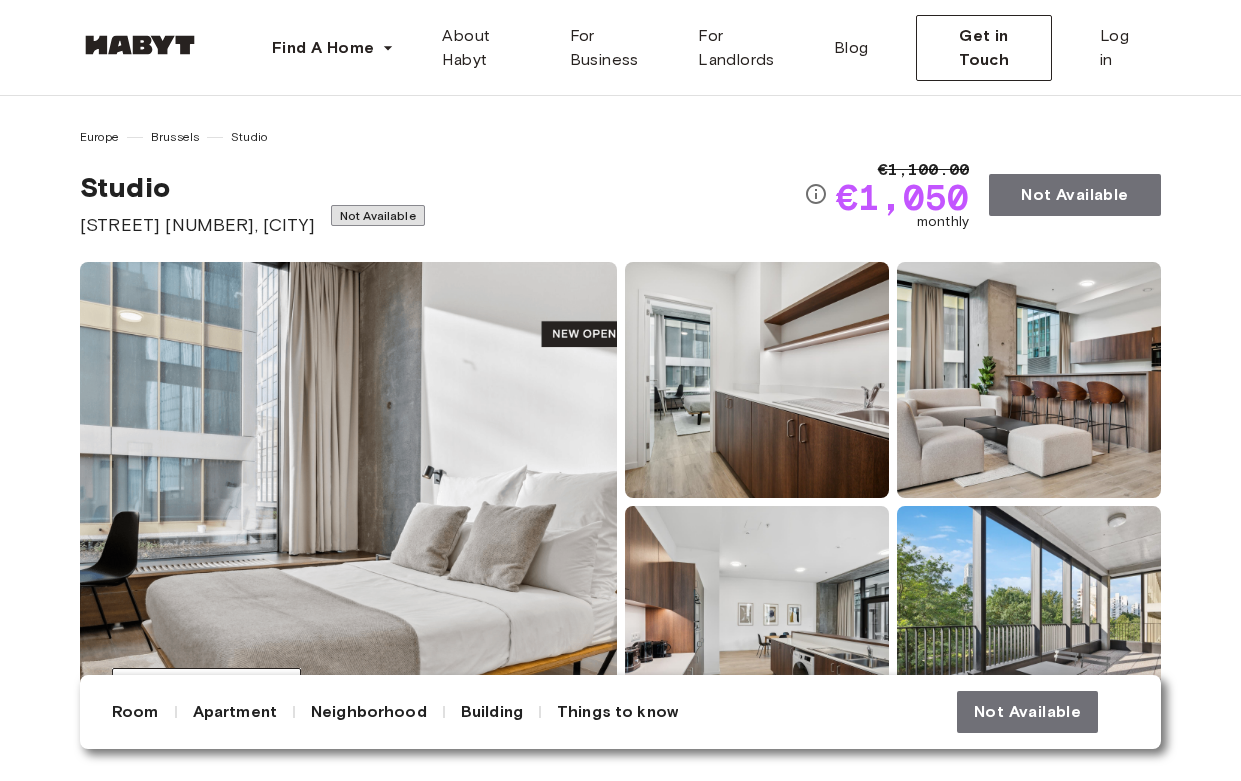 scroll, scrollTop: 0, scrollLeft: 0, axis: both 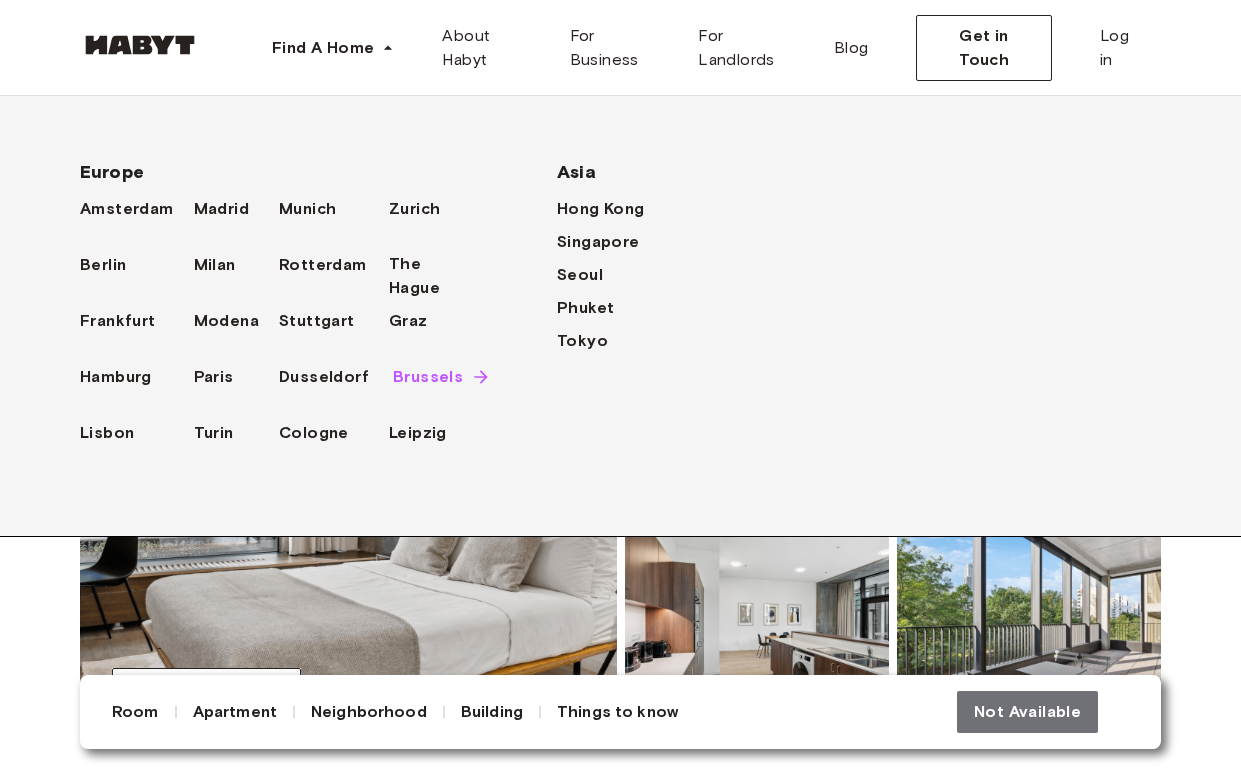 click on "Brussels" at bounding box center [428, 377] 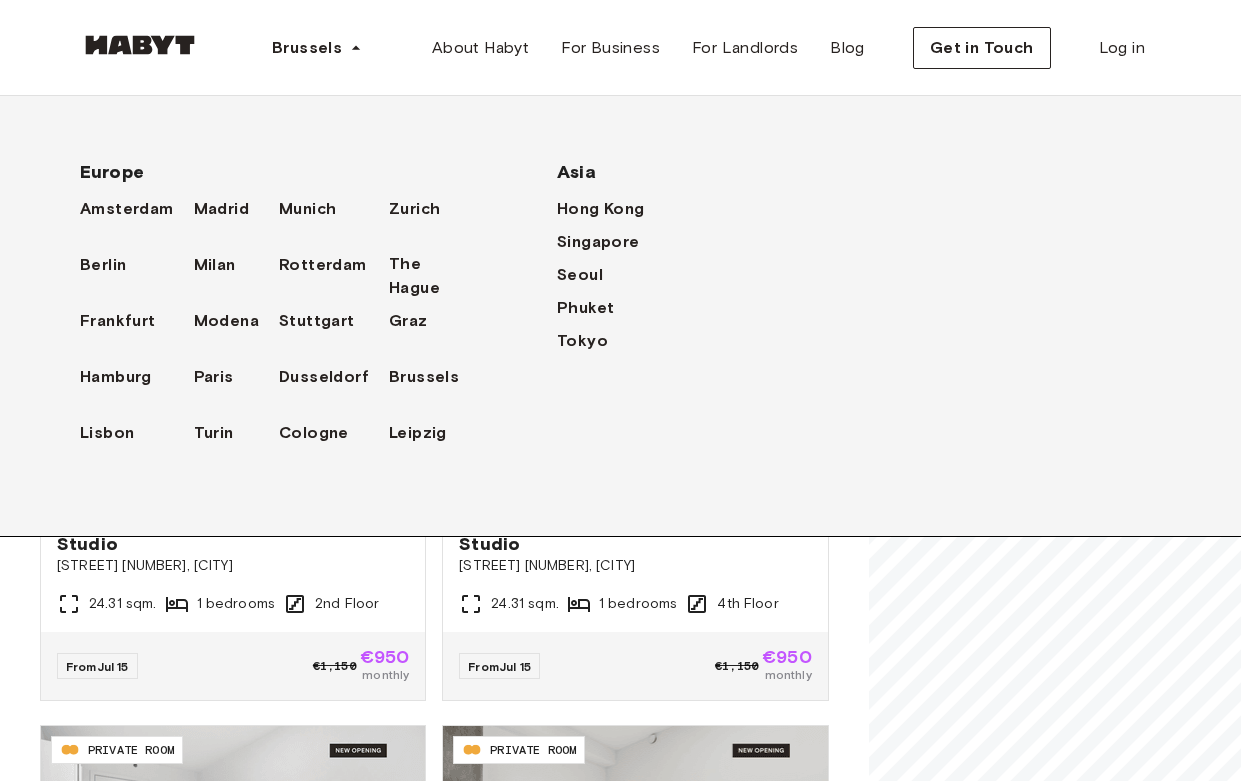 click on "**********" at bounding box center [434, 576] 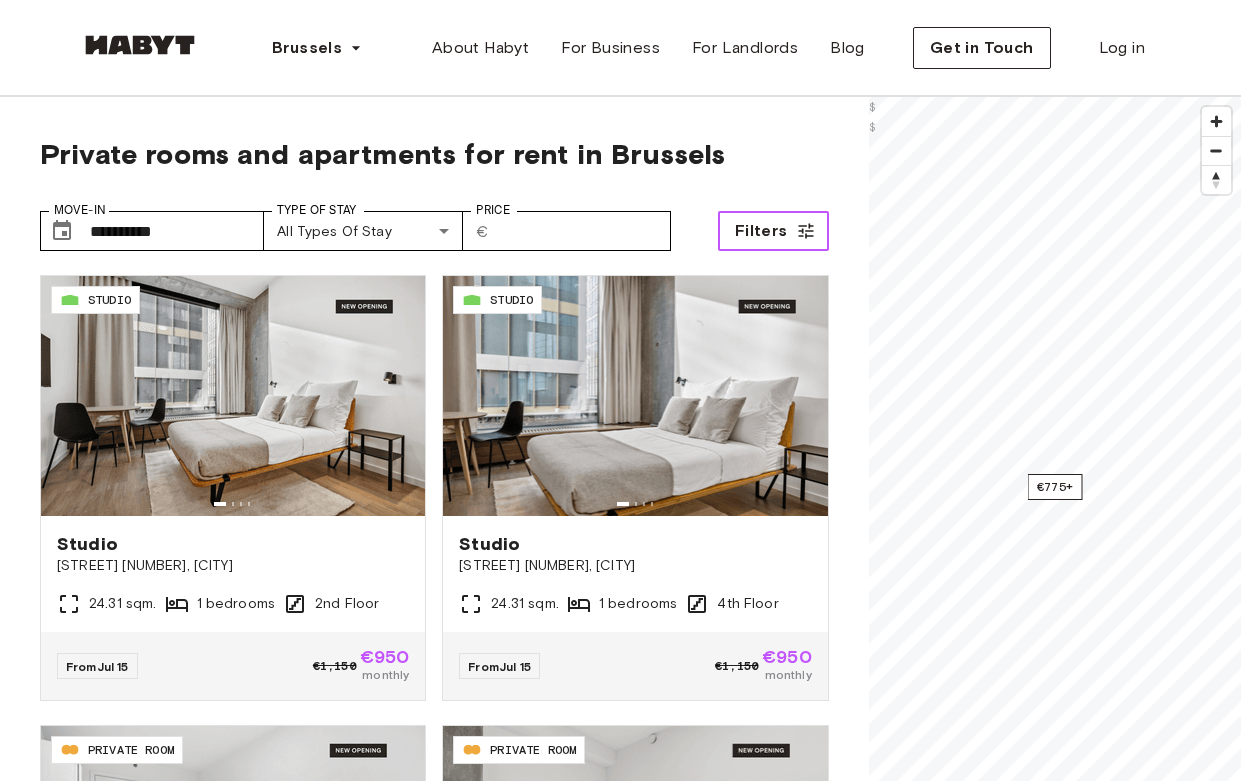 click on "Filters" at bounding box center (761, 231) 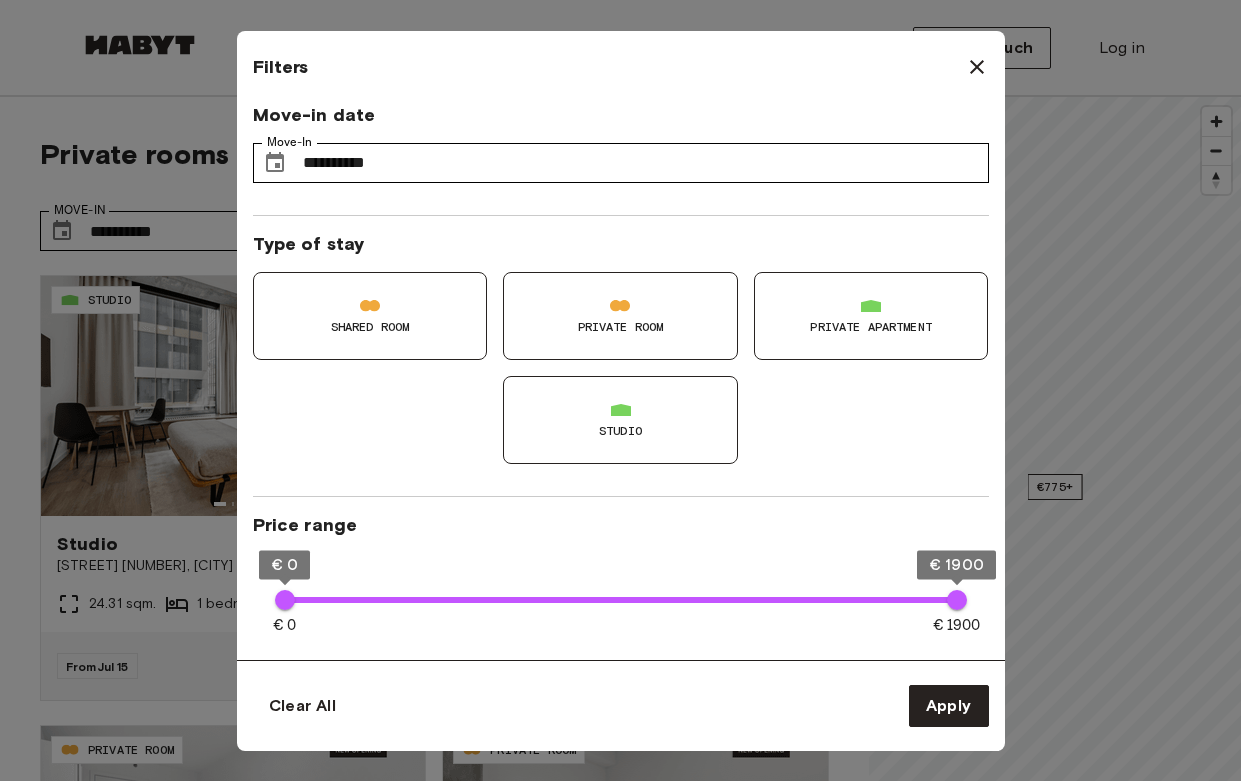 click 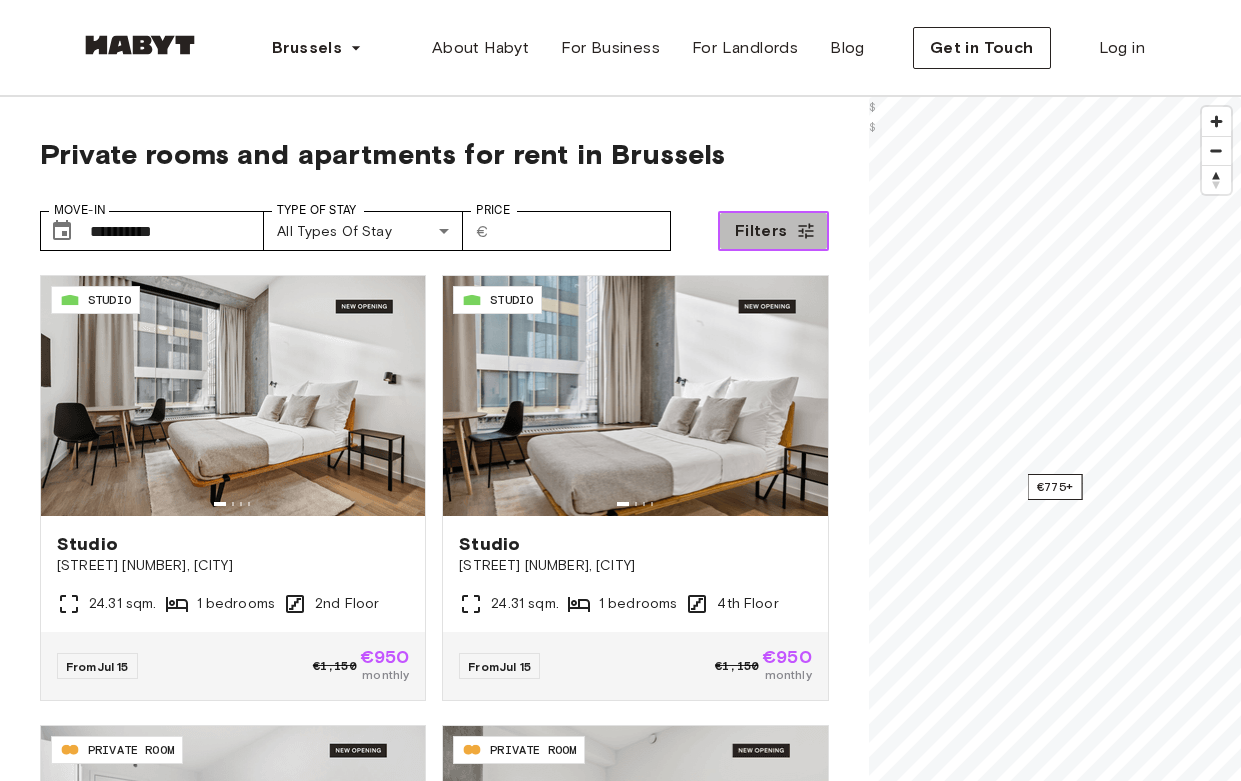 click on "Filters" at bounding box center [761, 231] 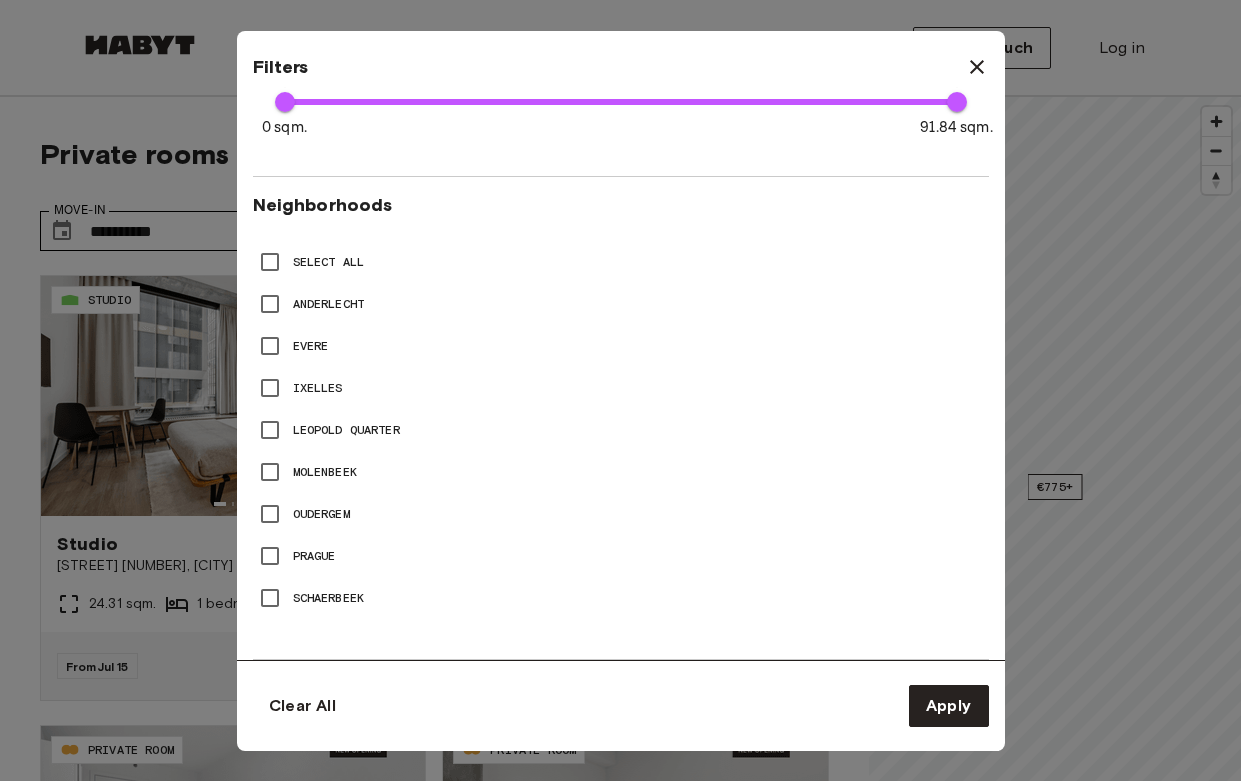 scroll, scrollTop: 805, scrollLeft: 0, axis: vertical 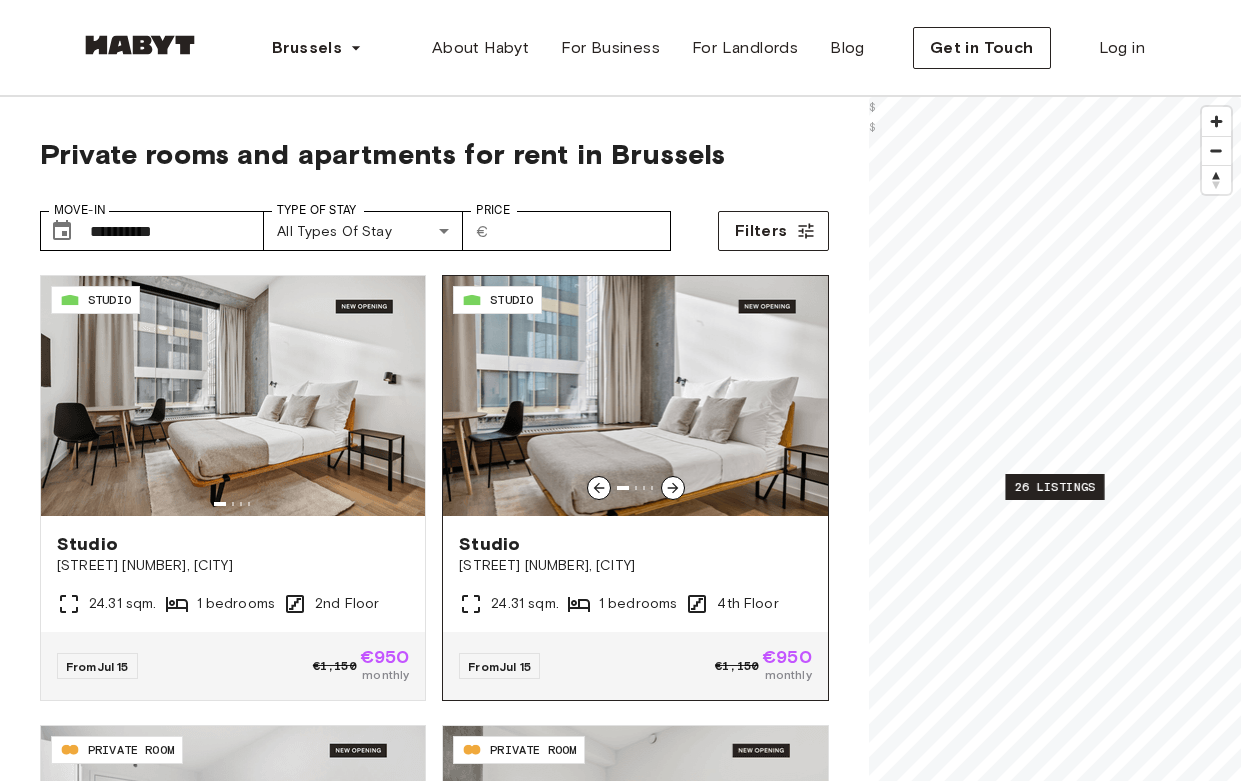 click on "Studio" at bounding box center [635, 544] 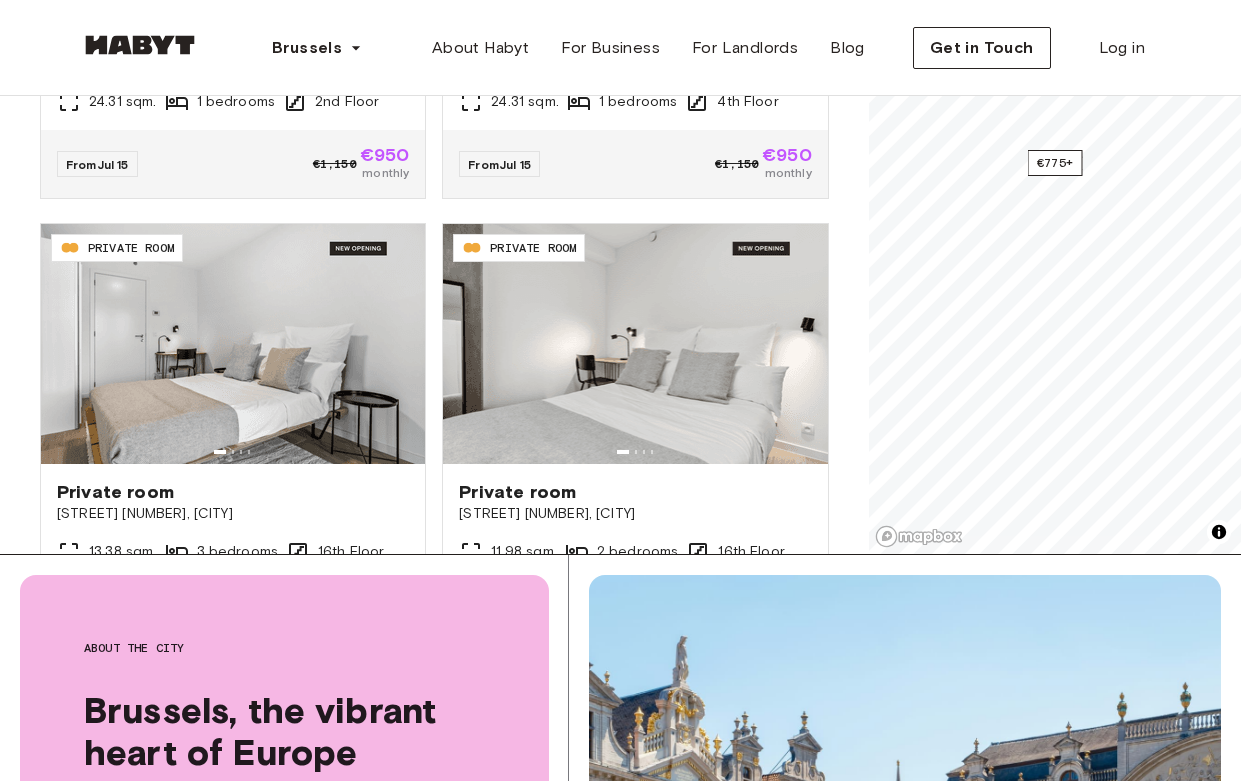 scroll, scrollTop: 469, scrollLeft: 0, axis: vertical 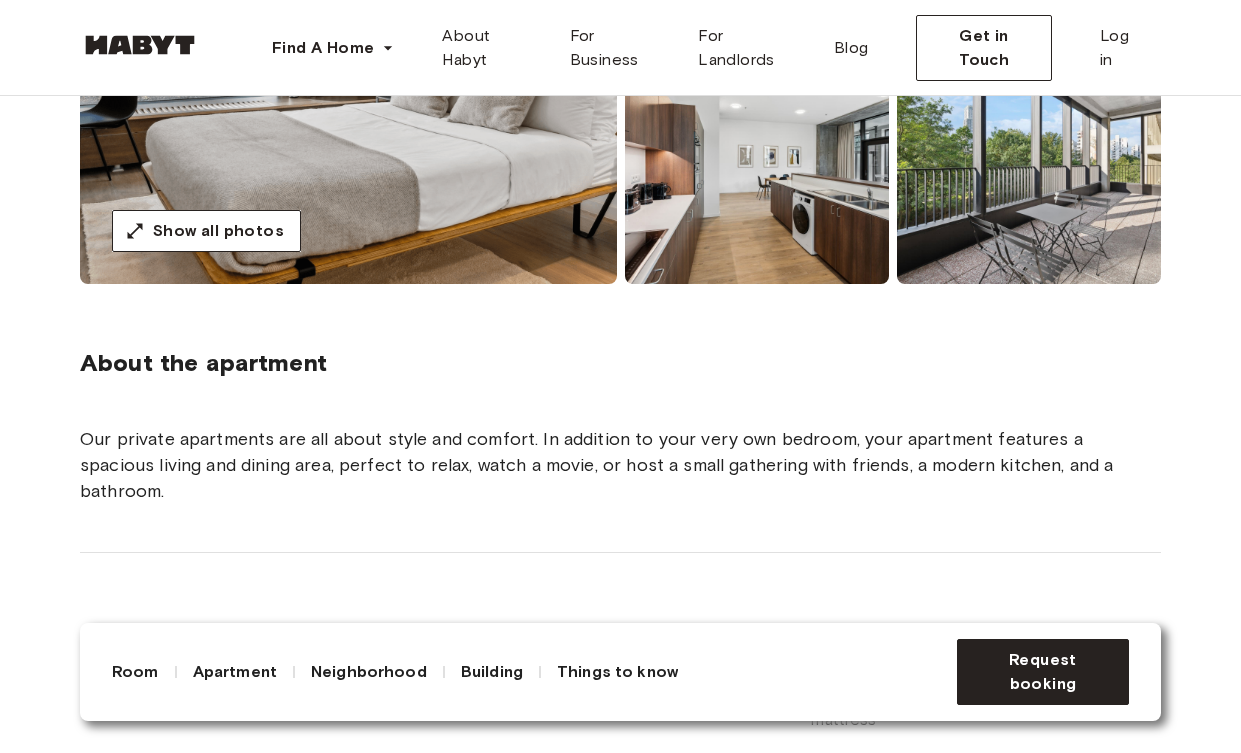 click at bounding box center [757, 166] 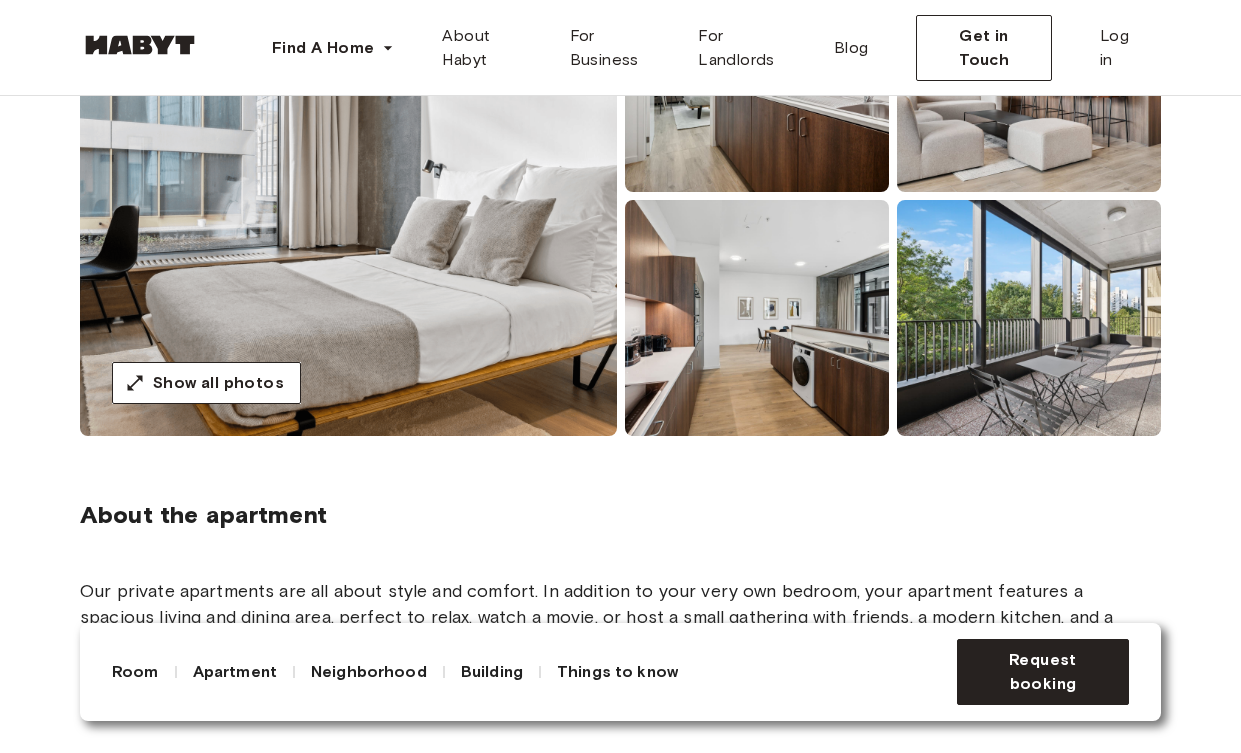 scroll, scrollTop: 216, scrollLeft: 0, axis: vertical 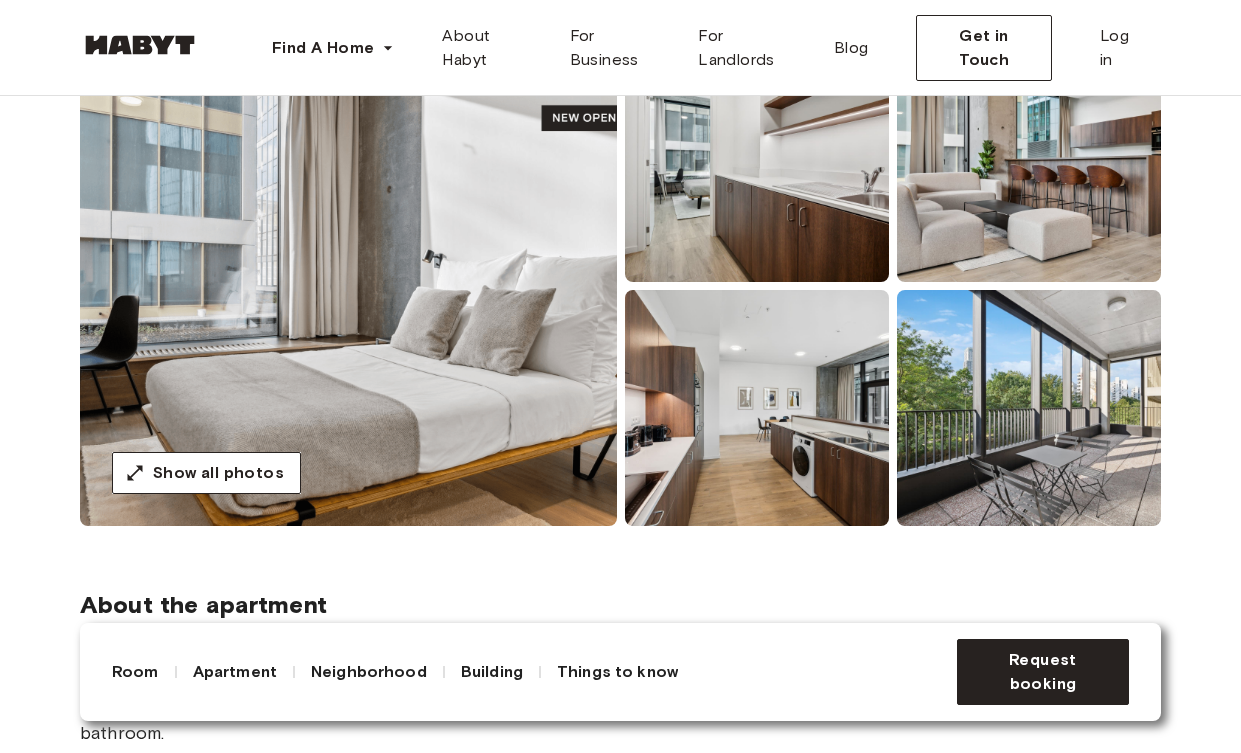 click at bounding box center [757, 408] 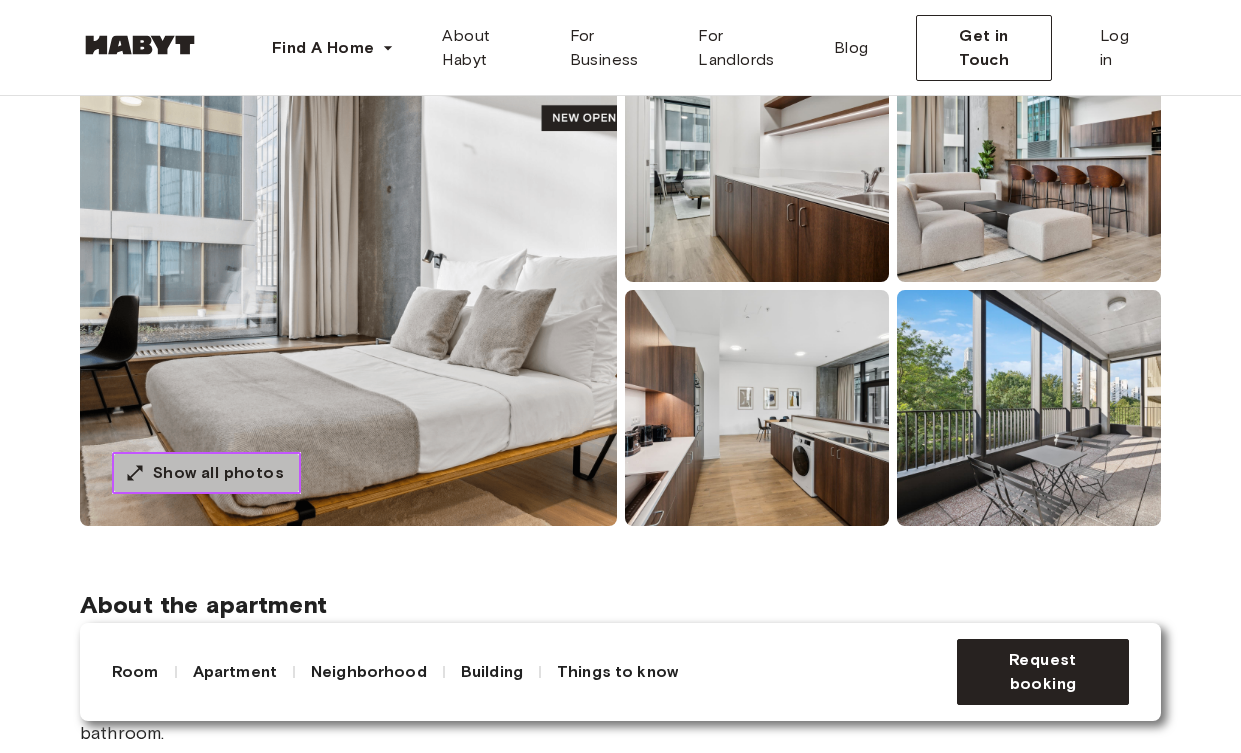 click on "Show all photos" at bounding box center (218, 473) 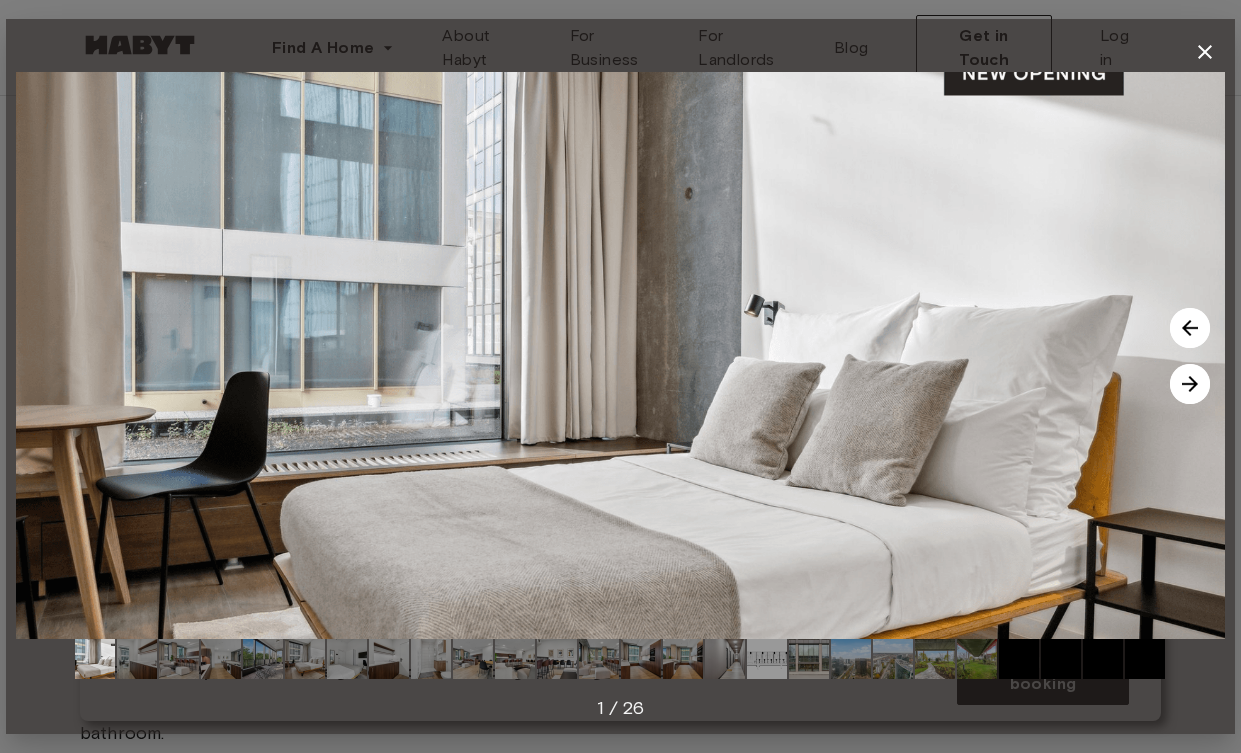 click at bounding box center [1190, 384] 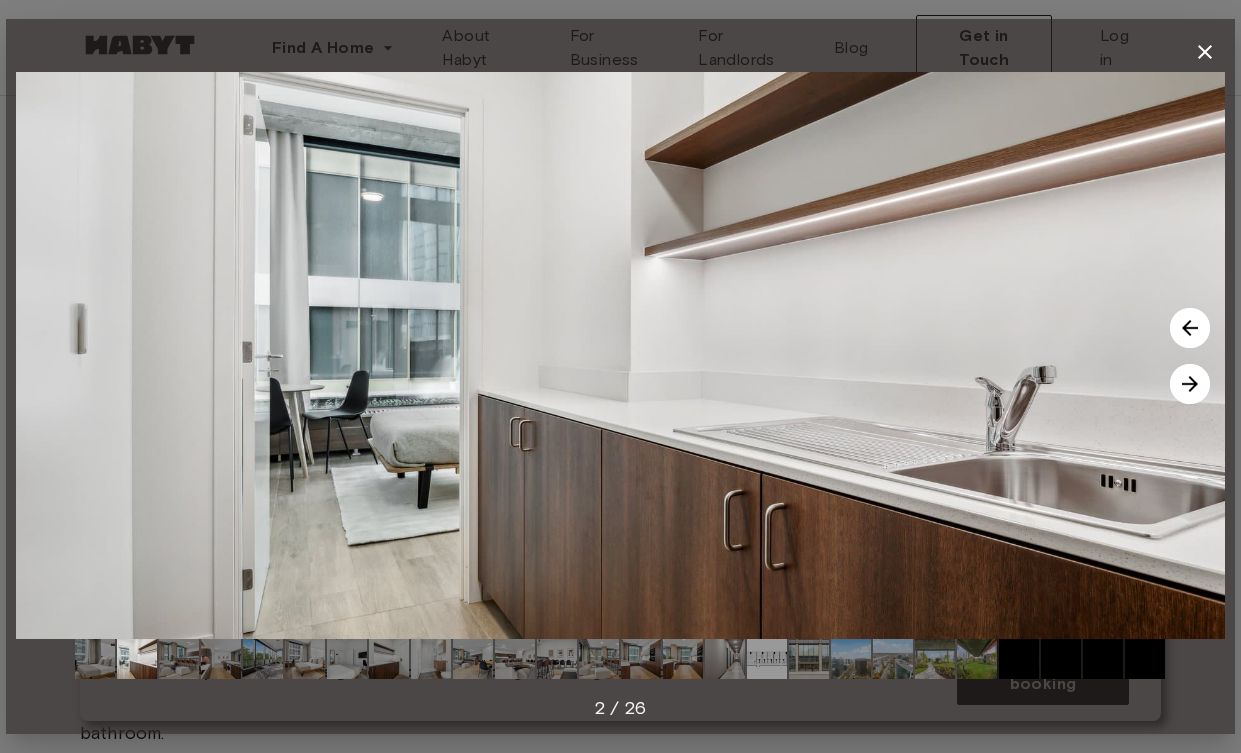 click at bounding box center (1190, 384) 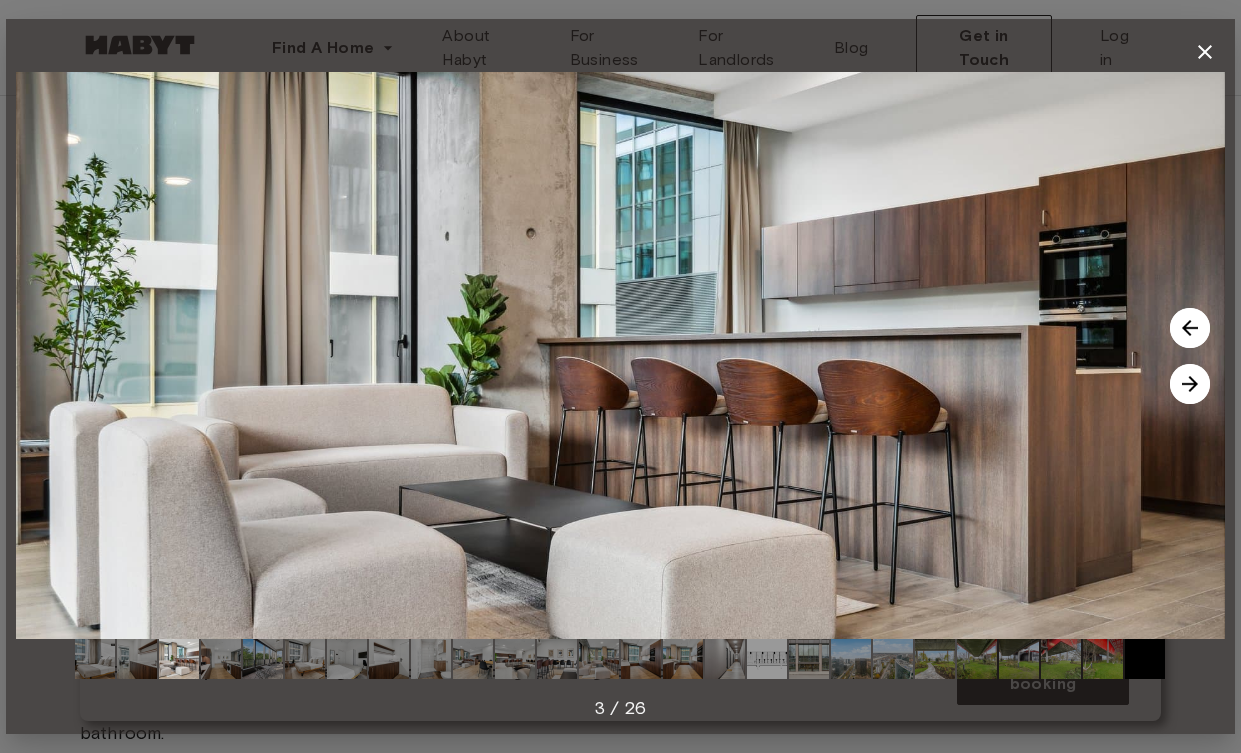 click at bounding box center [1190, 384] 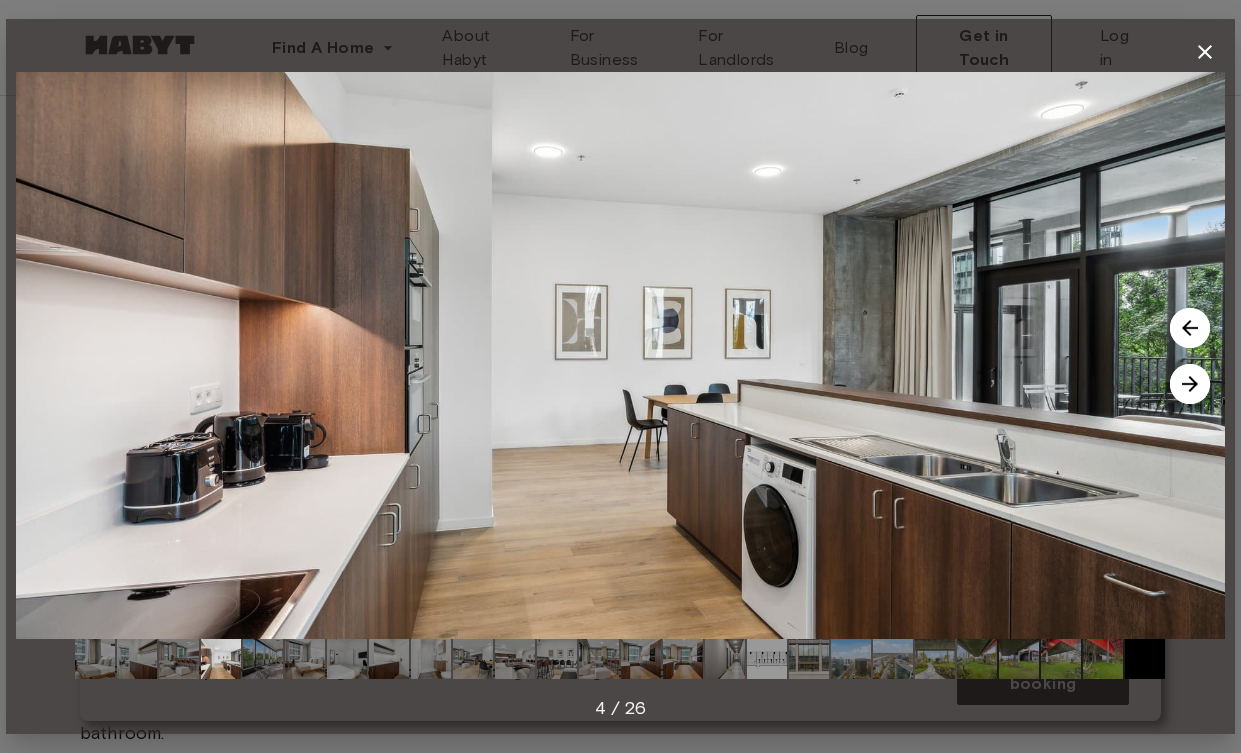 click at bounding box center [1190, 384] 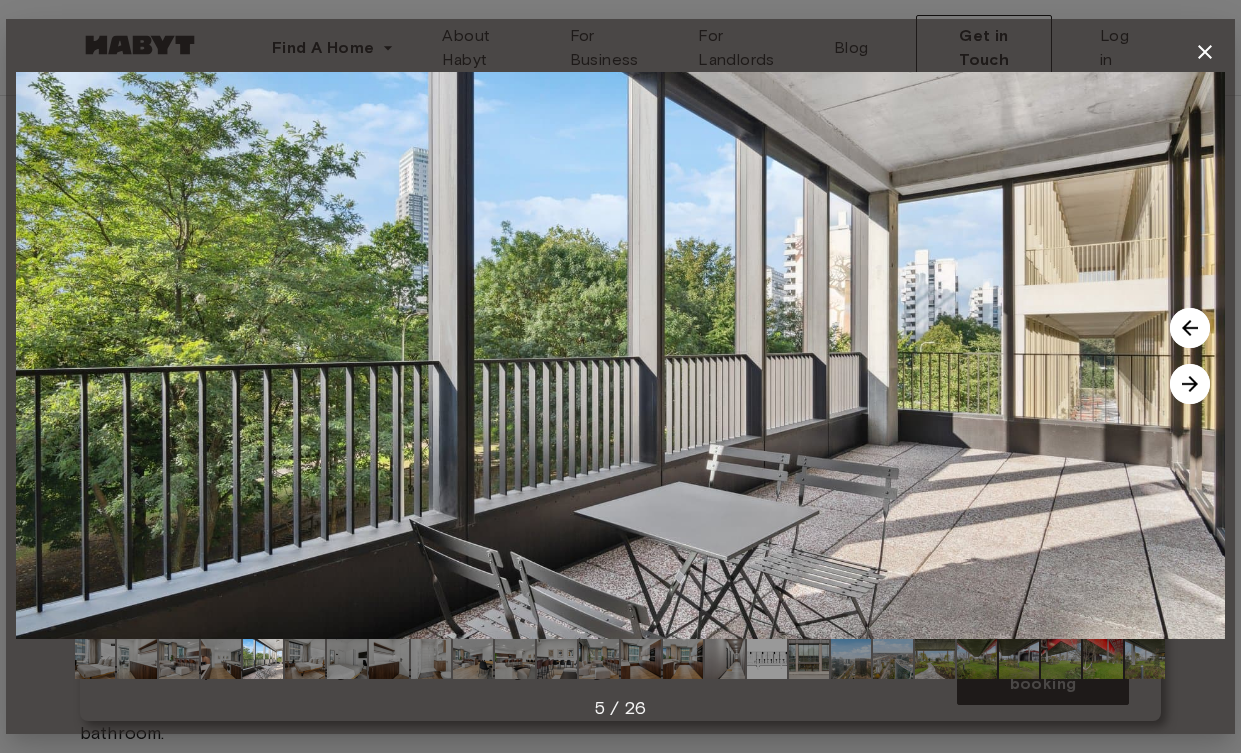 click at bounding box center [1190, 384] 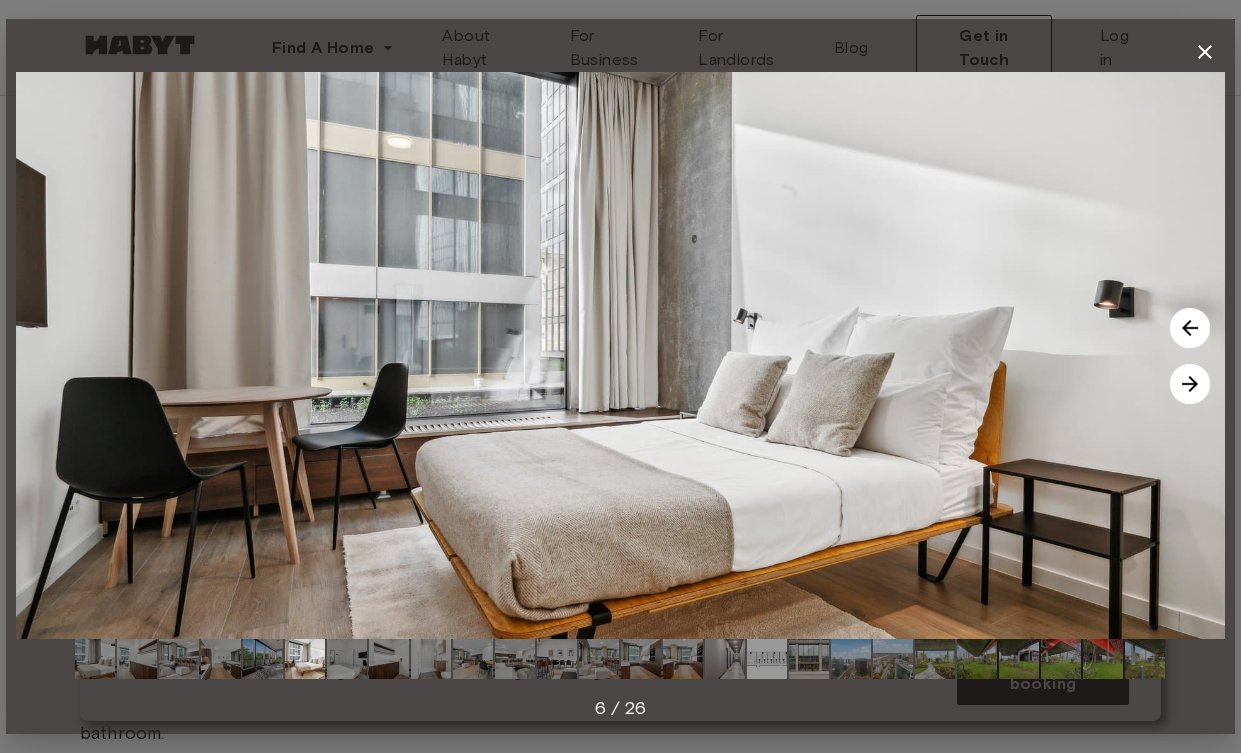 click at bounding box center (1190, 384) 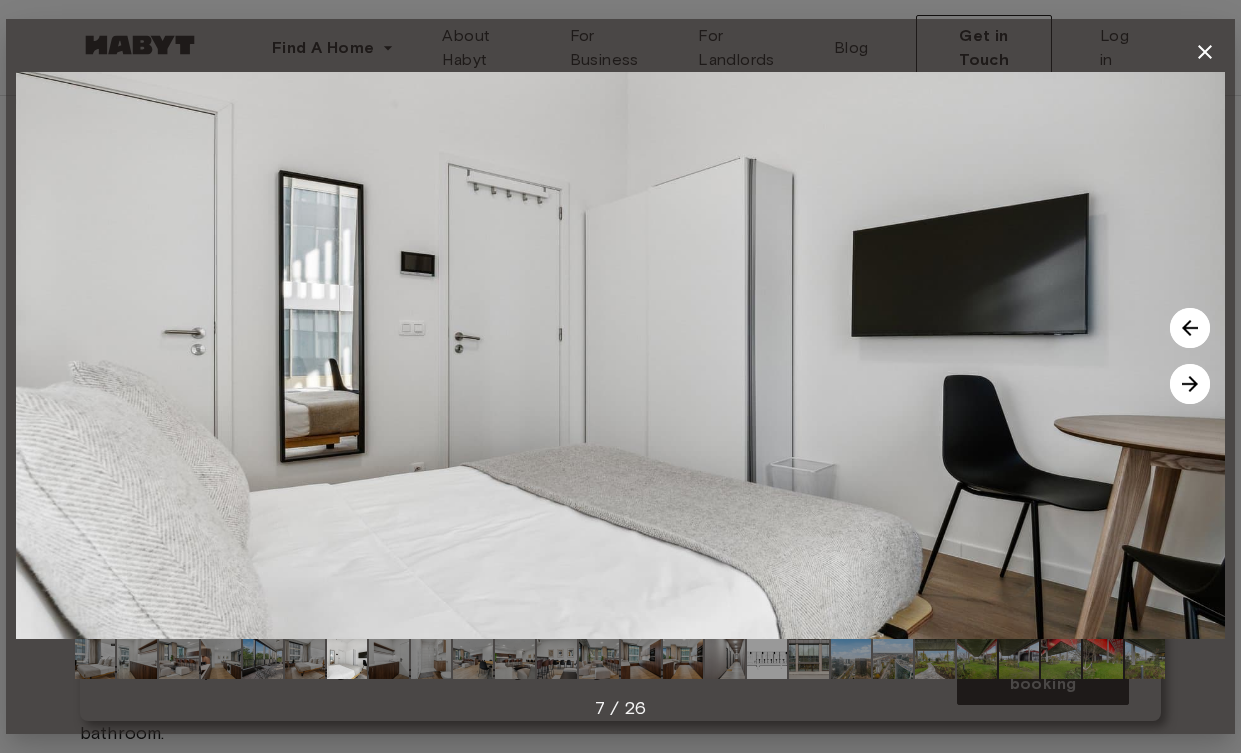 click at bounding box center [1190, 384] 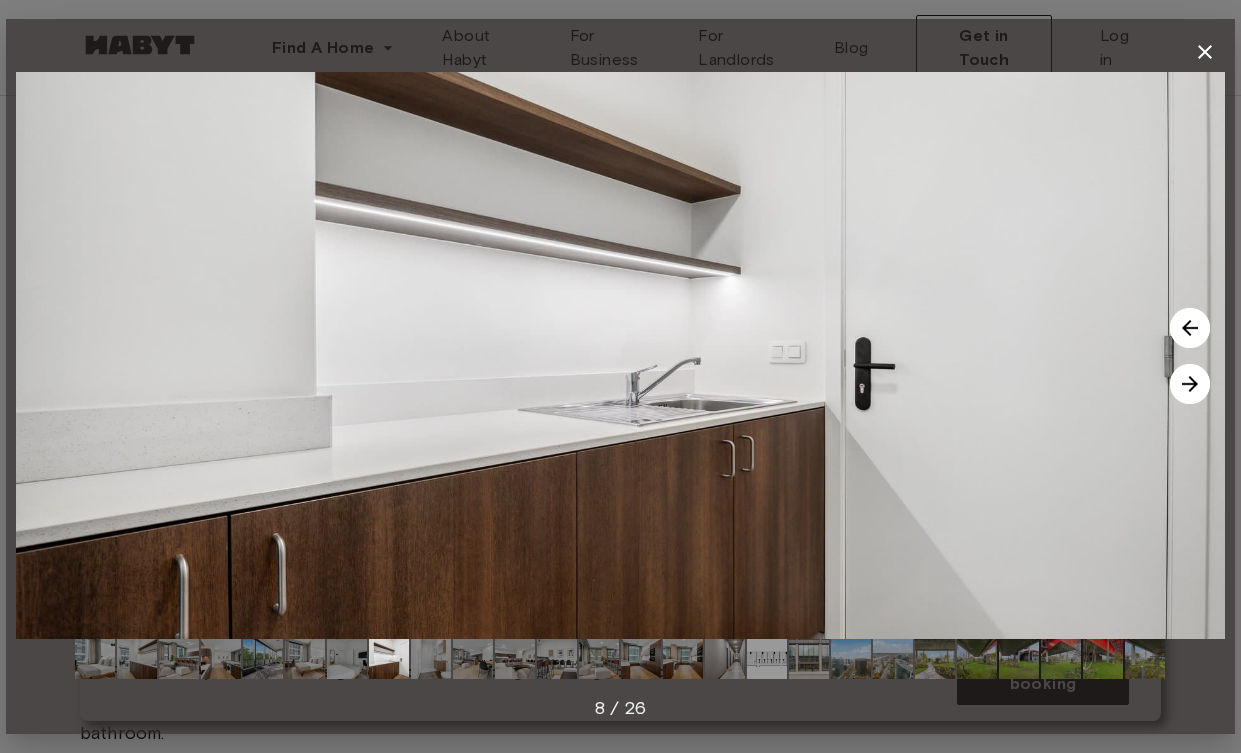 click at bounding box center (1190, 384) 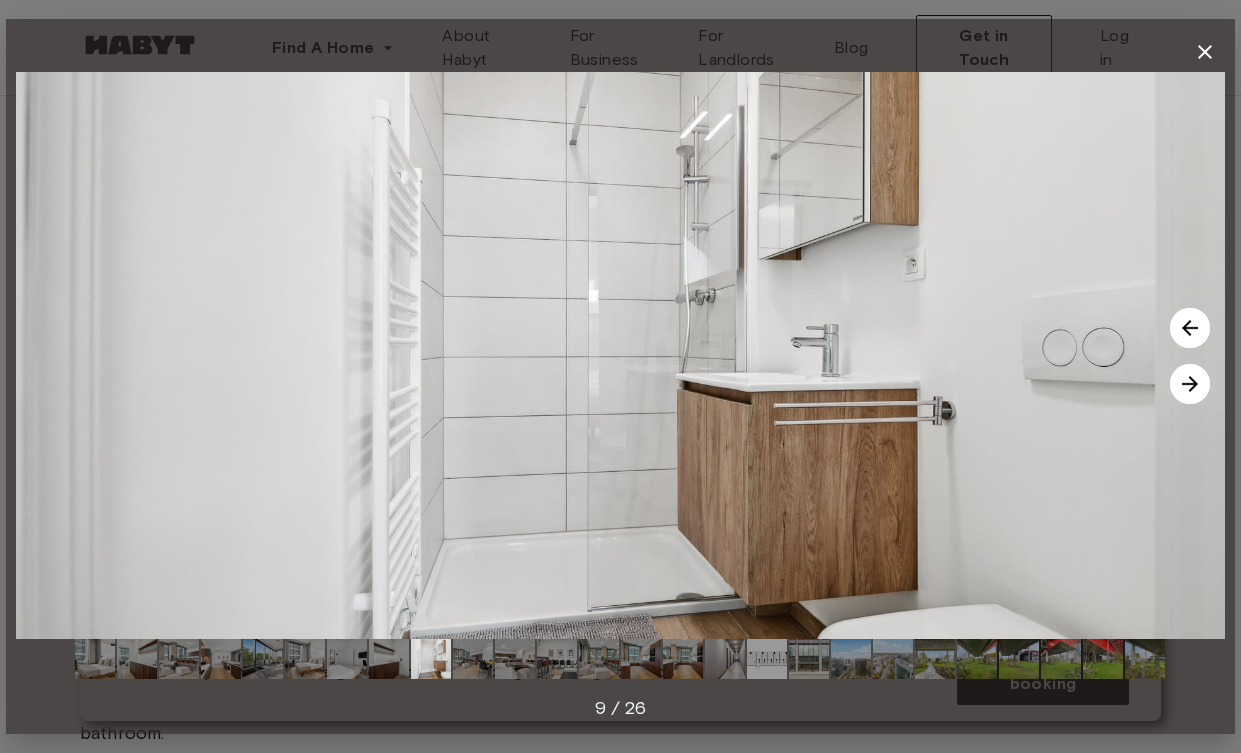 click at bounding box center (1190, 384) 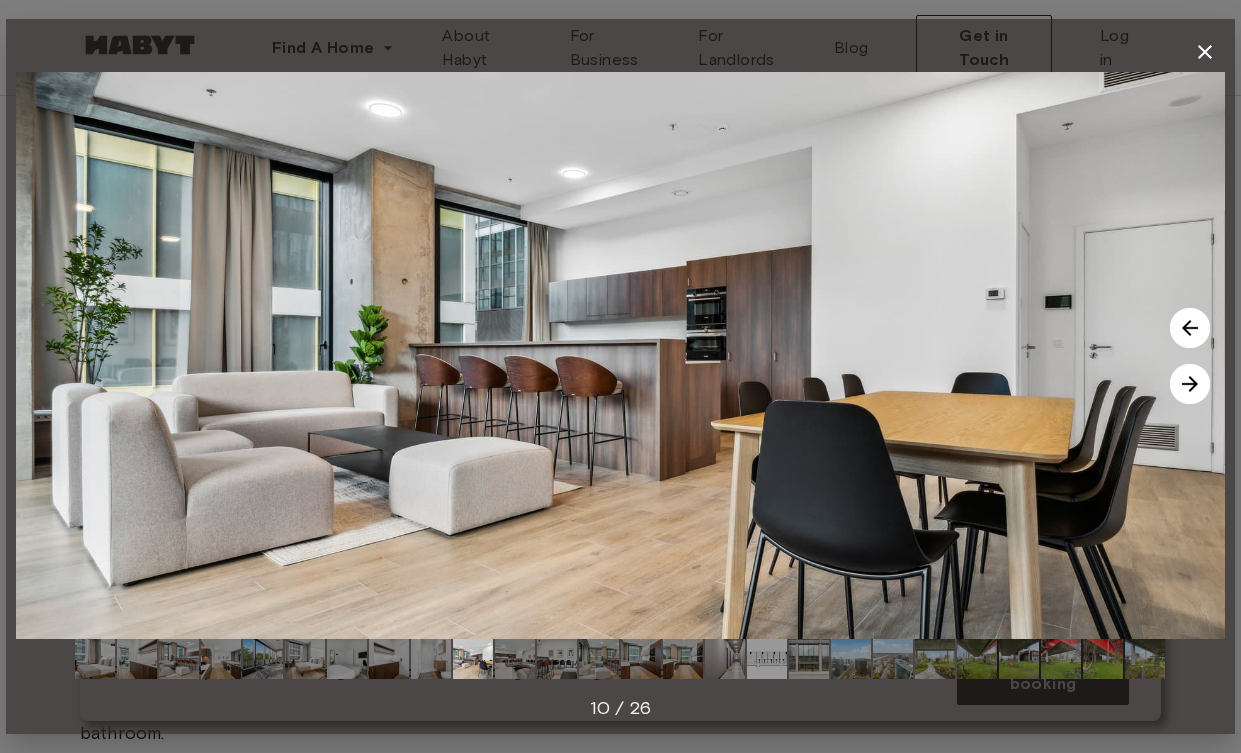click at bounding box center [1190, 384] 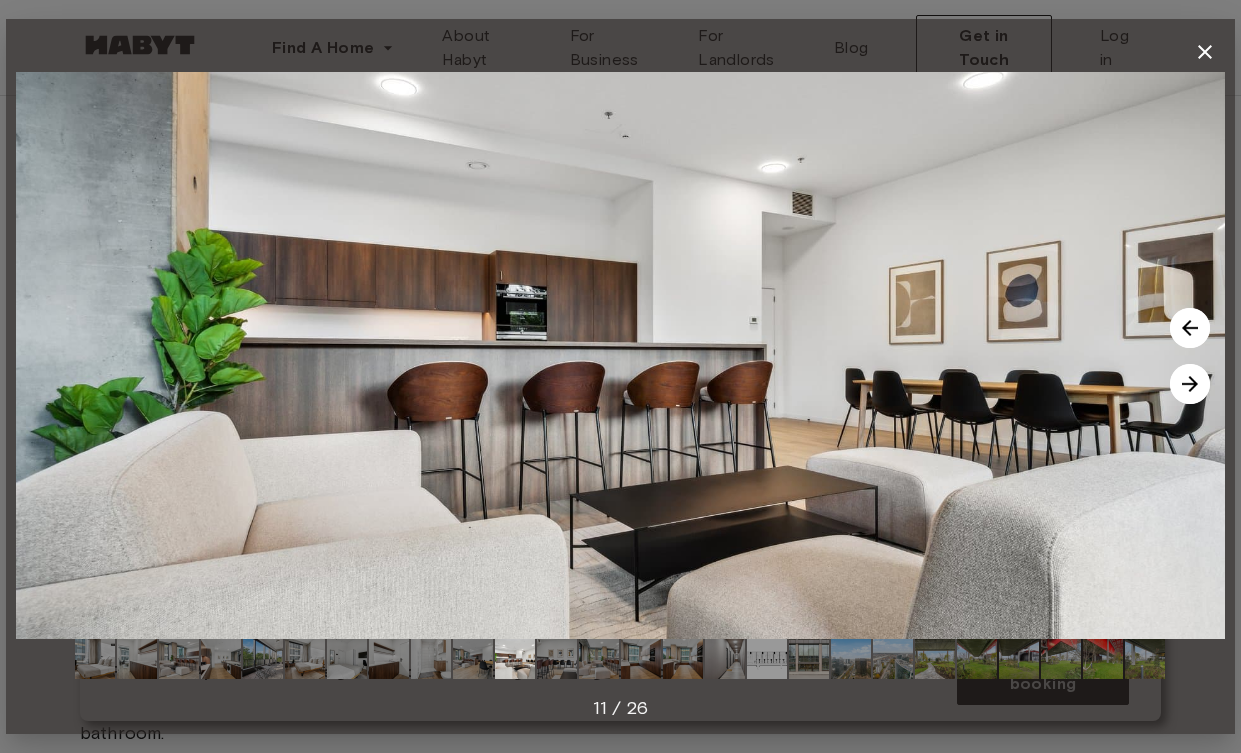 click at bounding box center [1190, 384] 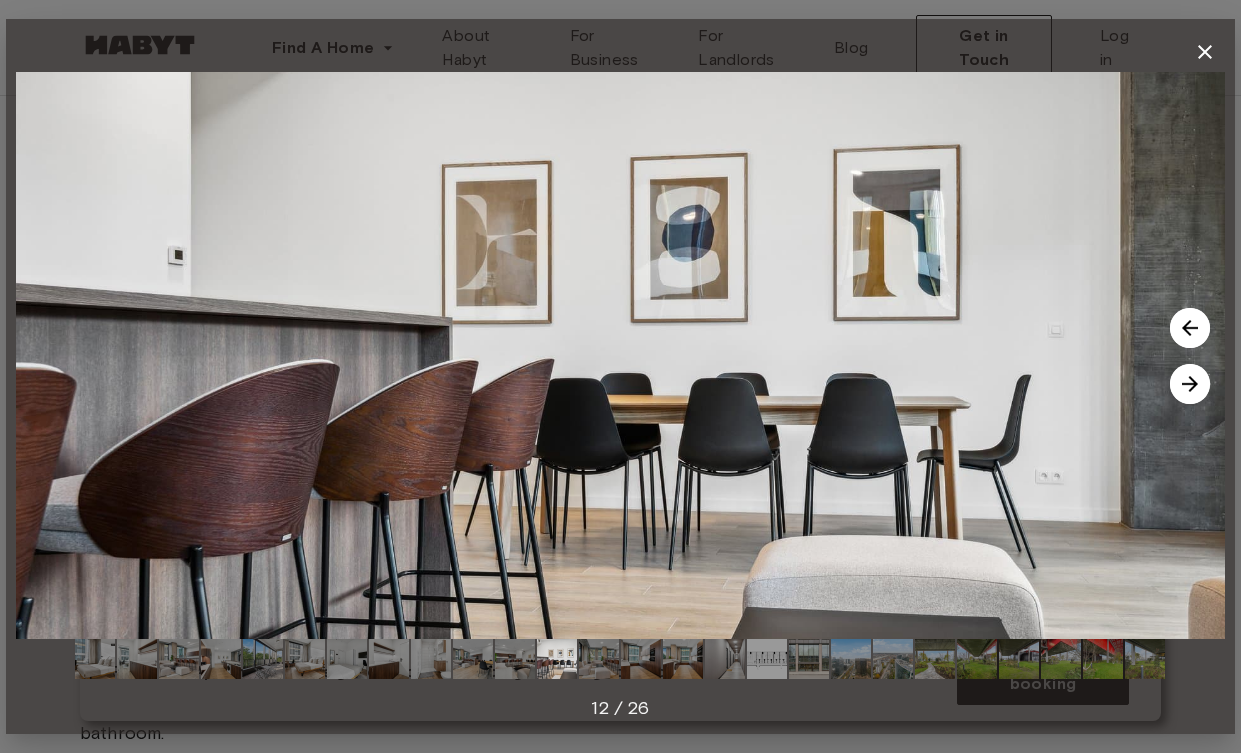 click at bounding box center [1190, 384] 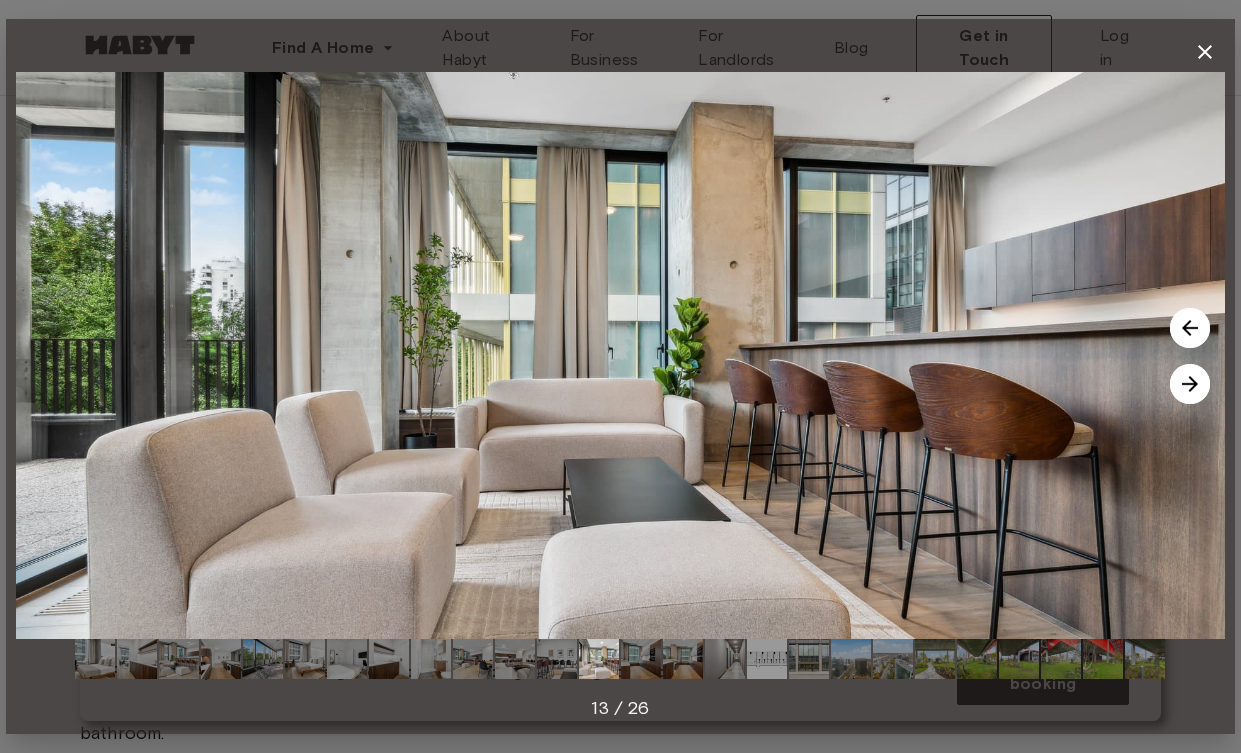 click at bounding box center (1190, 384) 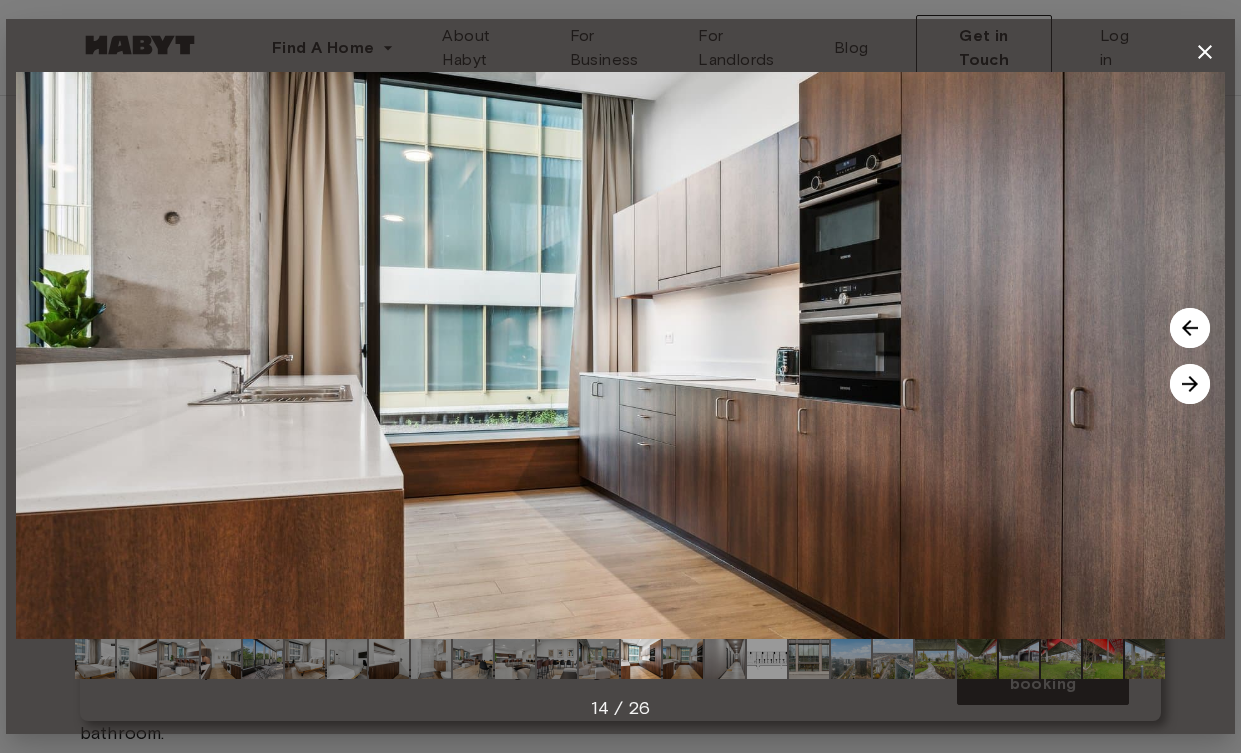 click at bounding box center (1190, 384) 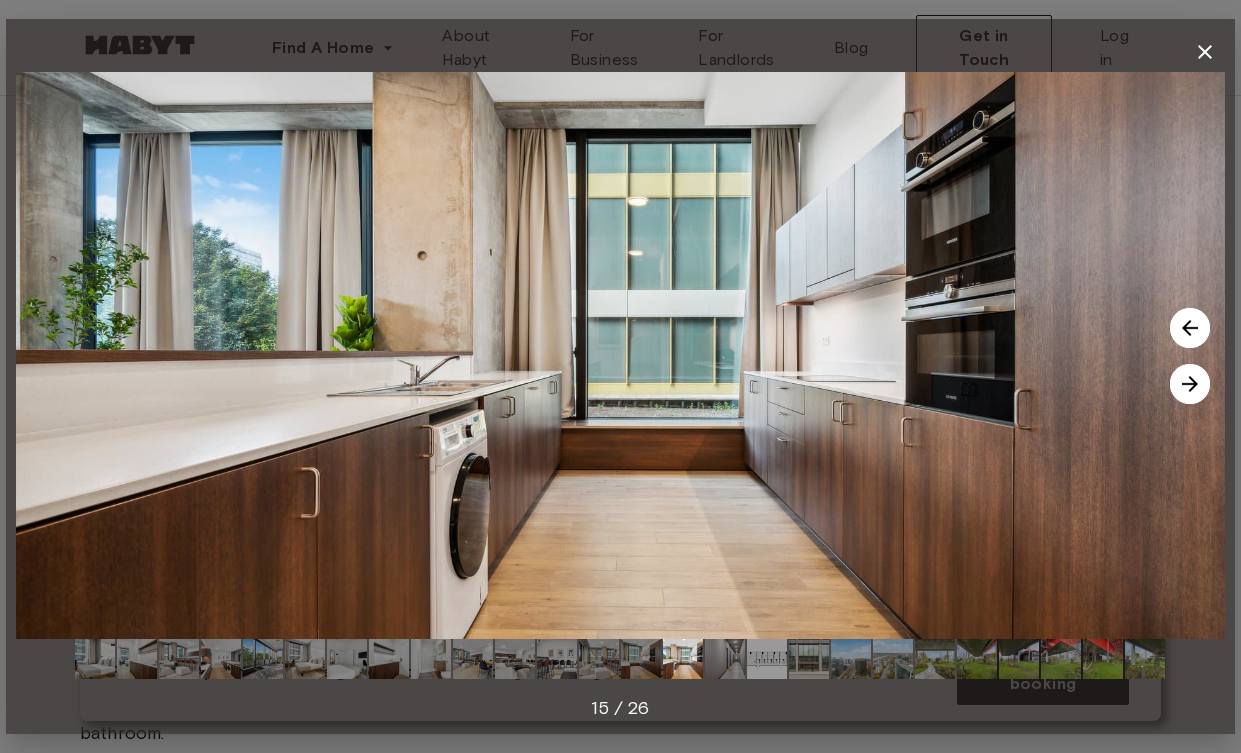 click at bounding box center [1190, 384] 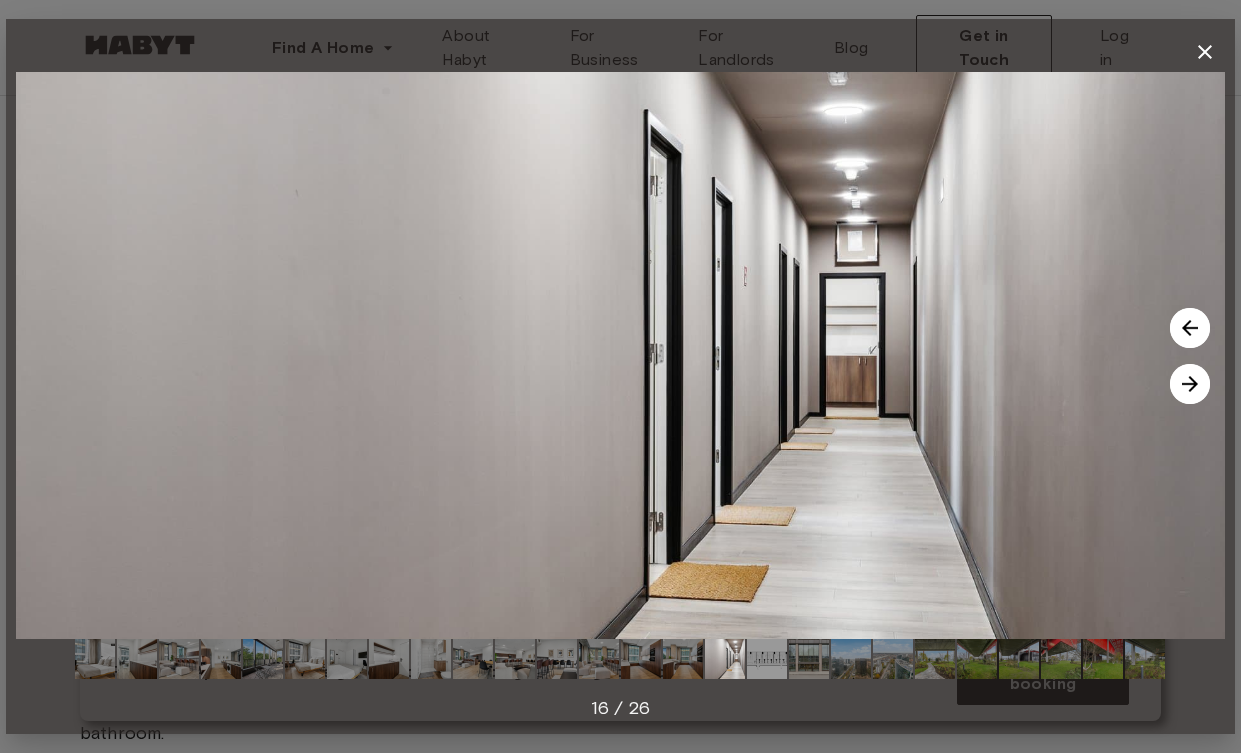 click at bounding box center [1190, 384] 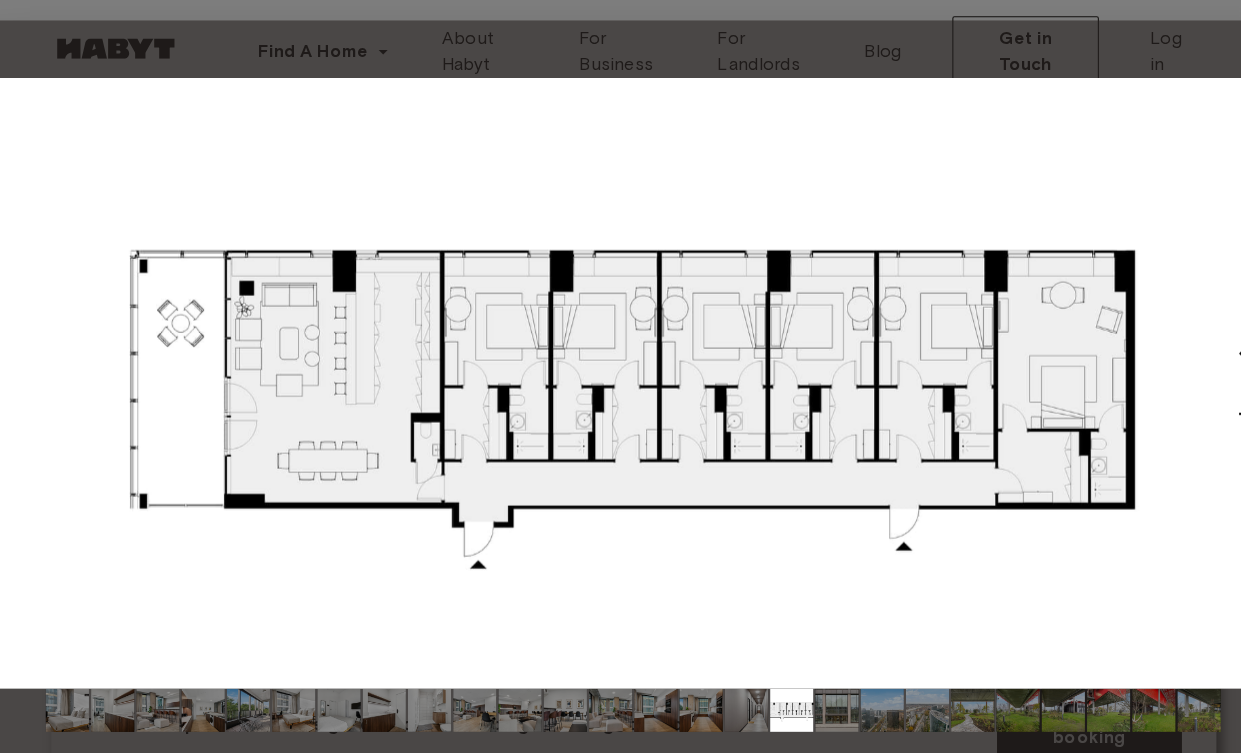 scroll, scrollTop: 246, scrollLeft: 0, axis: vertical 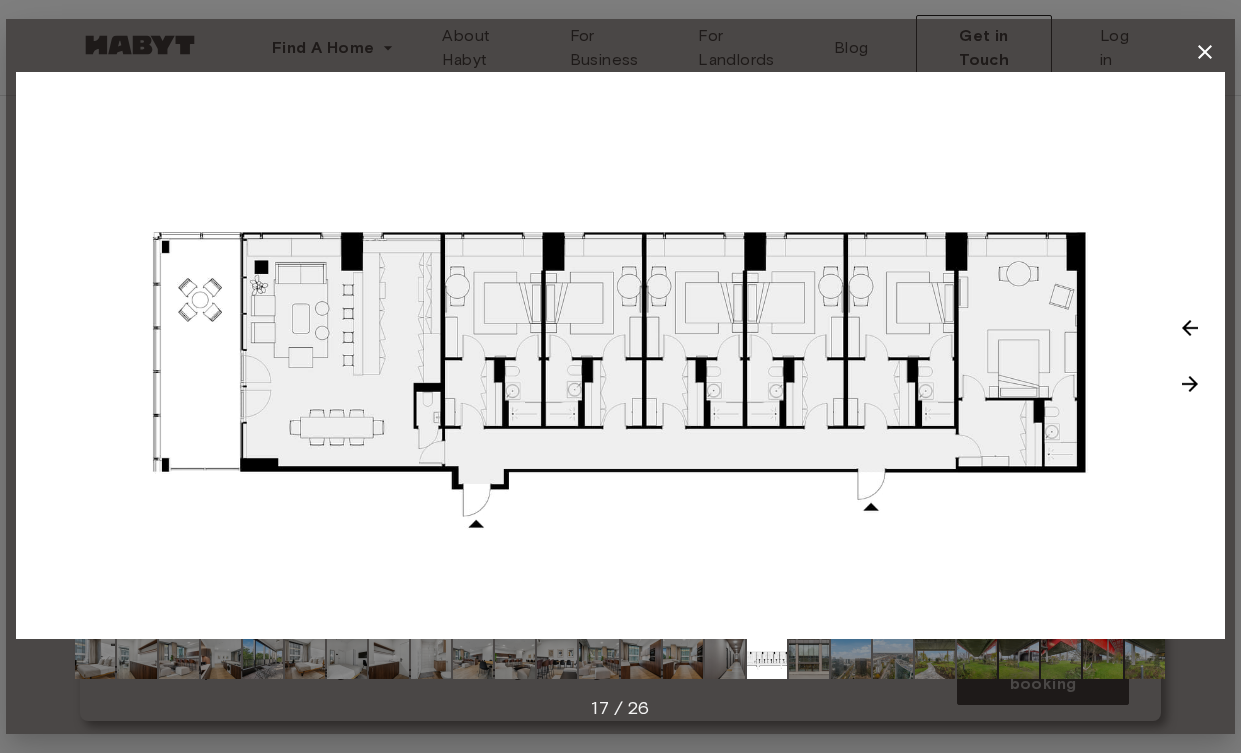 click at bounding box center (1190, 384) 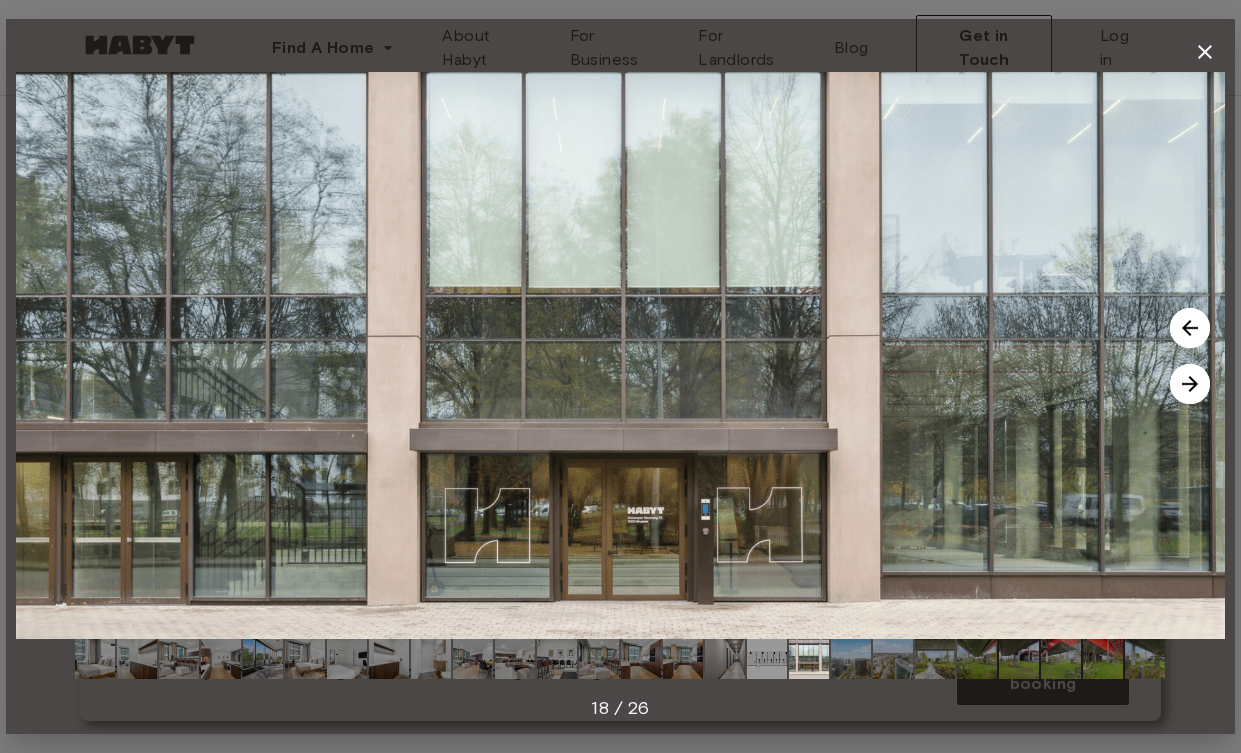 click at bounding box center [1190, 384] 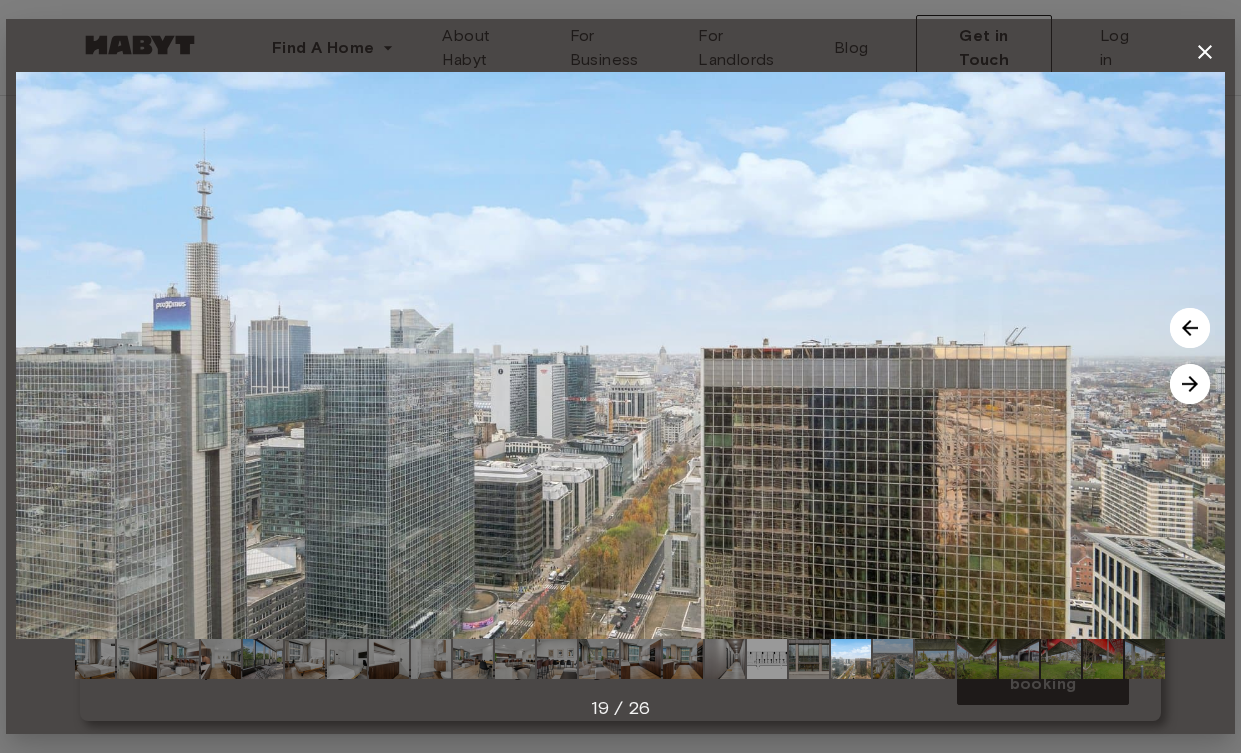 click at bounding box center (620, 355) 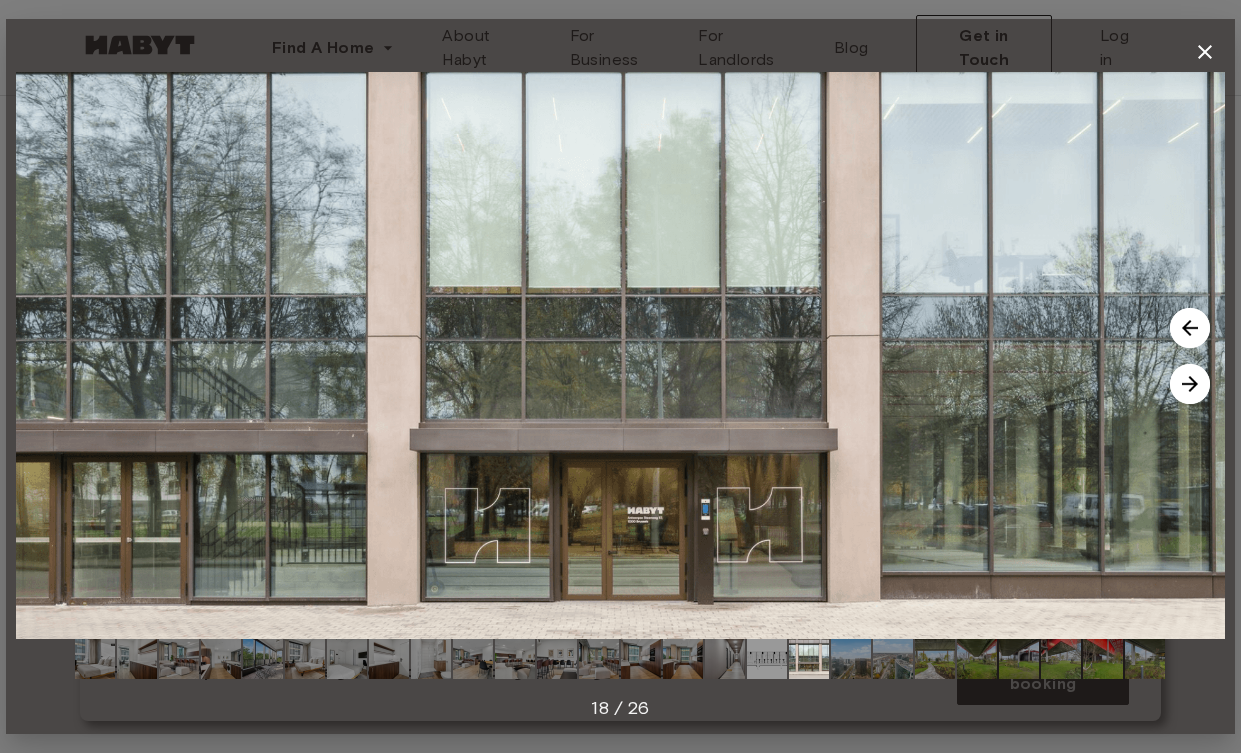 click at bounding box center (1190, 384) 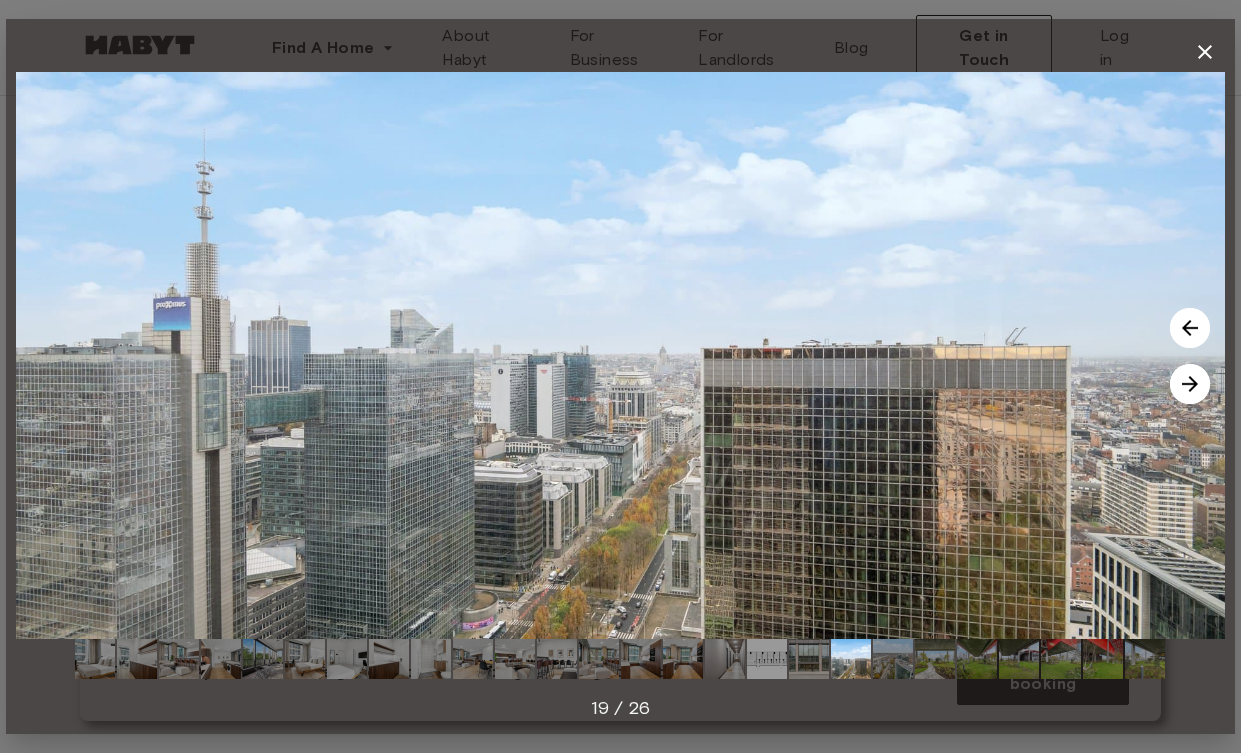 click at bounding box center [1190, 384] 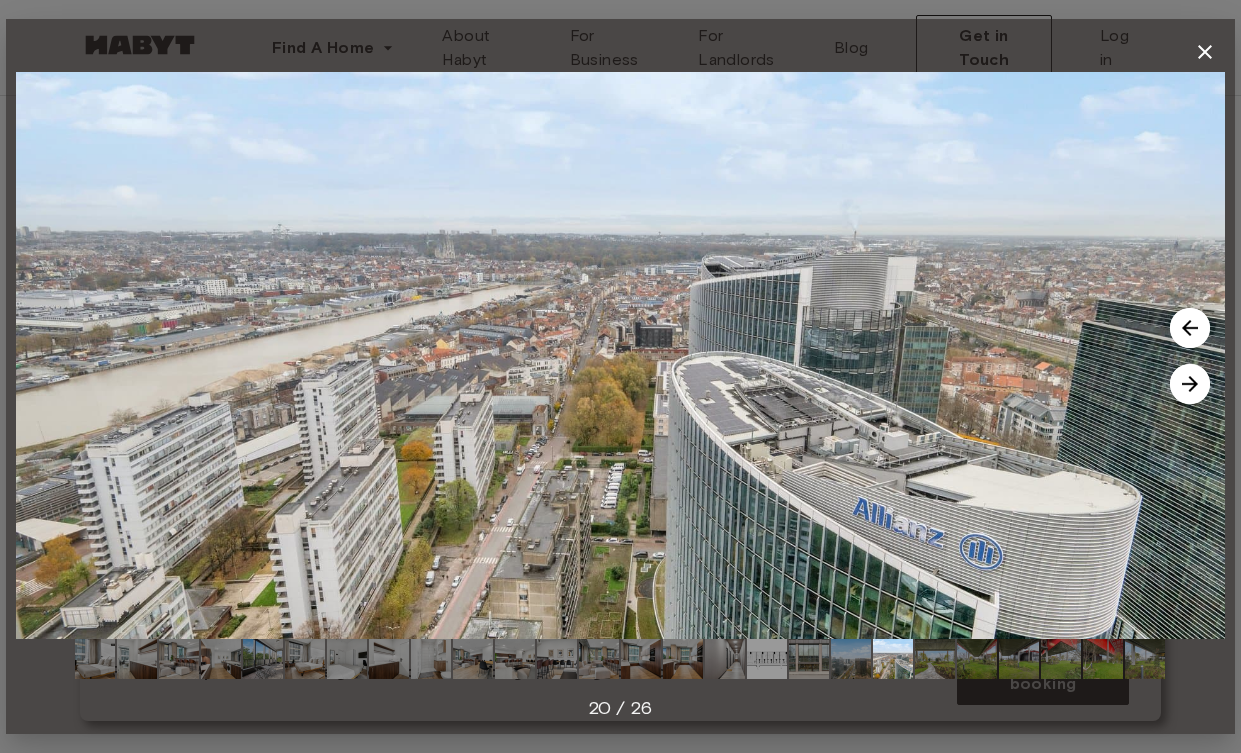 click at bounding box center (1190, 384) 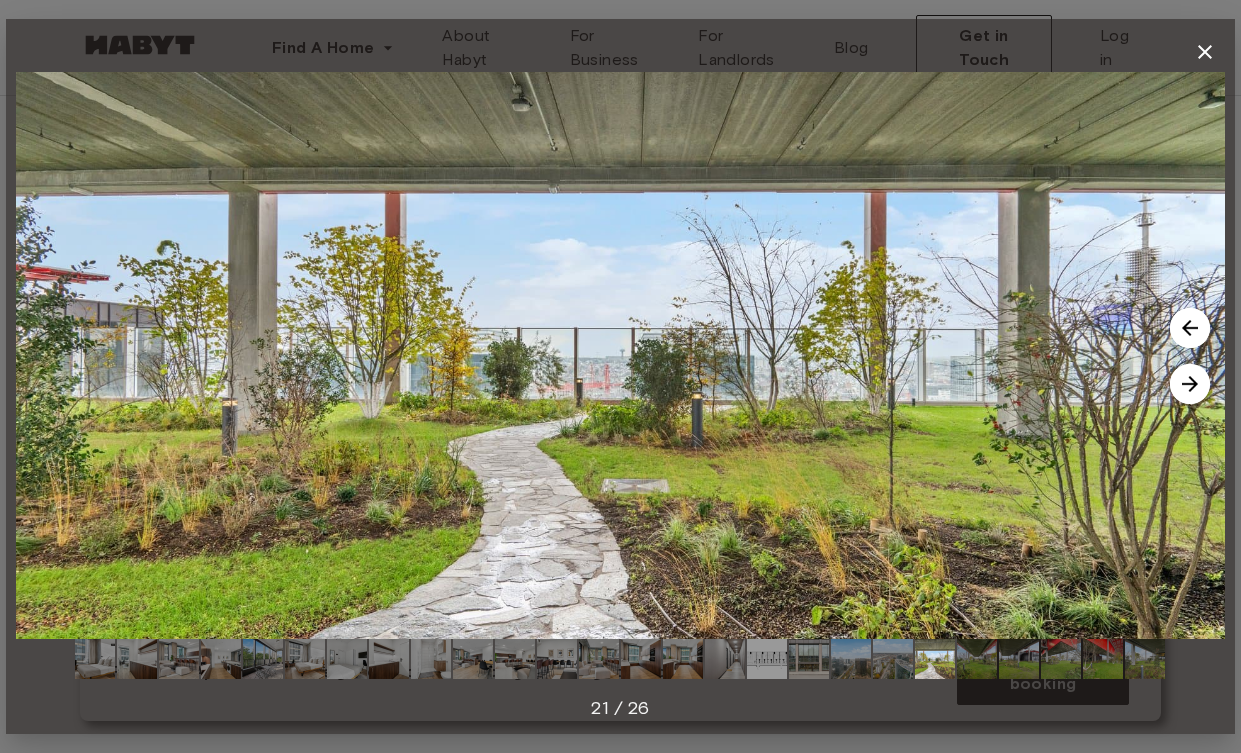 click at bounding box center [1190, 384] 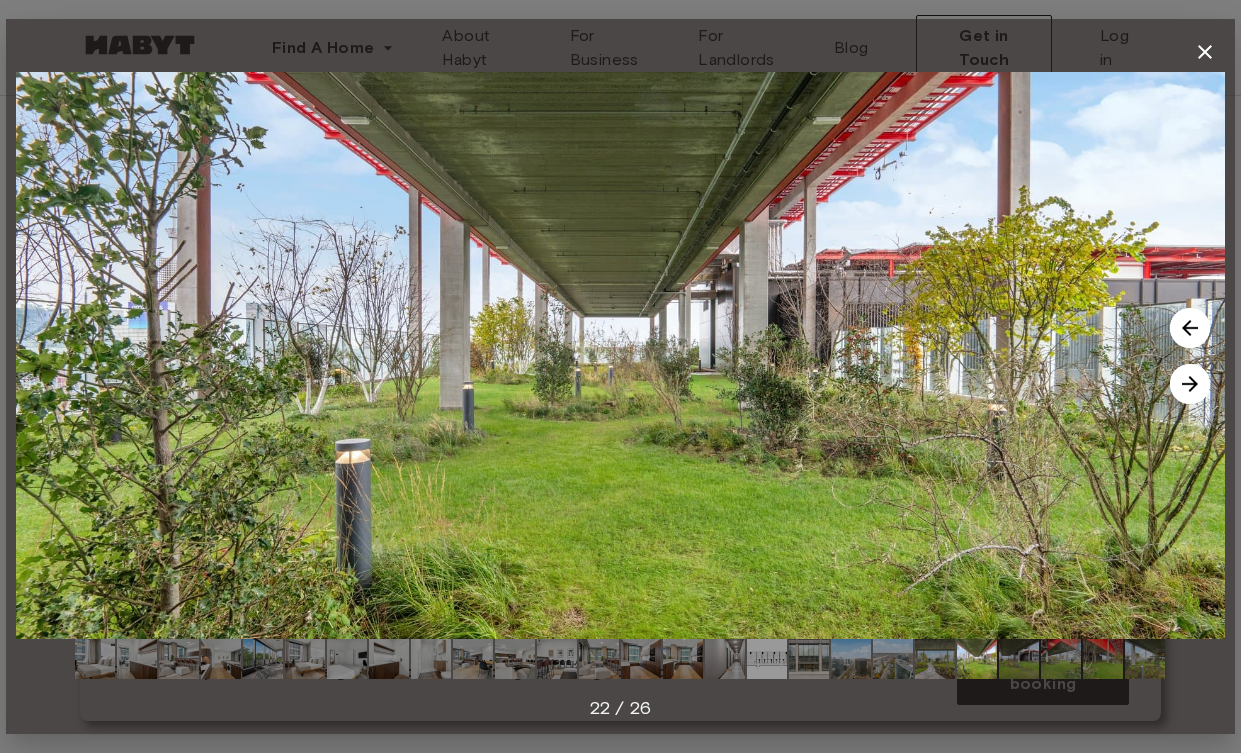 click at bounding box center (1190, 384) 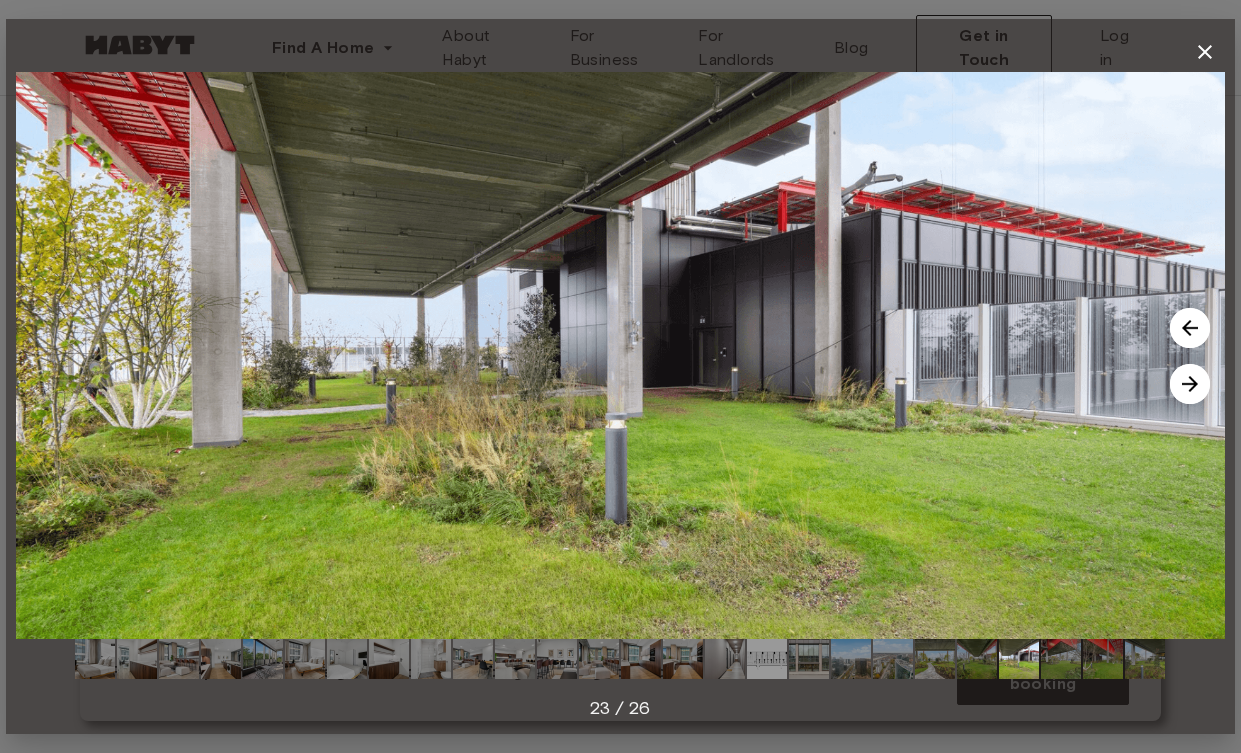 click at bounding box center (1190, 384) 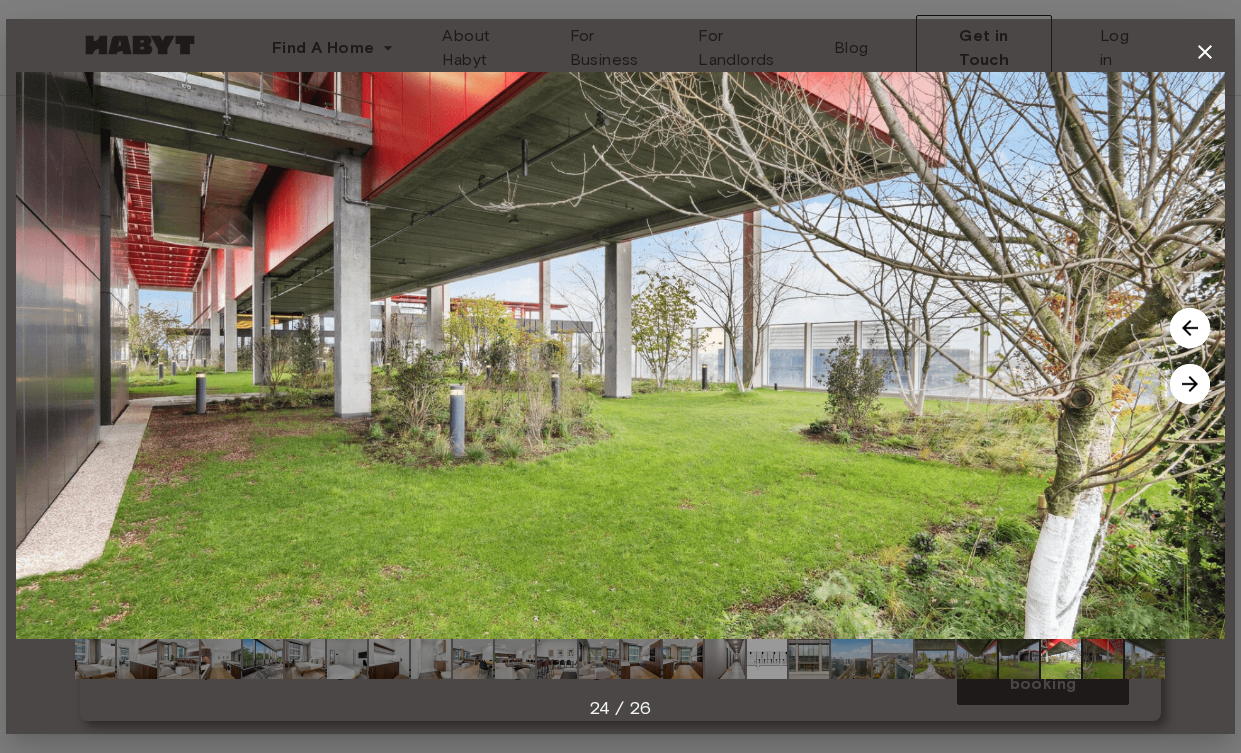 click at bounding box center [1190, 384] 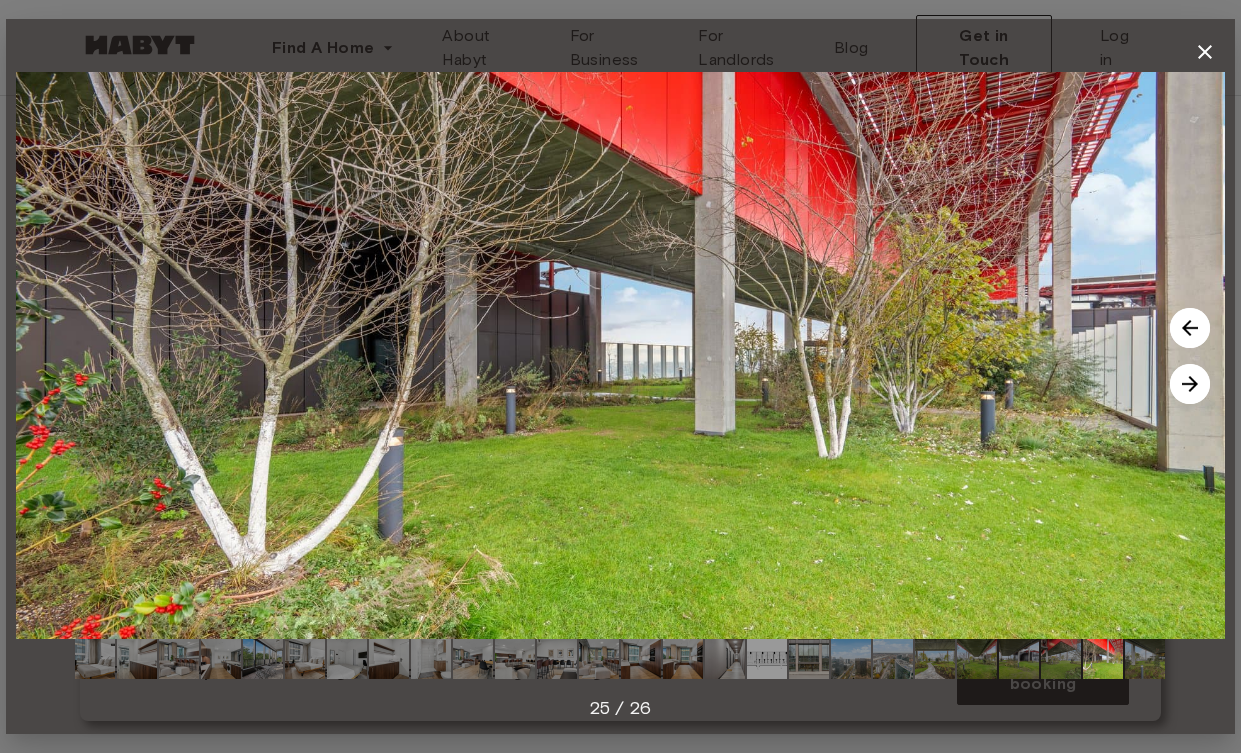 click at bounding box center (1190, 384) 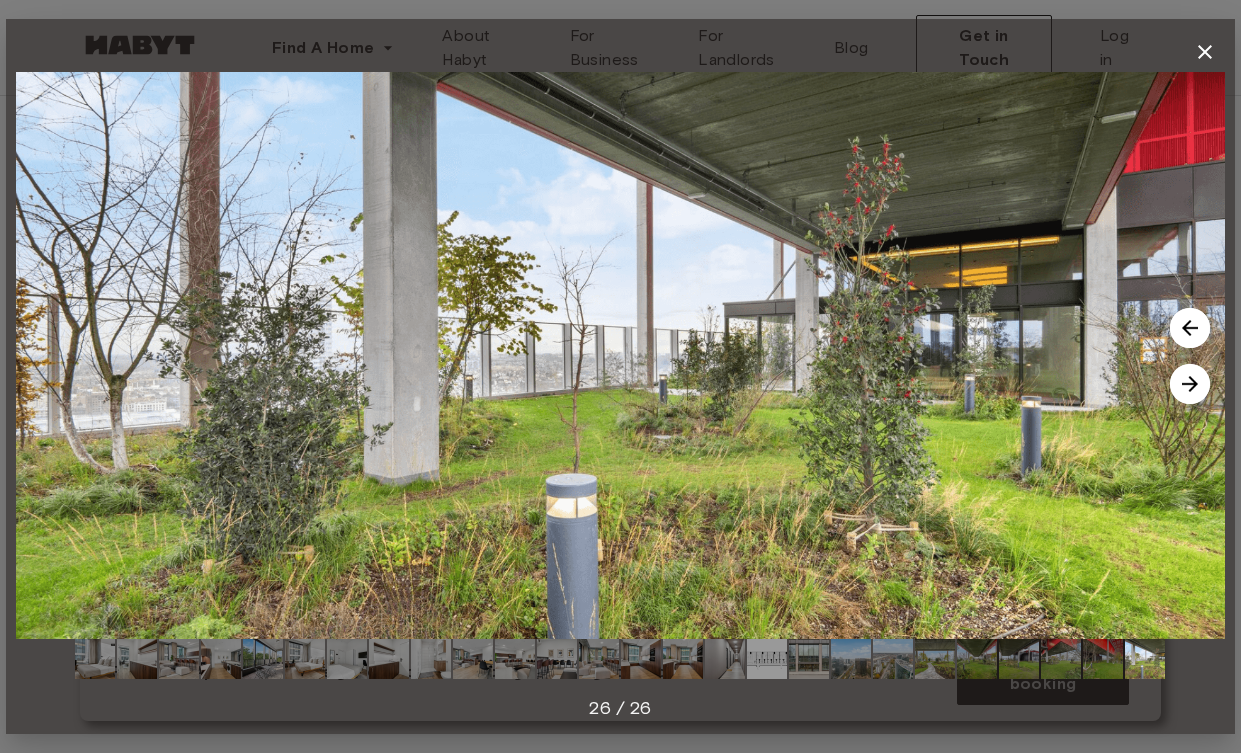 click at bounding box center (1190, 384) 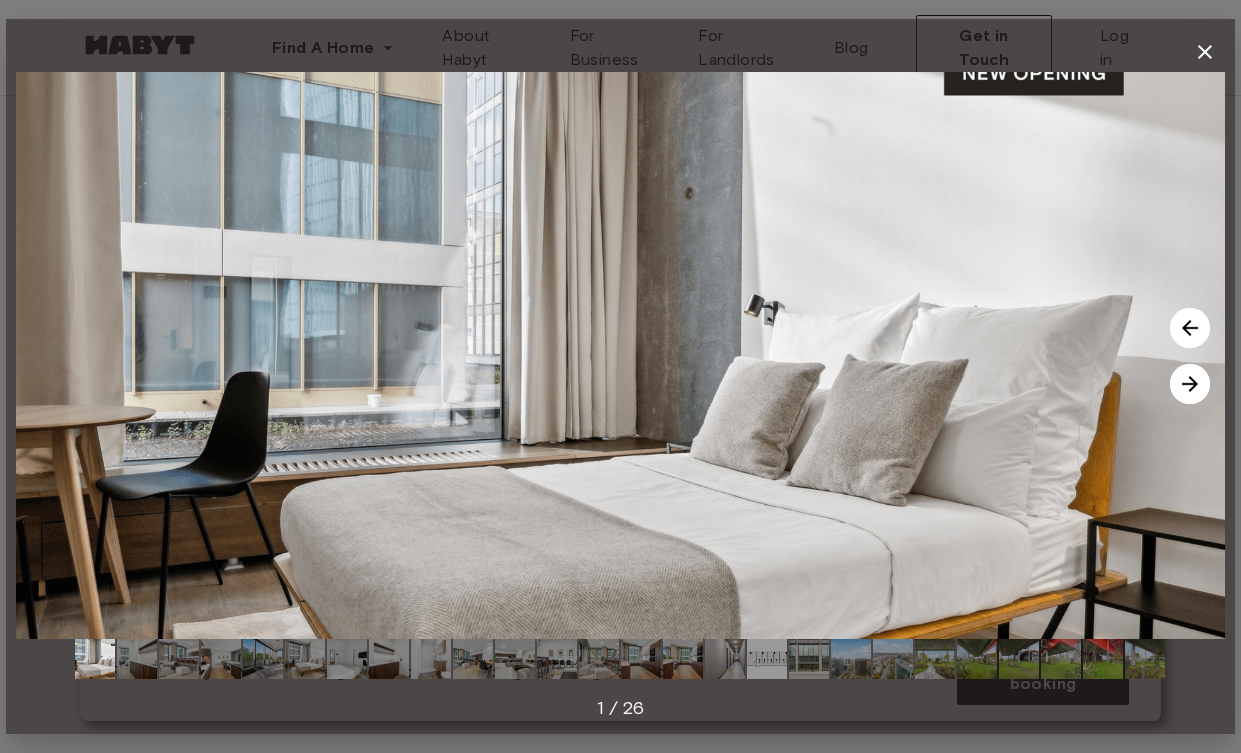 click at bounding box center (1190, 384) 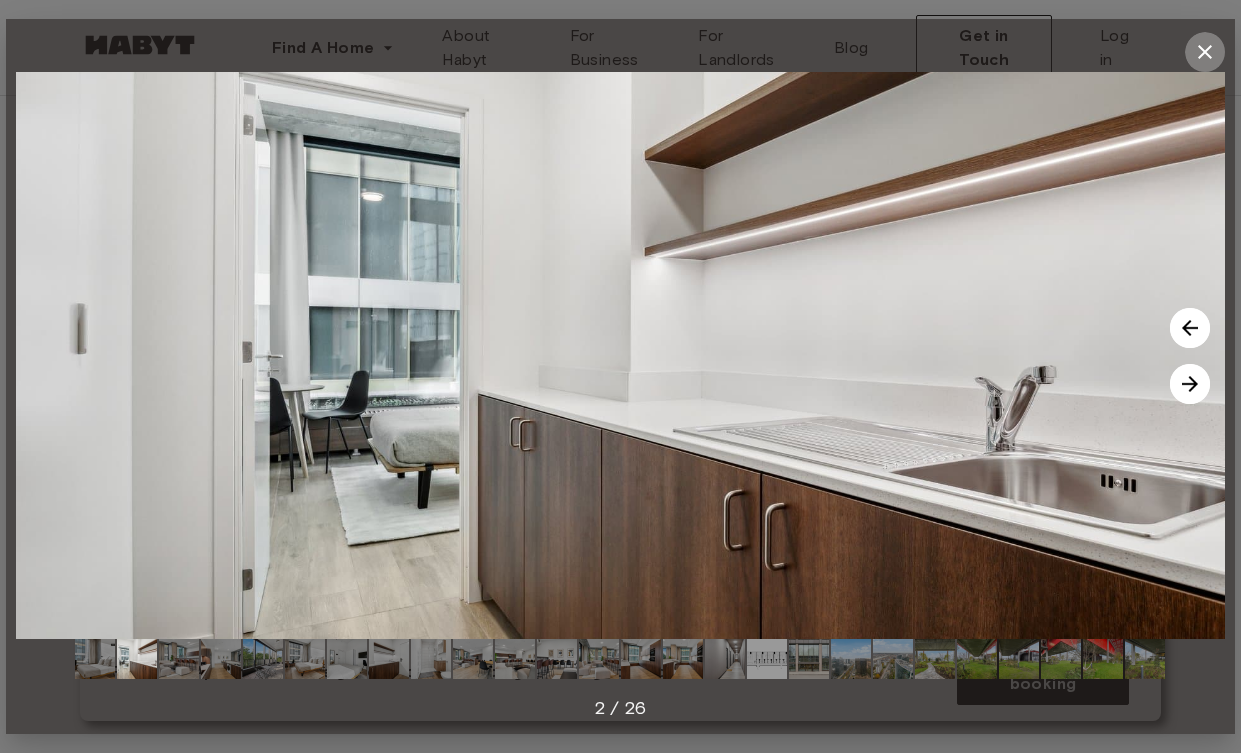 click 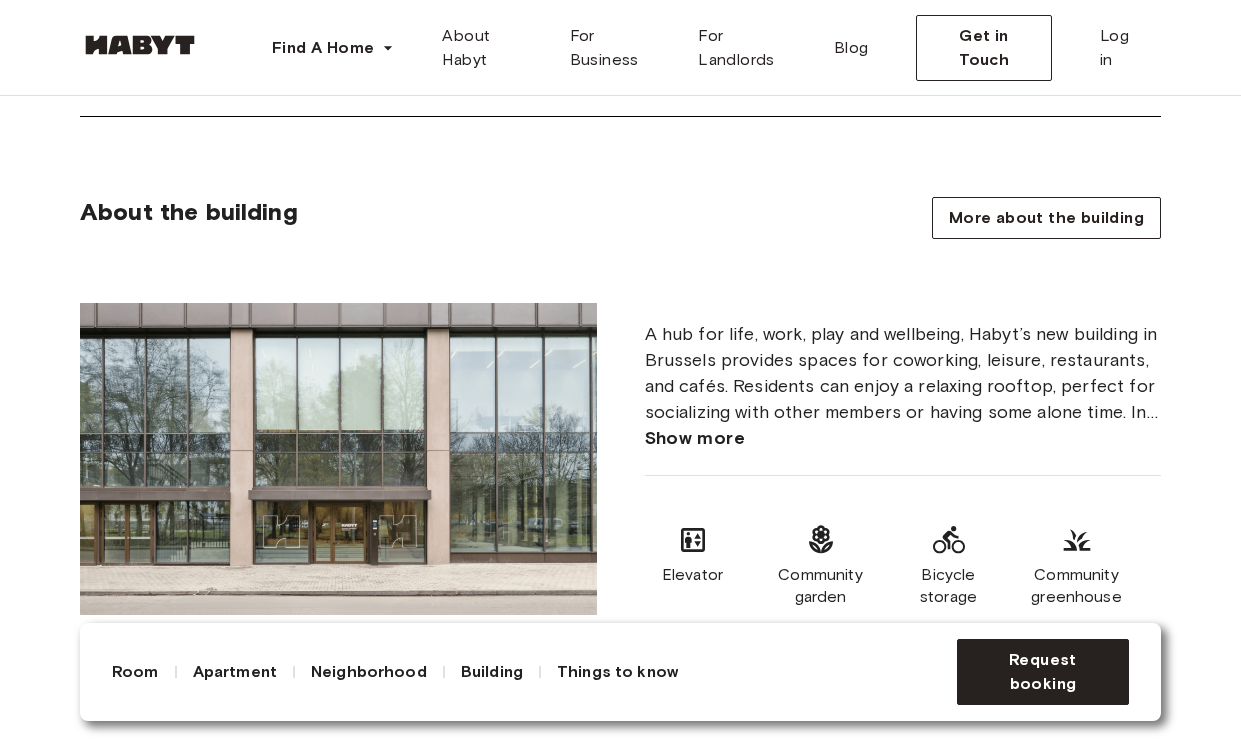 scroll, scrollTop: 1078, scrollLeft: 0, axis: vertical 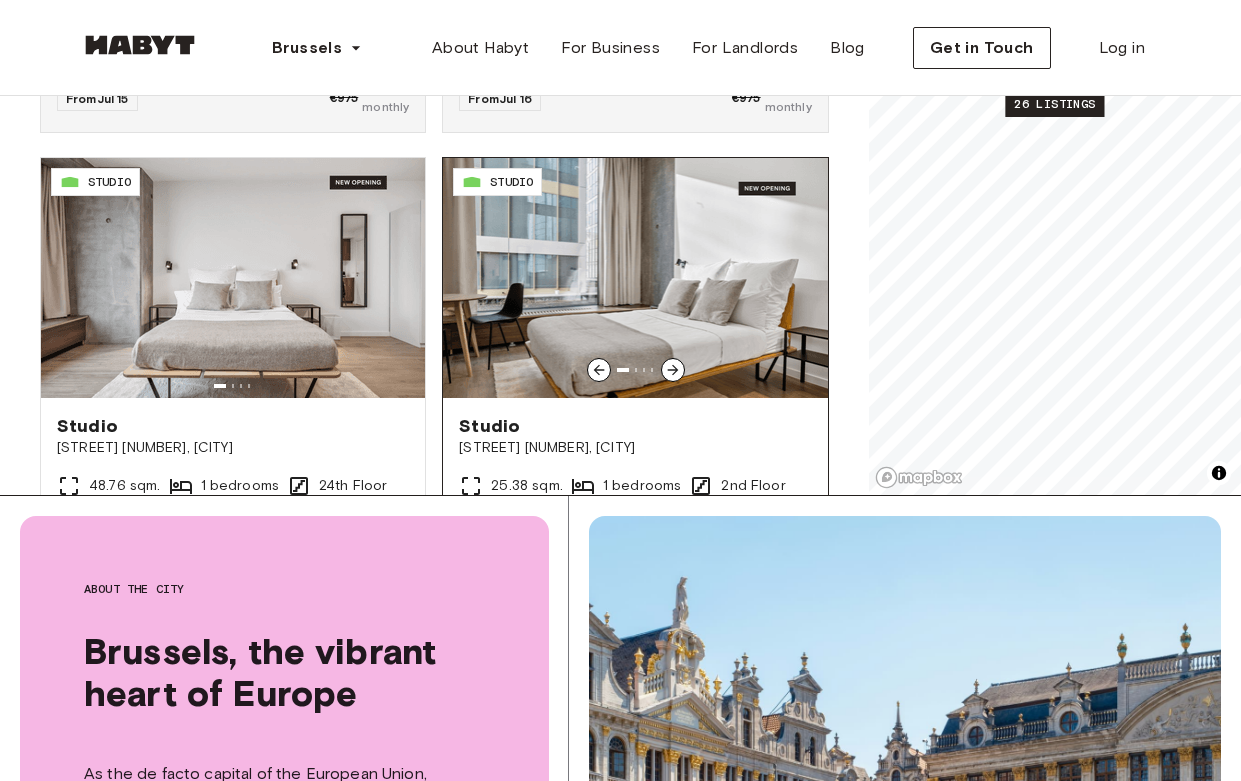 click on "Studio" at bounding box center [635, 426] 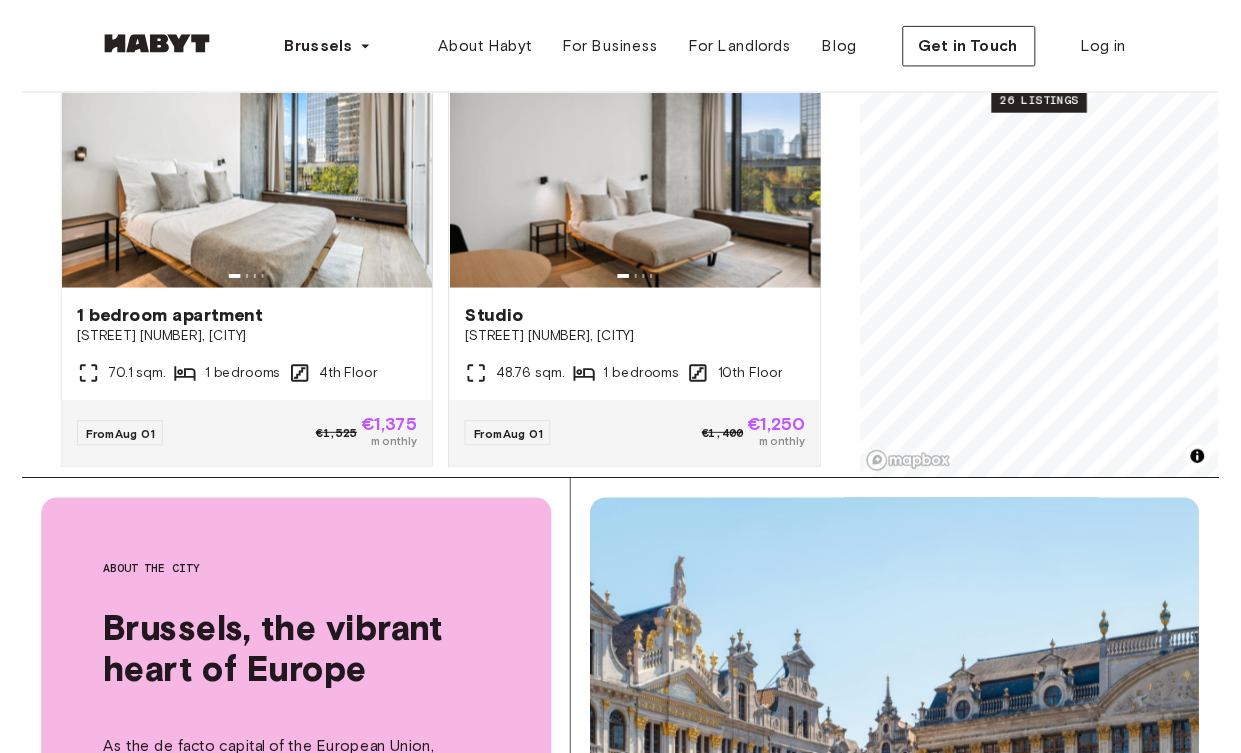 scroll, scrollTop: 1455, scrollLeft: 0, axis: vertical 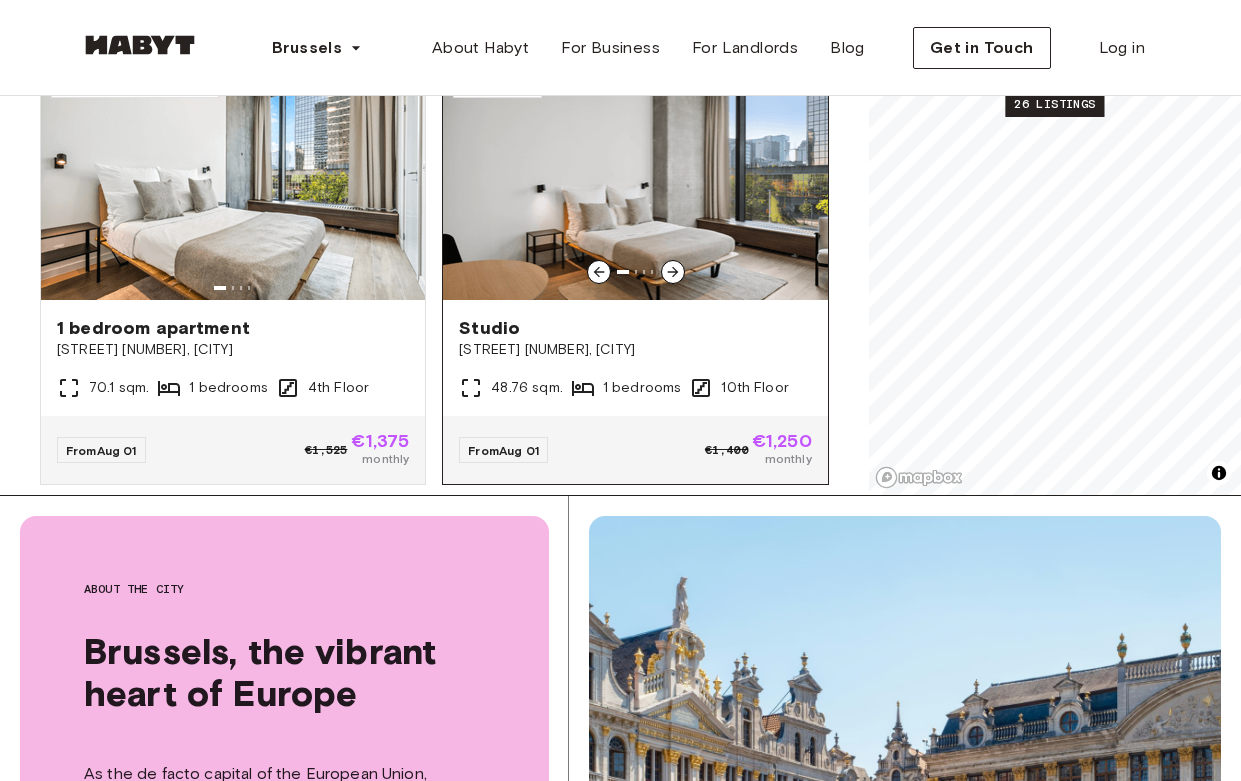 click on "Studio" at bounding box center [635, 328] 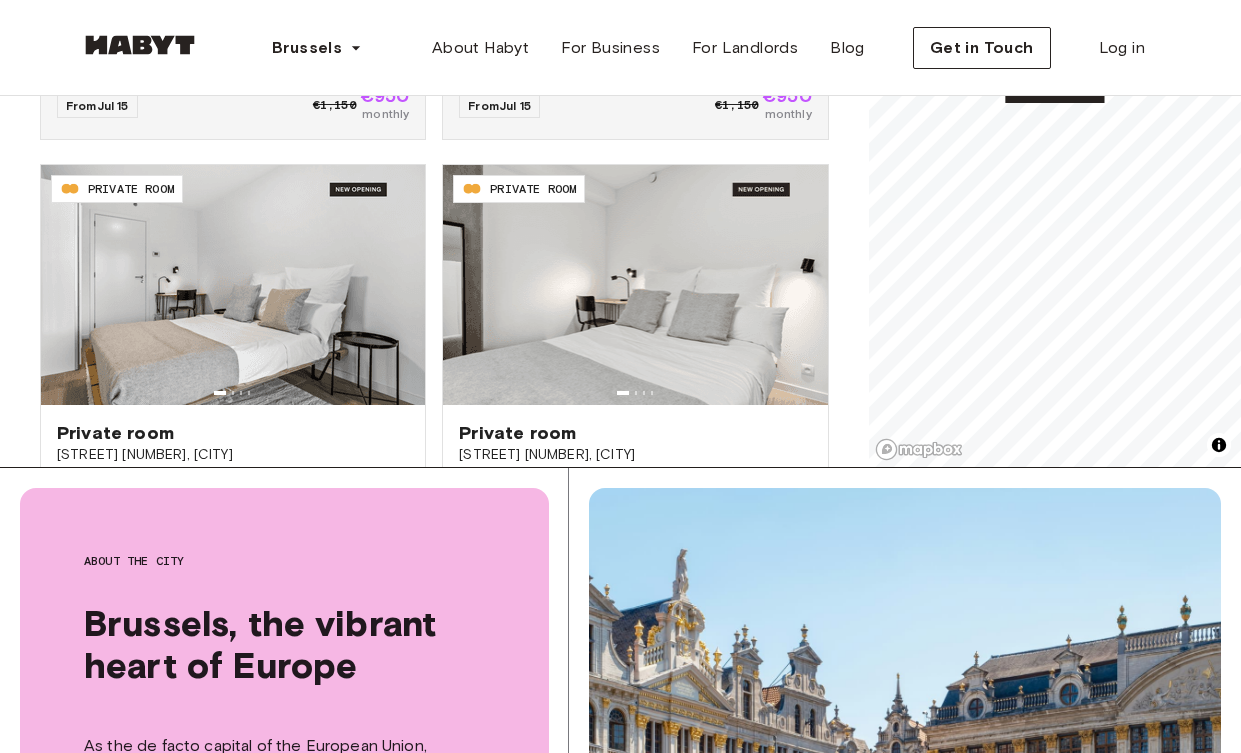 scroll, scrollTop: 0, scrollLeft: 0, axis: both 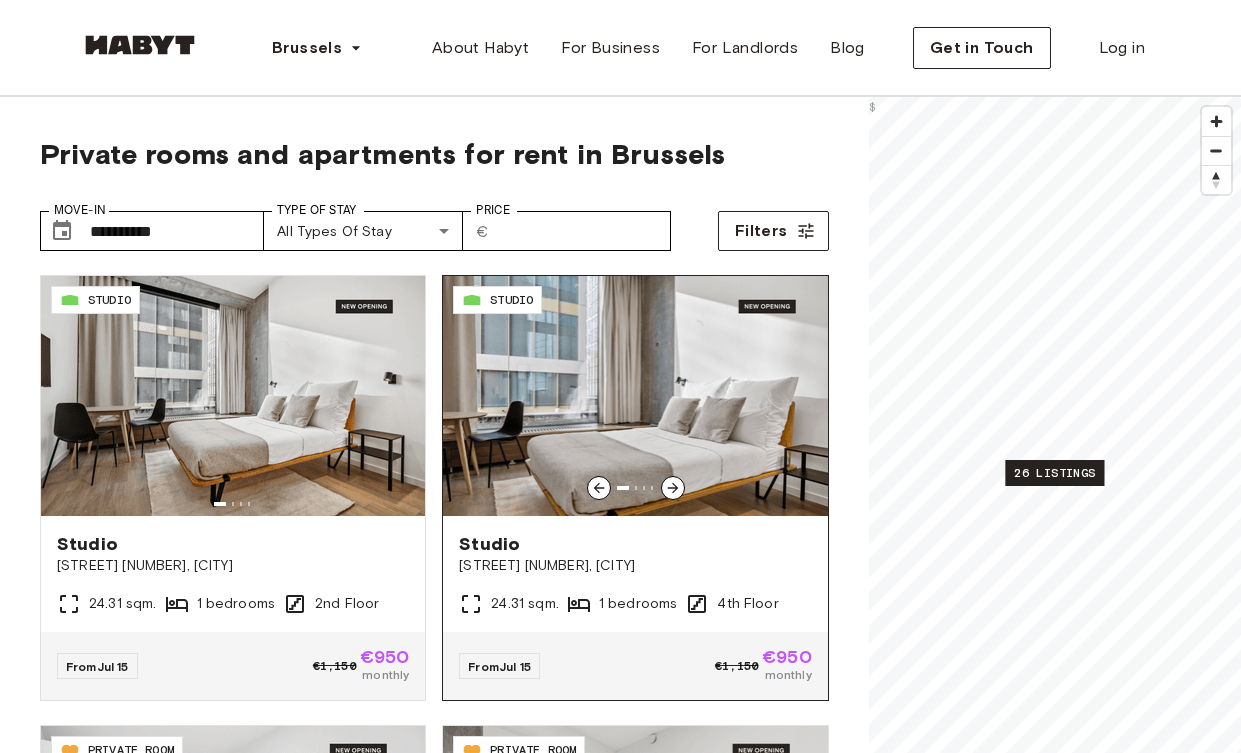 click at bounding box center (635, 396) 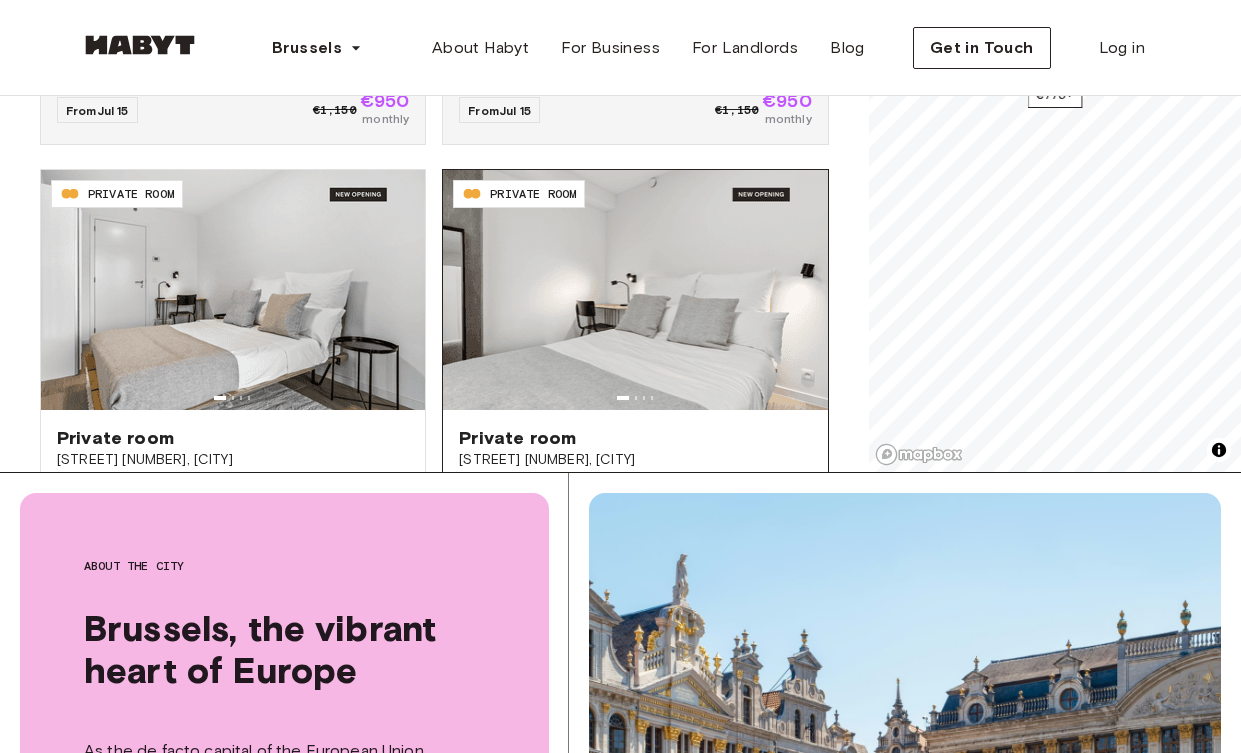 scroll, scrollTop: 579, scrollLeft: 0, axis: vertical 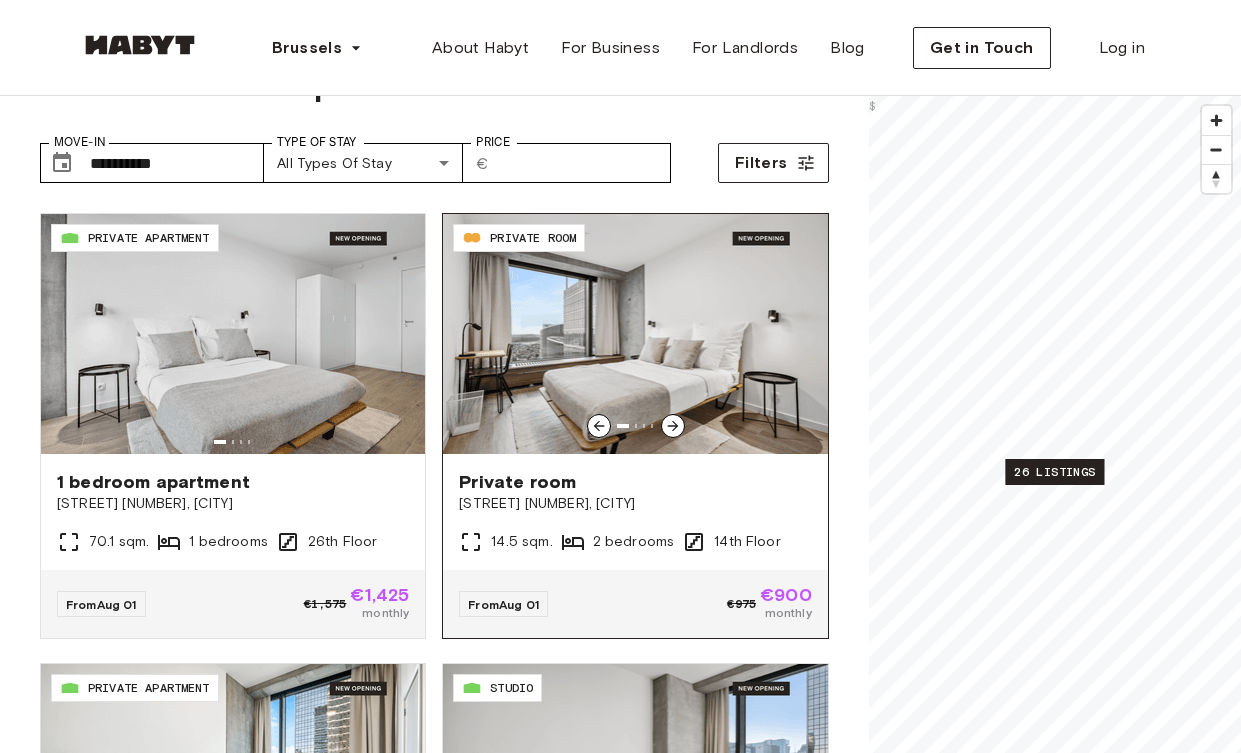 click 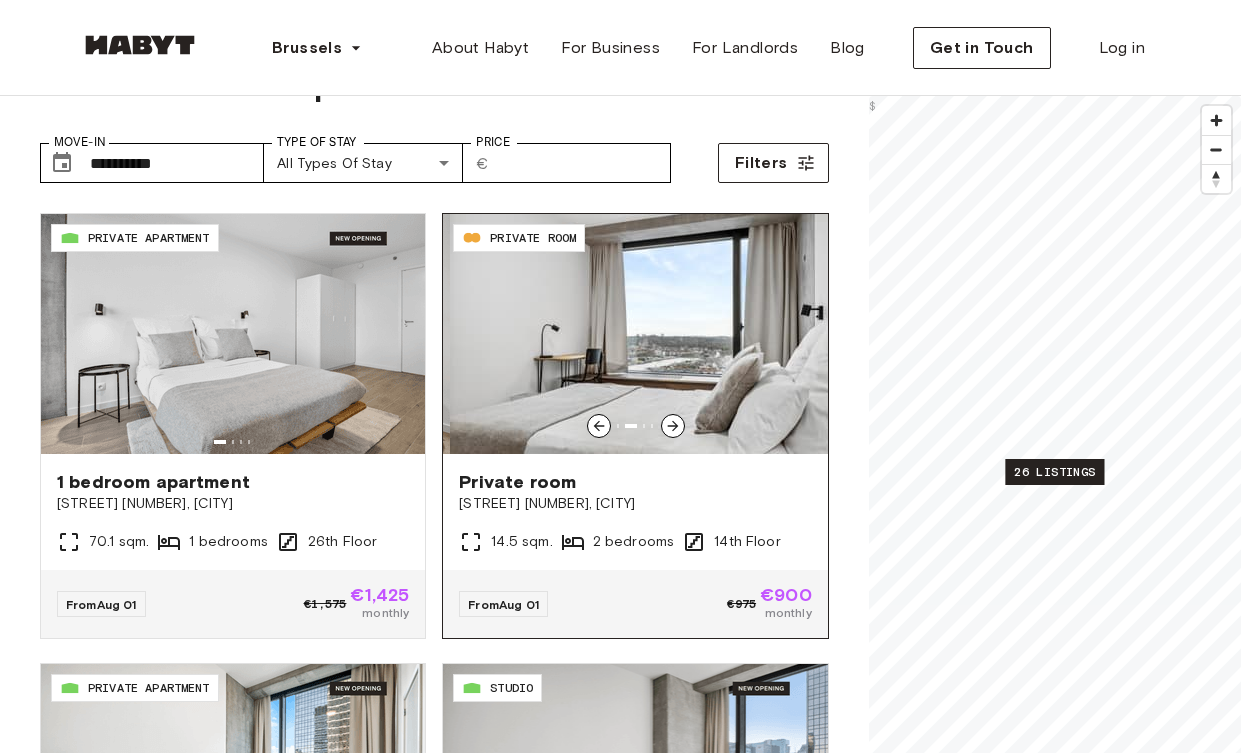 click 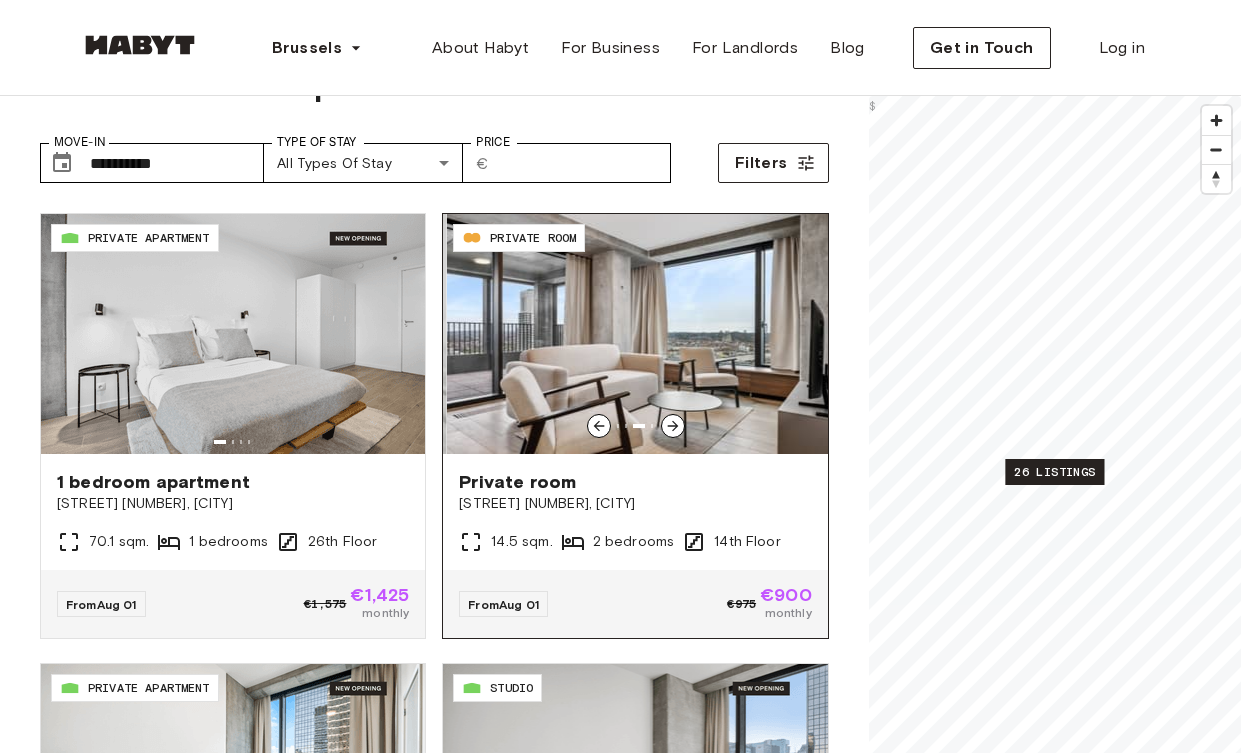 click 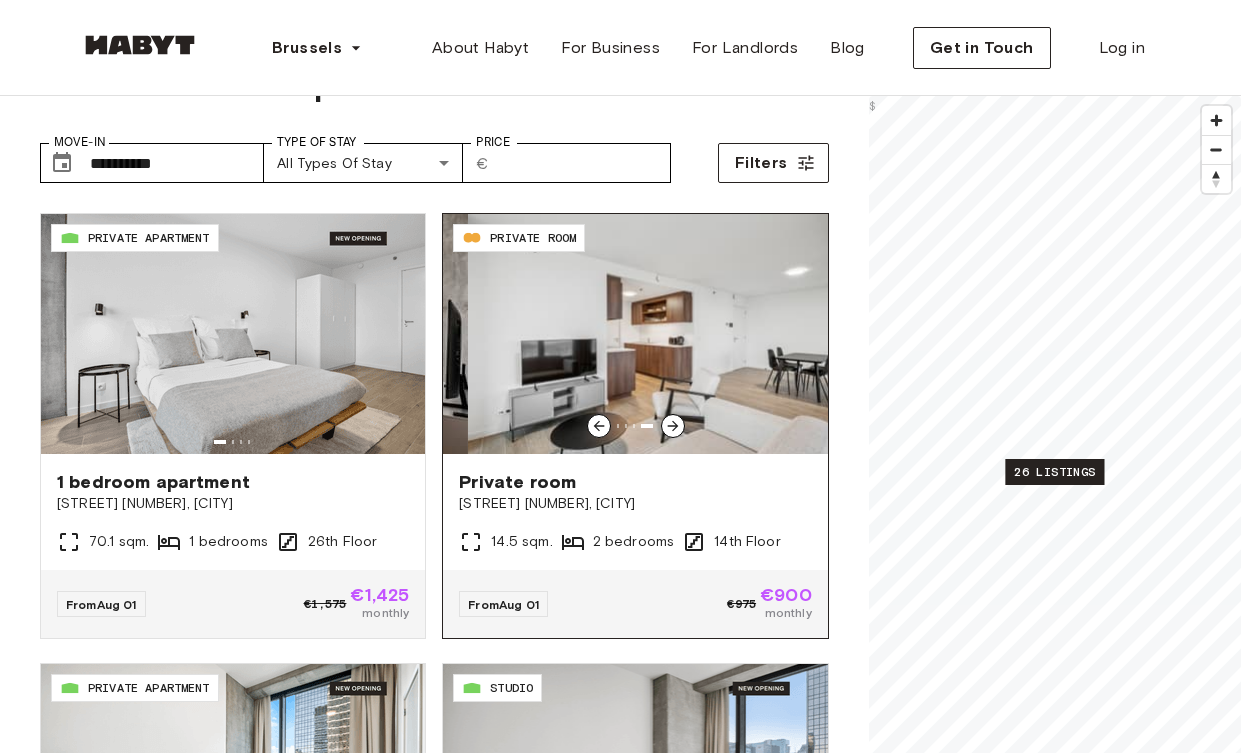 click 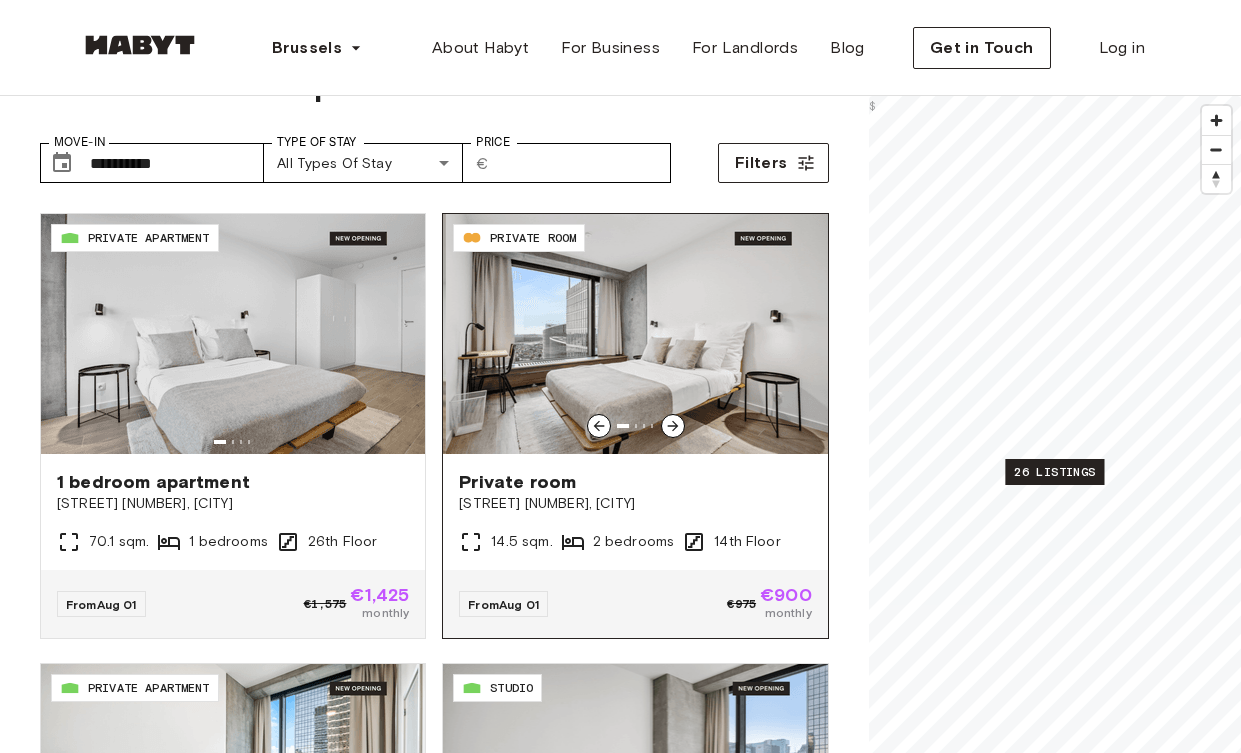 click 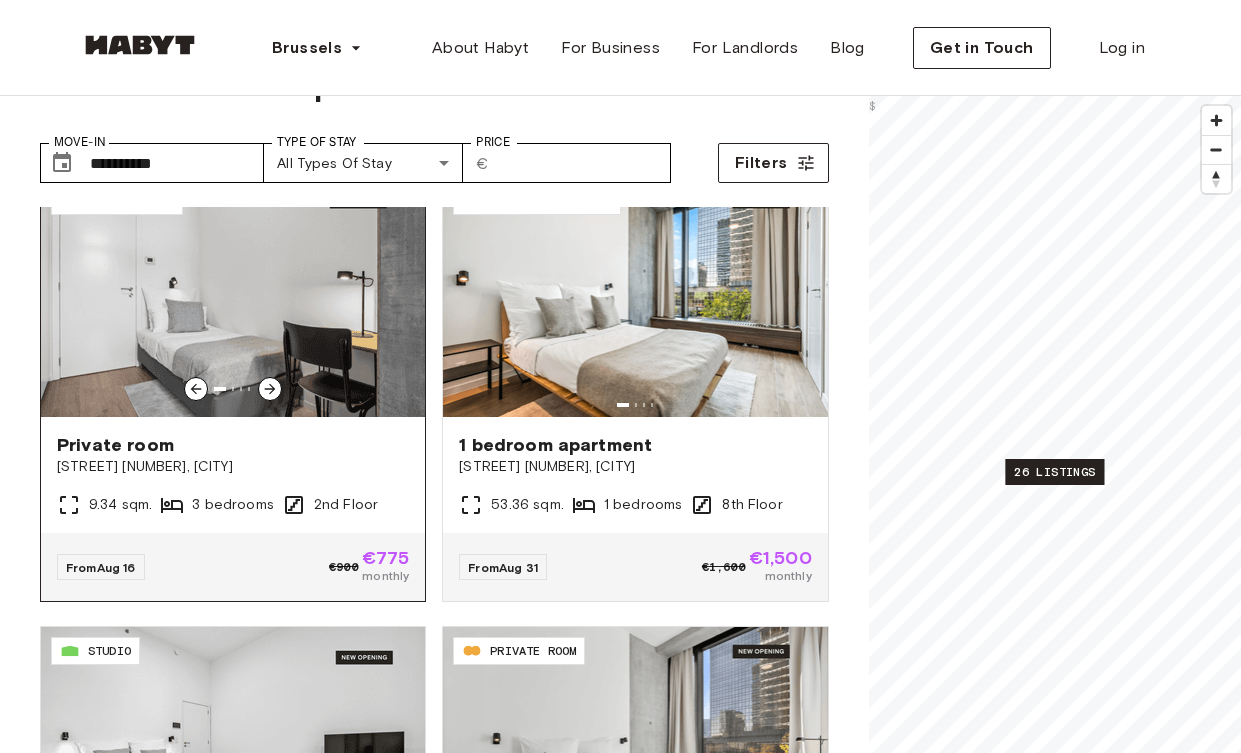 scroll, scrollTop: 3135, scrollLeft: 0, axis: vertical 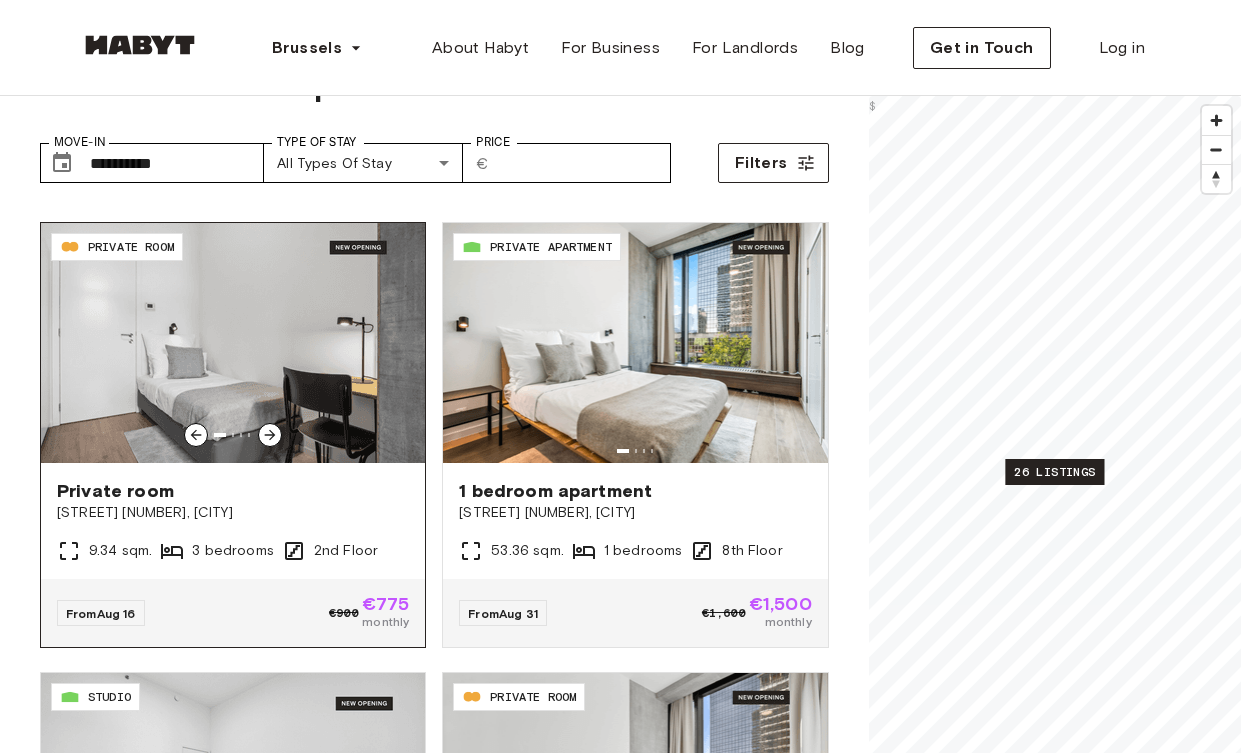 click 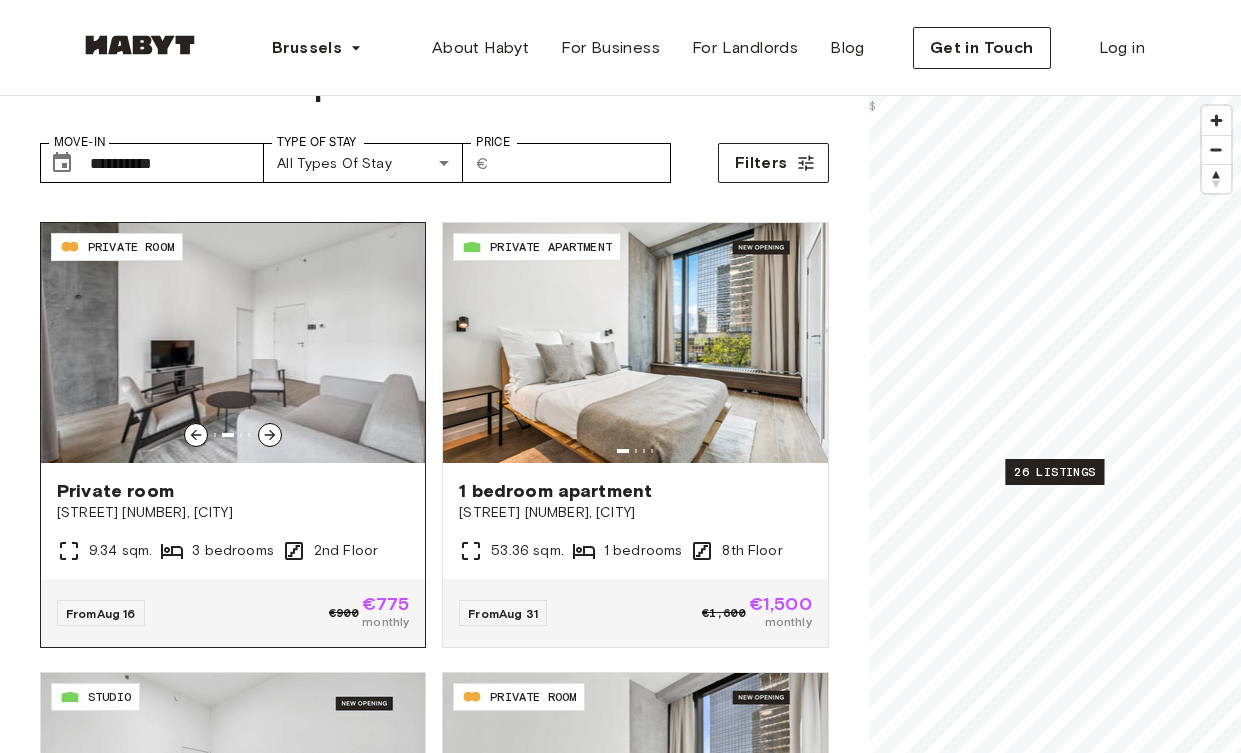 click 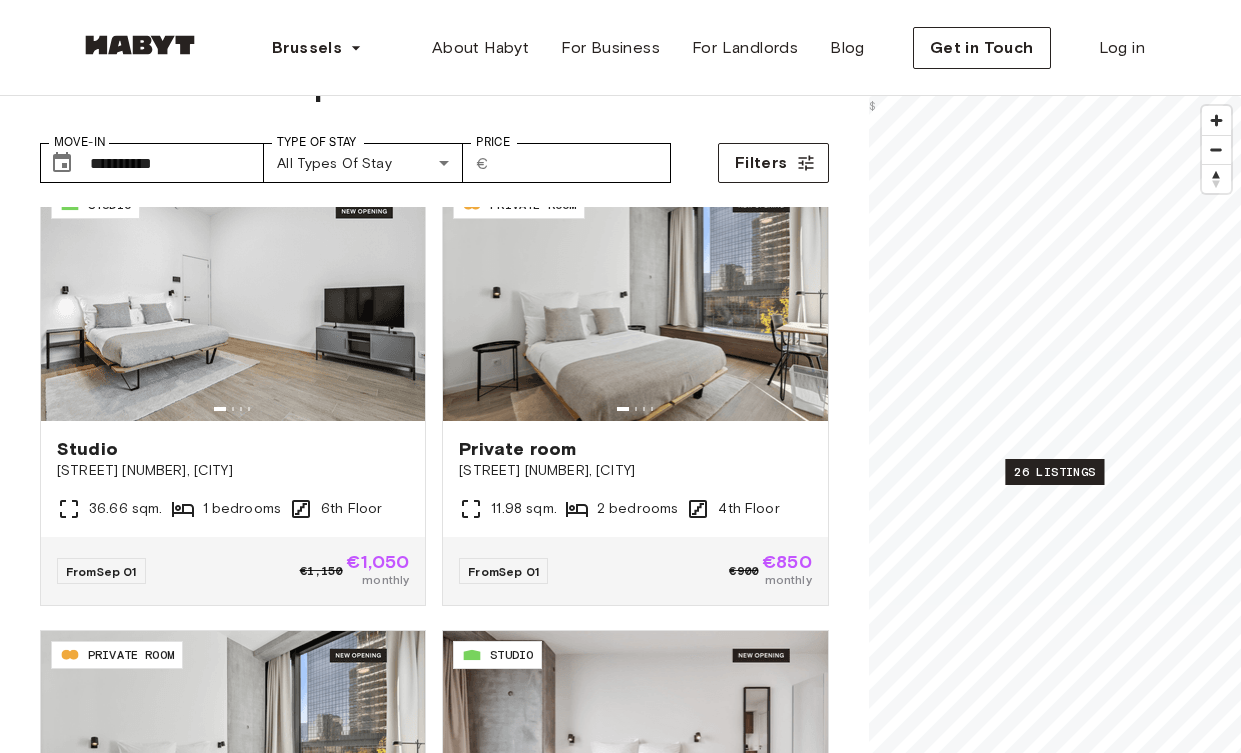 scroll, scrollTop: 3629, scrollLeft: 0, axis: vertical 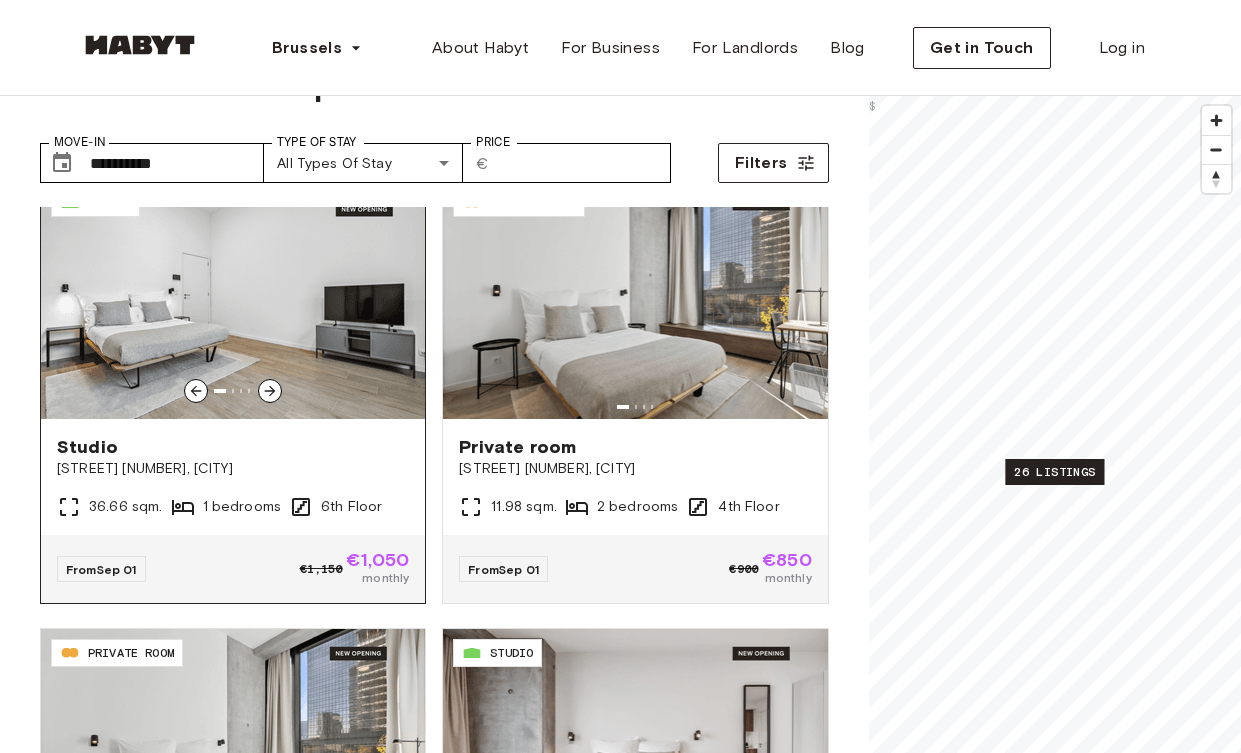 click 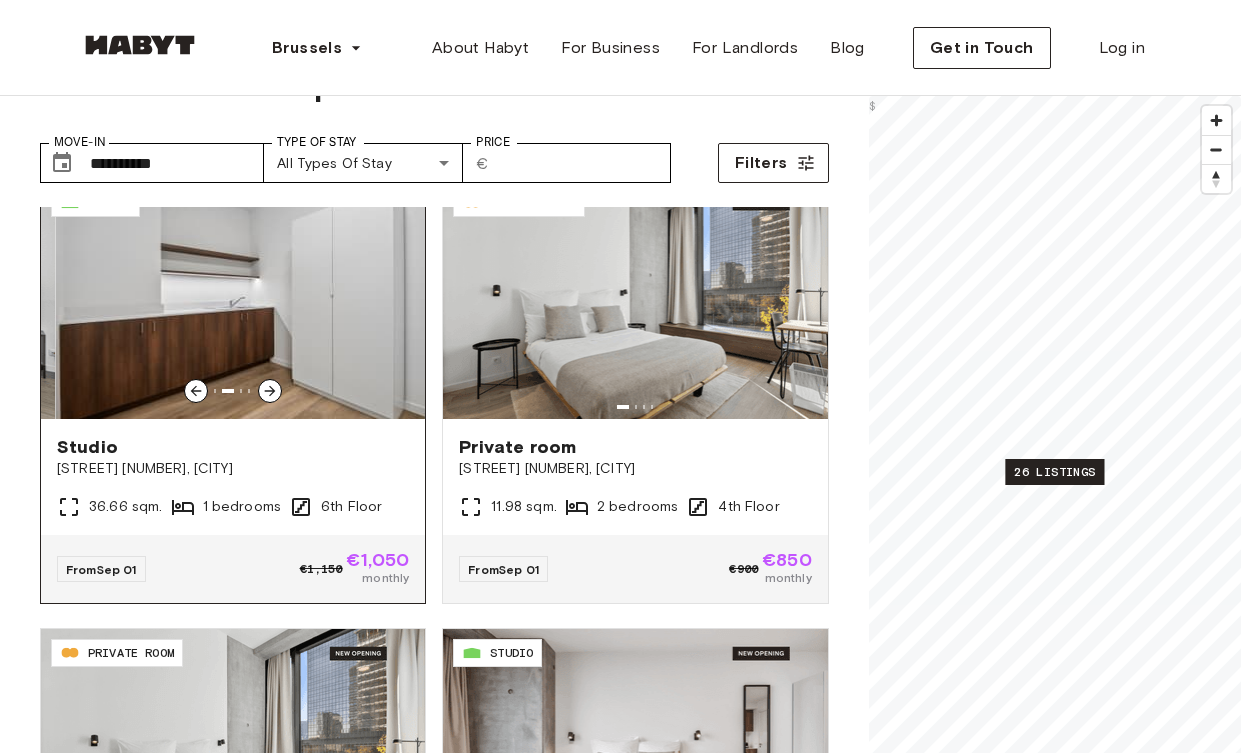 click 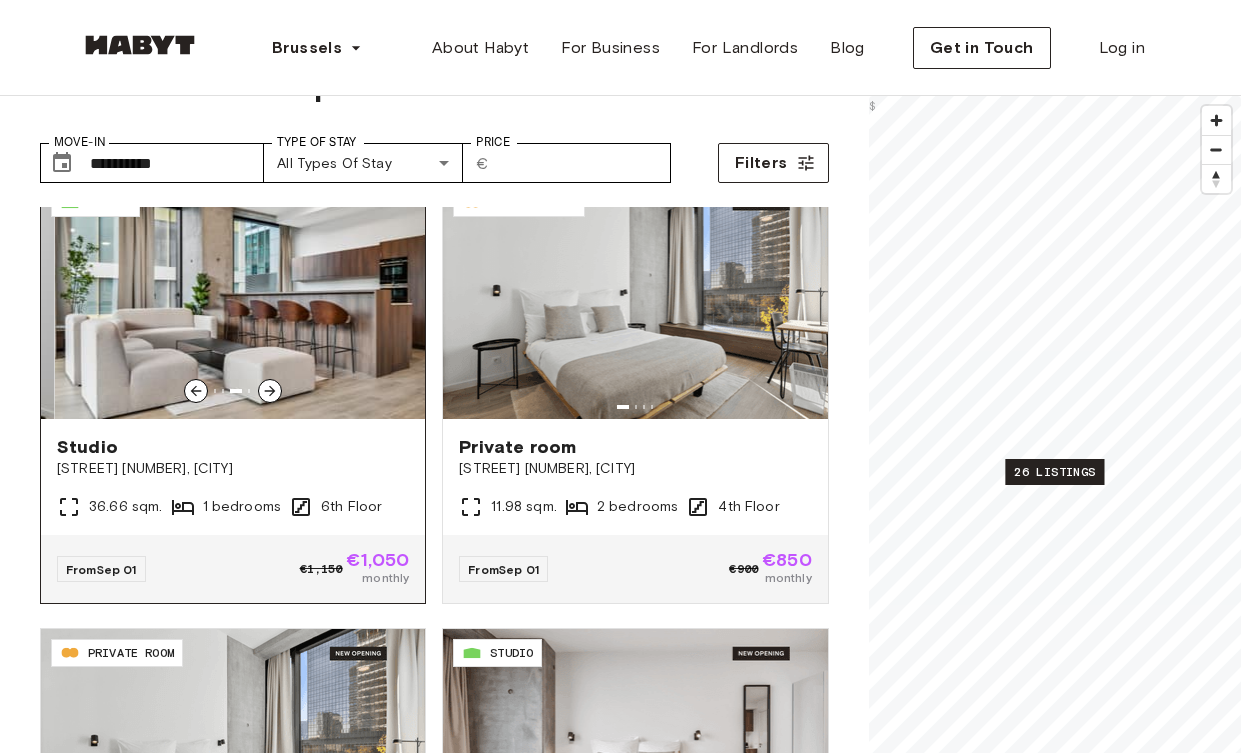 click 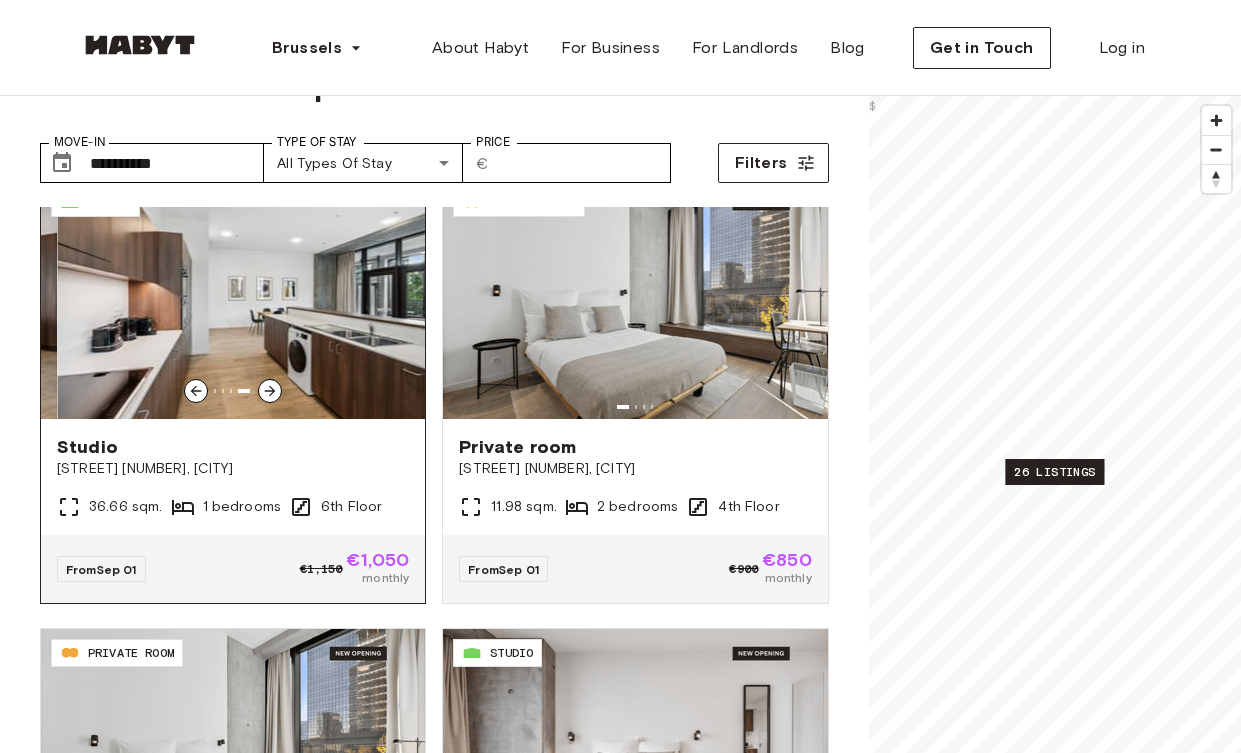 click 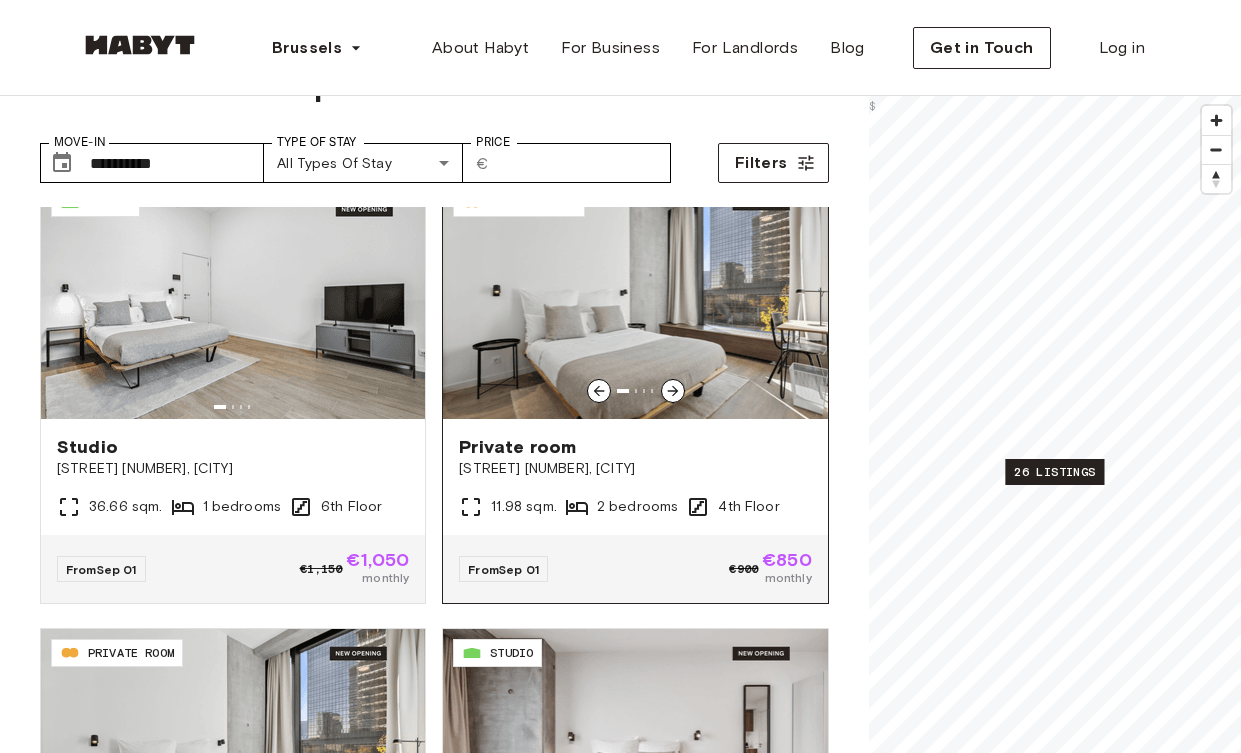 click 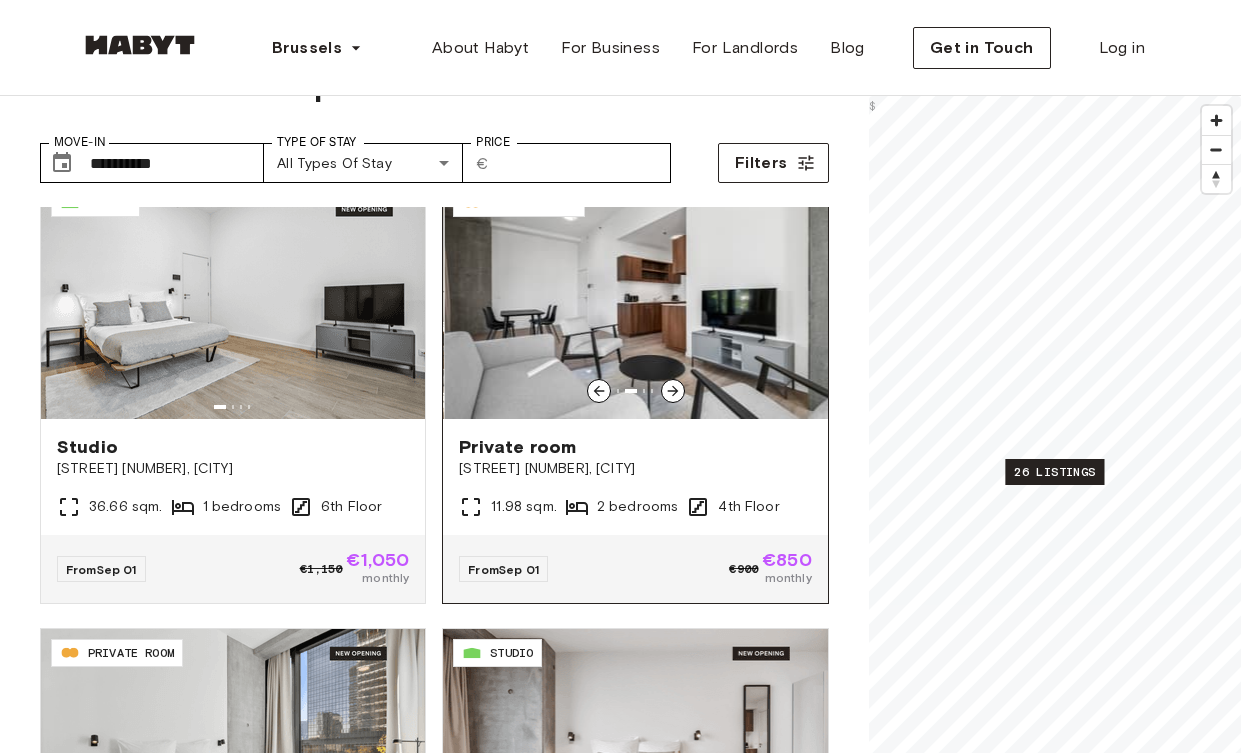 click 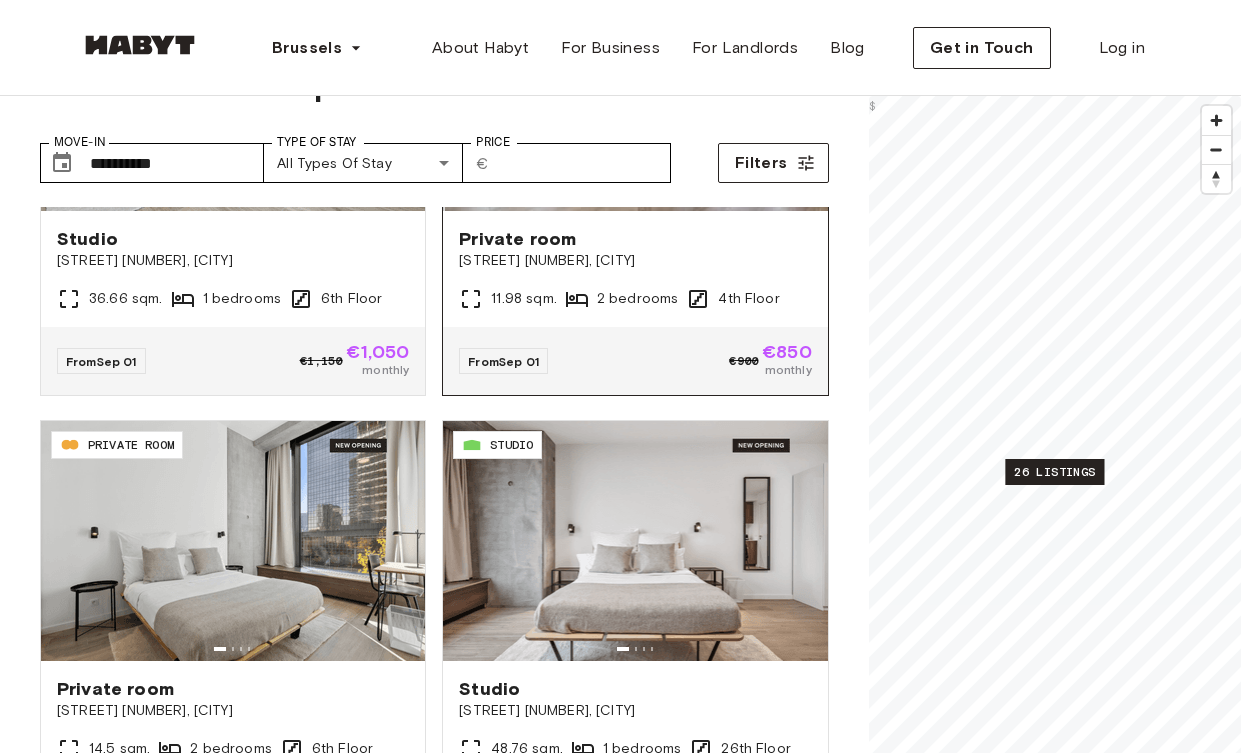 scroll, scrollTop: 3837, scrollLeft: 0, axis: vertical 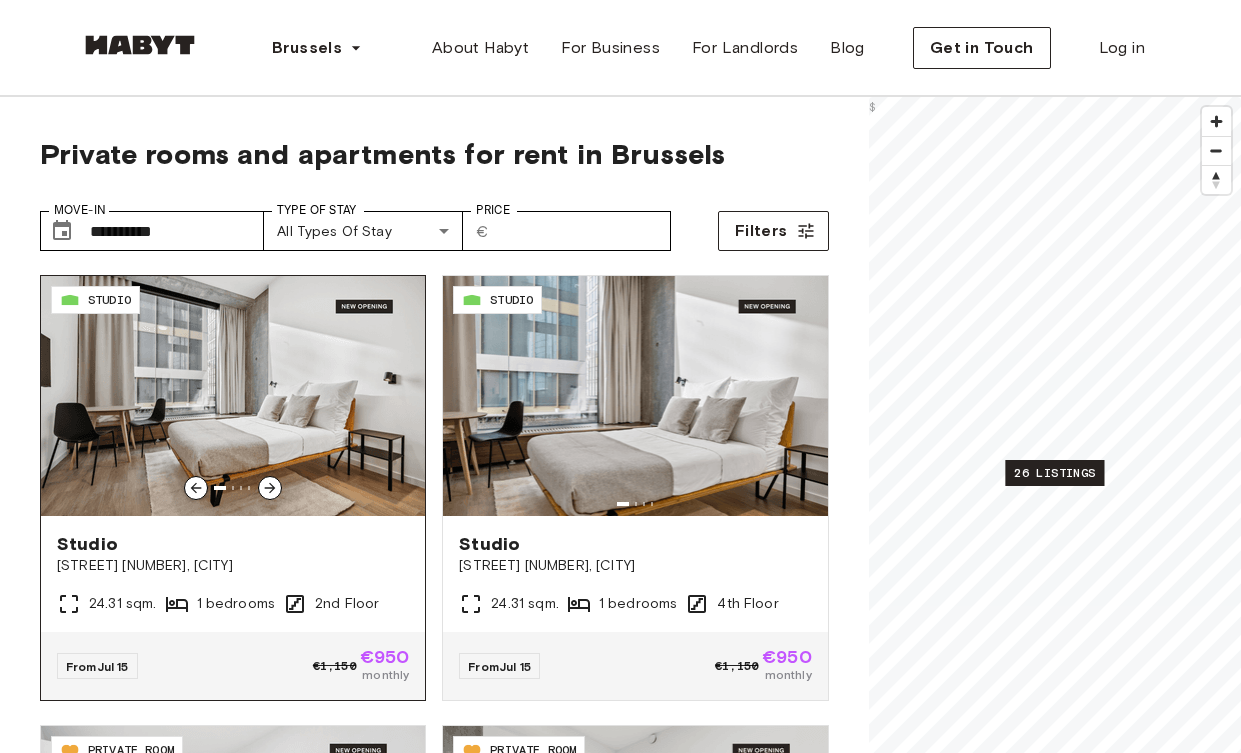click on "Studio" at bounding box center [233, 544] 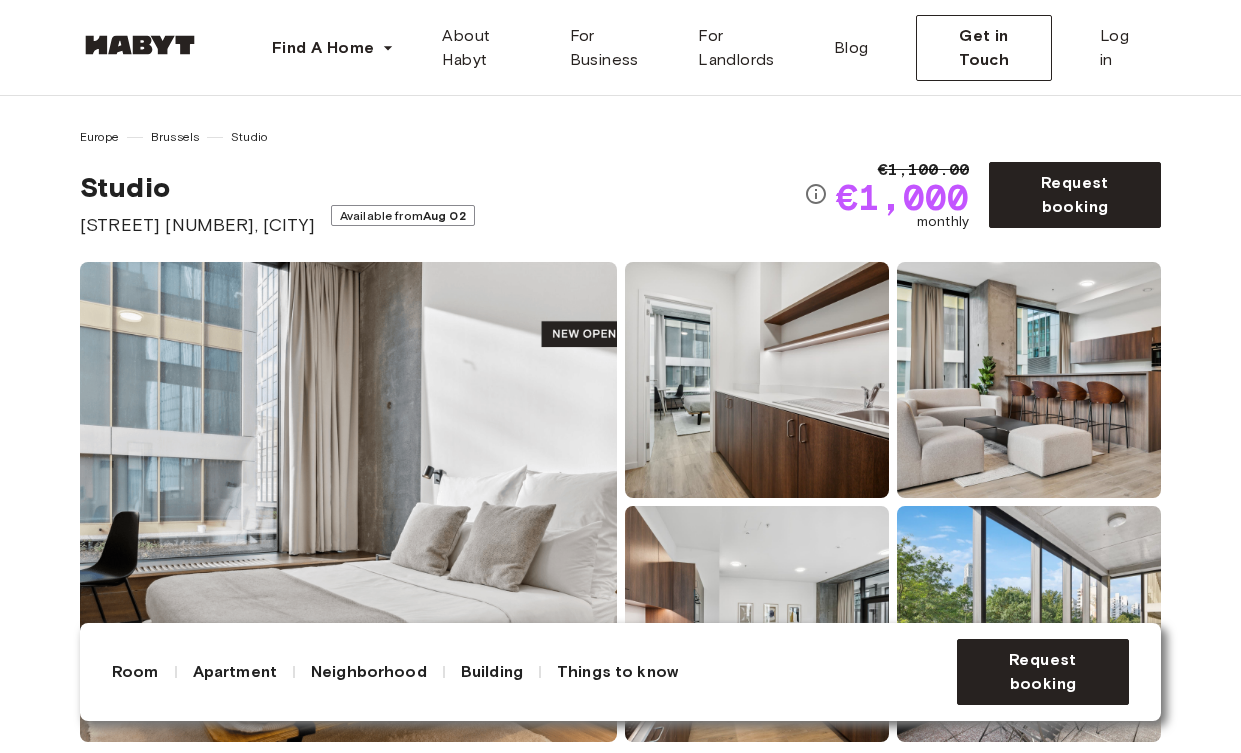 scroll, scrollTop: 0, scrollLeft: 0, axis: both 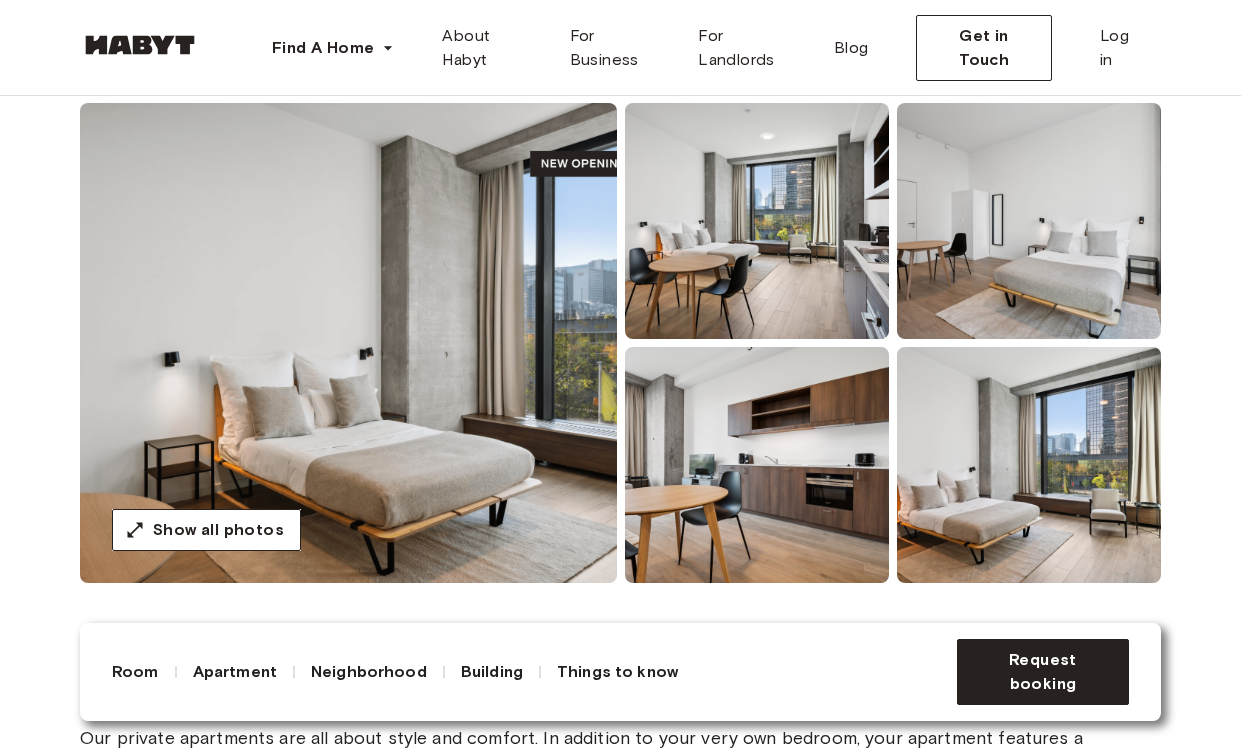 click at bounding box center (348, 343) 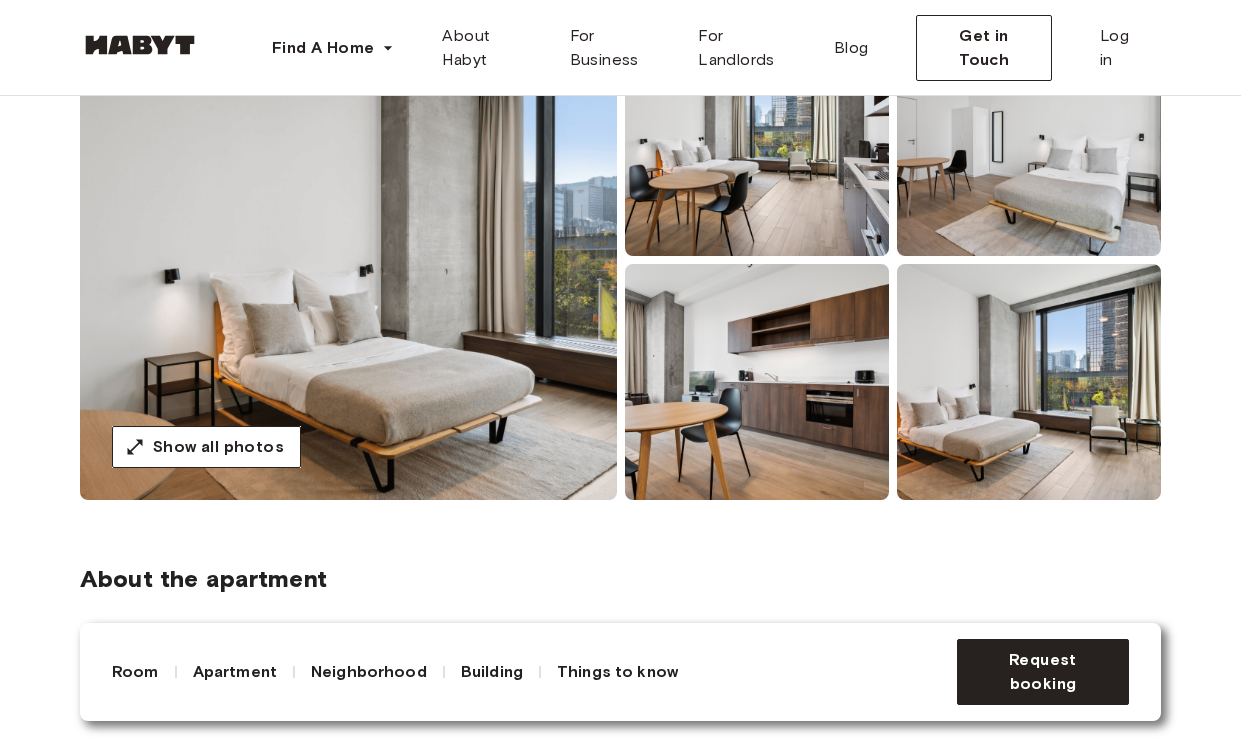 scroll, scrollTop: 284, scrollLeft: 0, axis: vertical 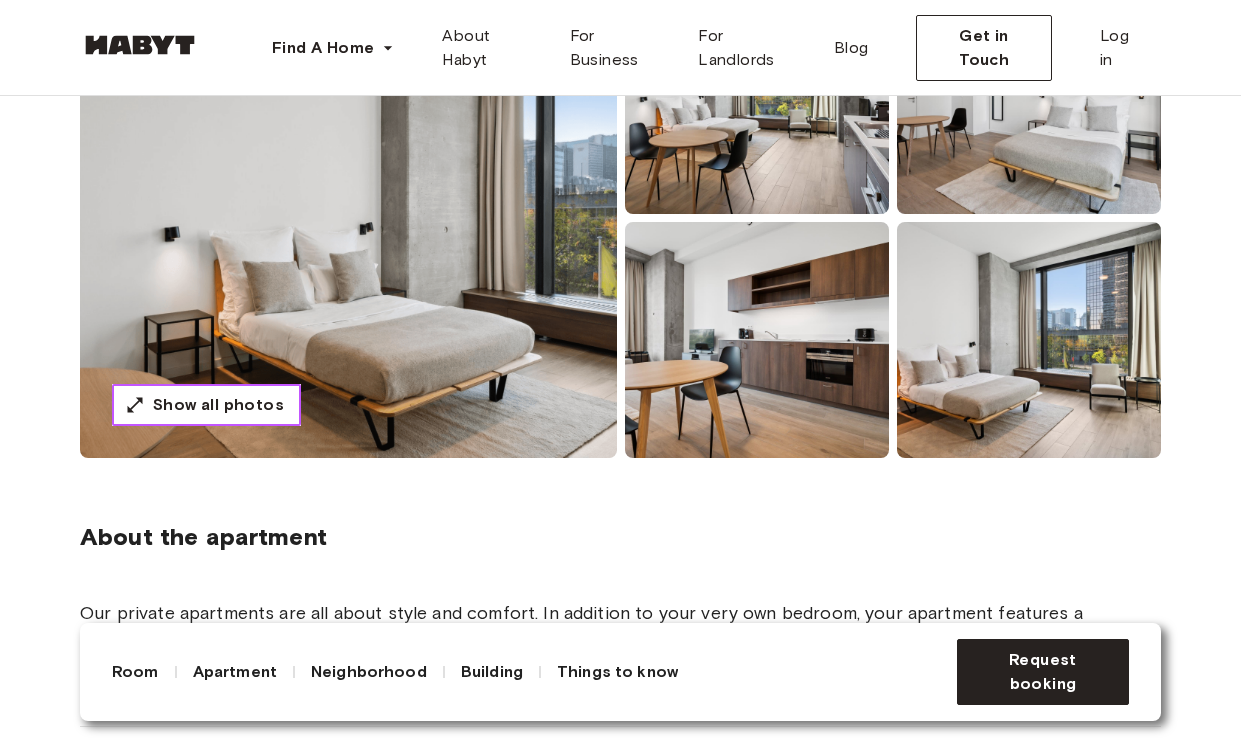 click on "Show all photos" at bounding box center (218, 405) 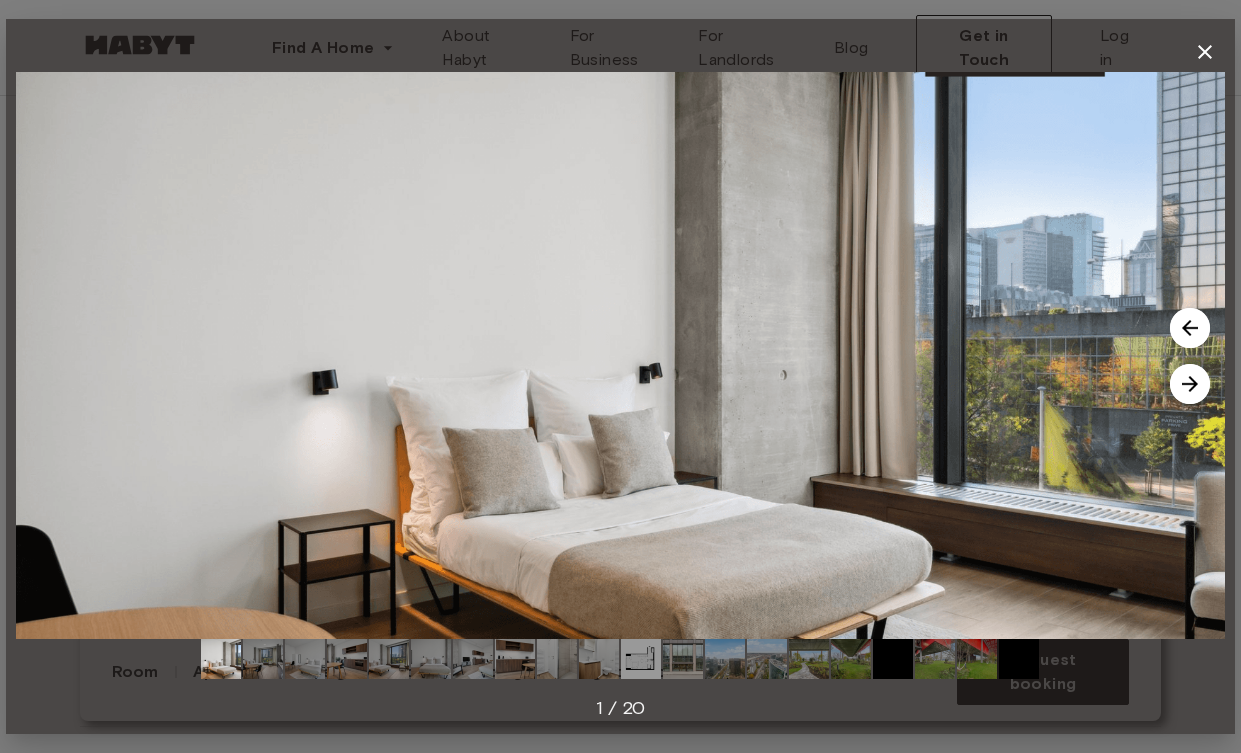 click at bounding box center [1190, 384] 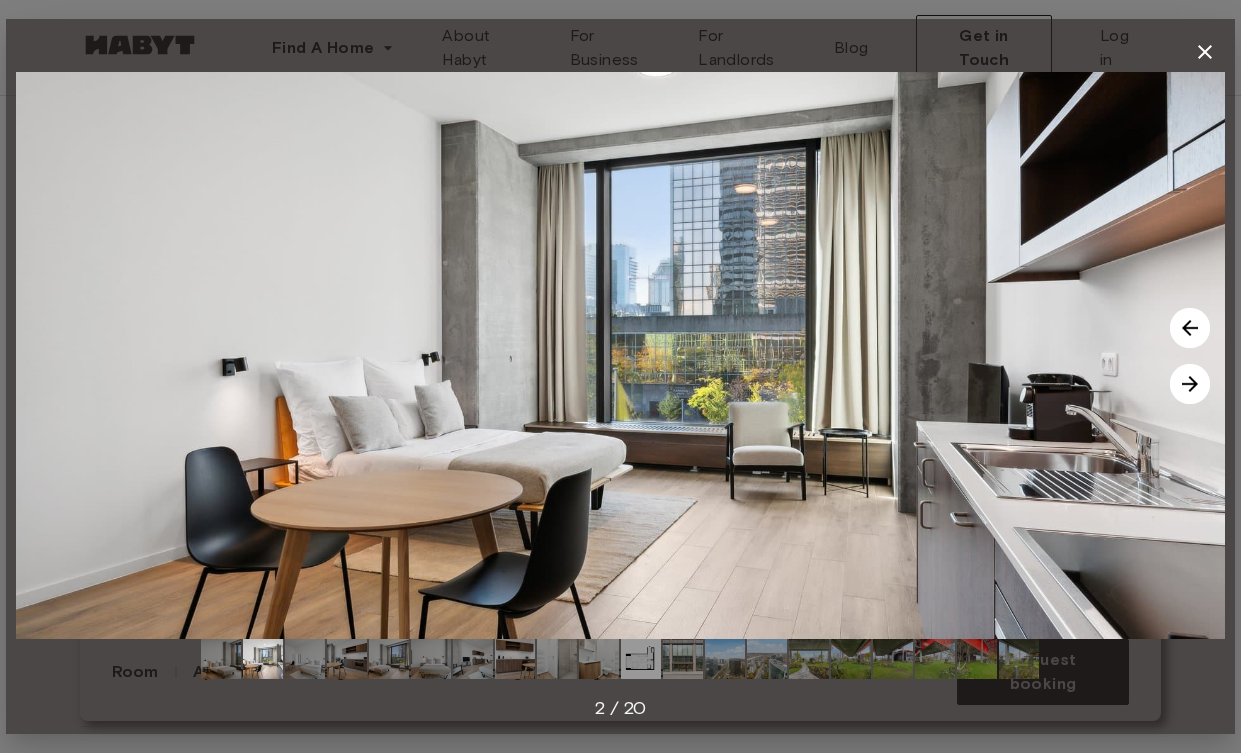 click at bounding box center (1190, 384) 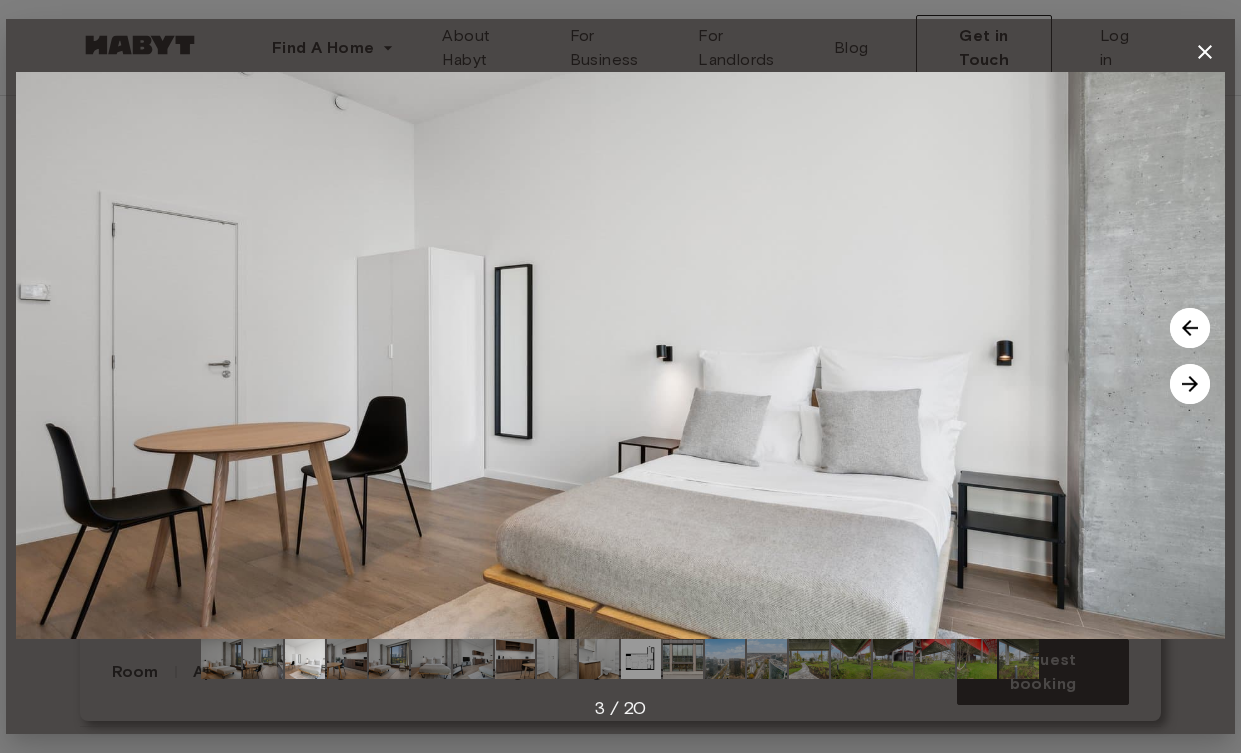 click at bounding box center (1190, 328) 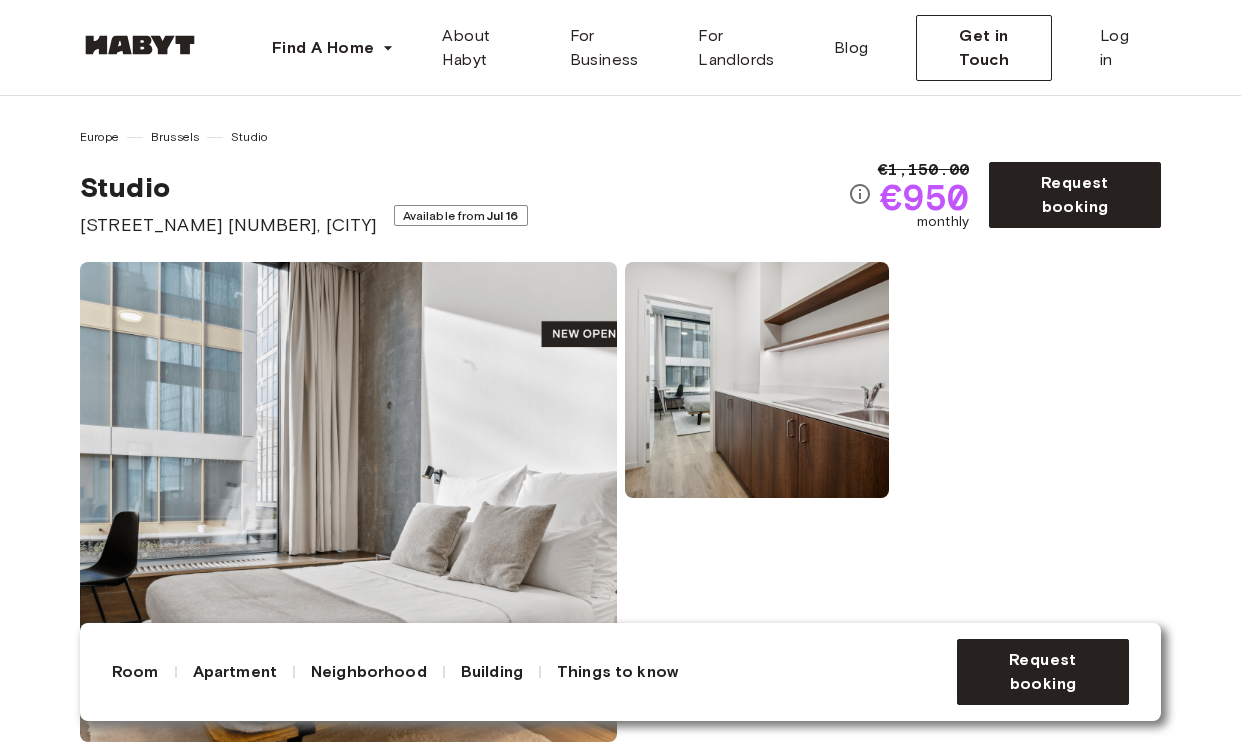 scroll, scrollTop: 0, scrollLeft: 0, axis: both 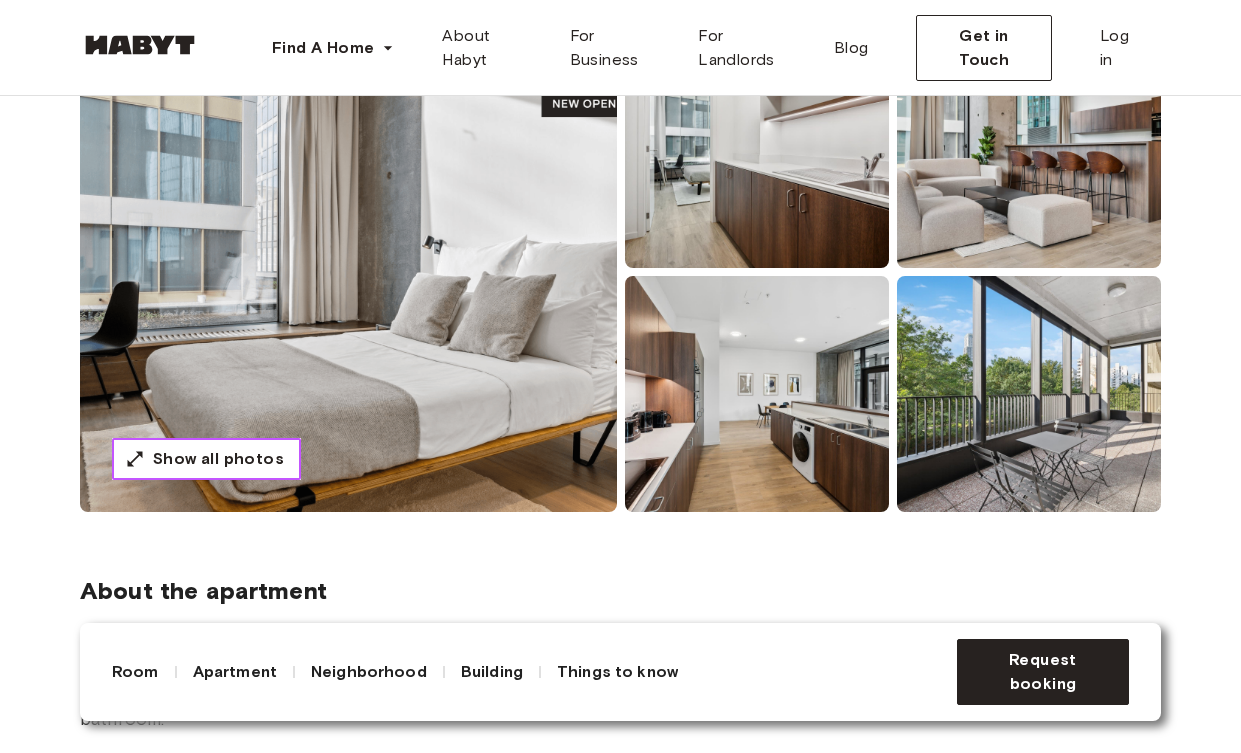 click on "Show all photos" at bounding box center (218, 459) 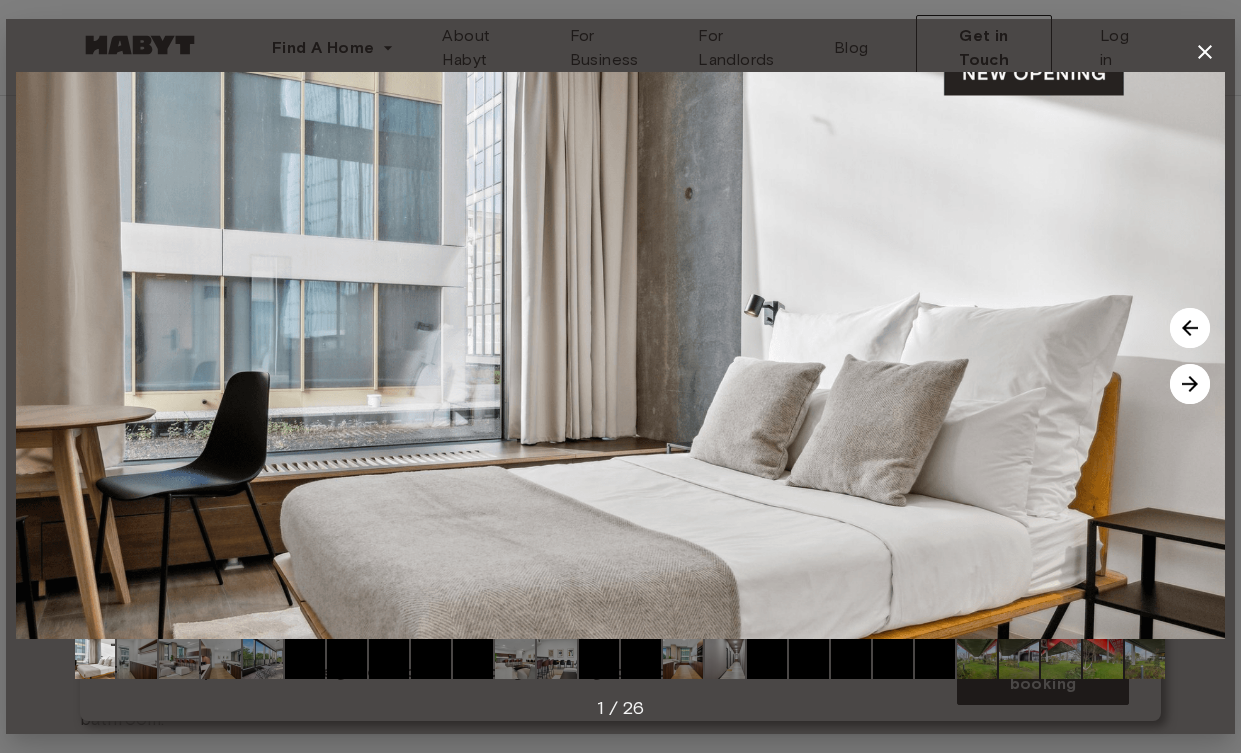 click at bounding box center (767, 659) 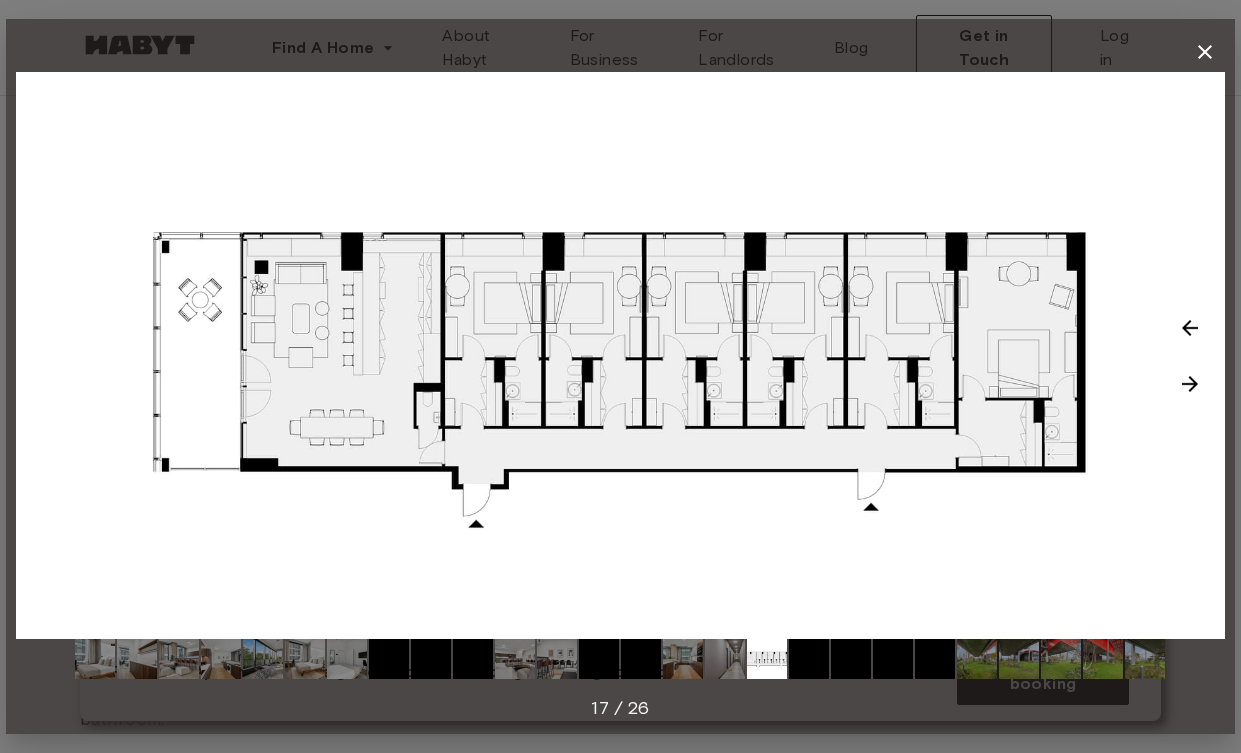 click at bounding box center [1190, 328] 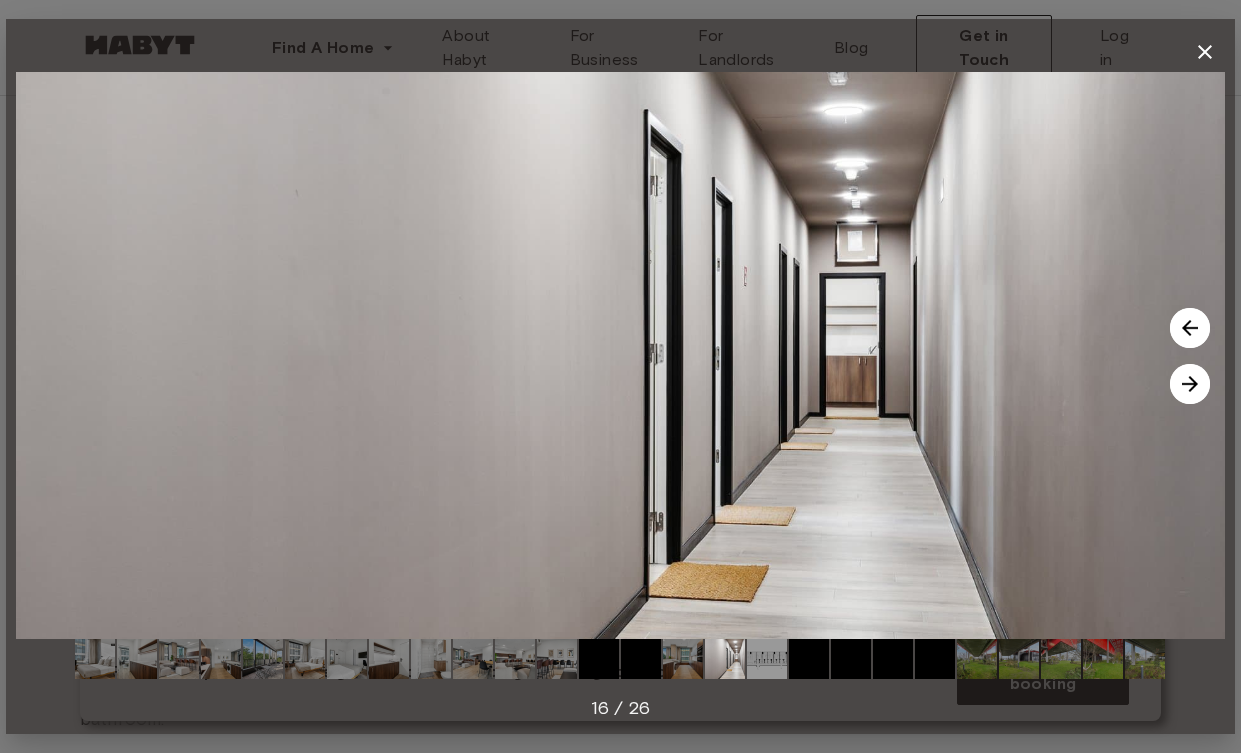 click at bounding box center (1190, 328) 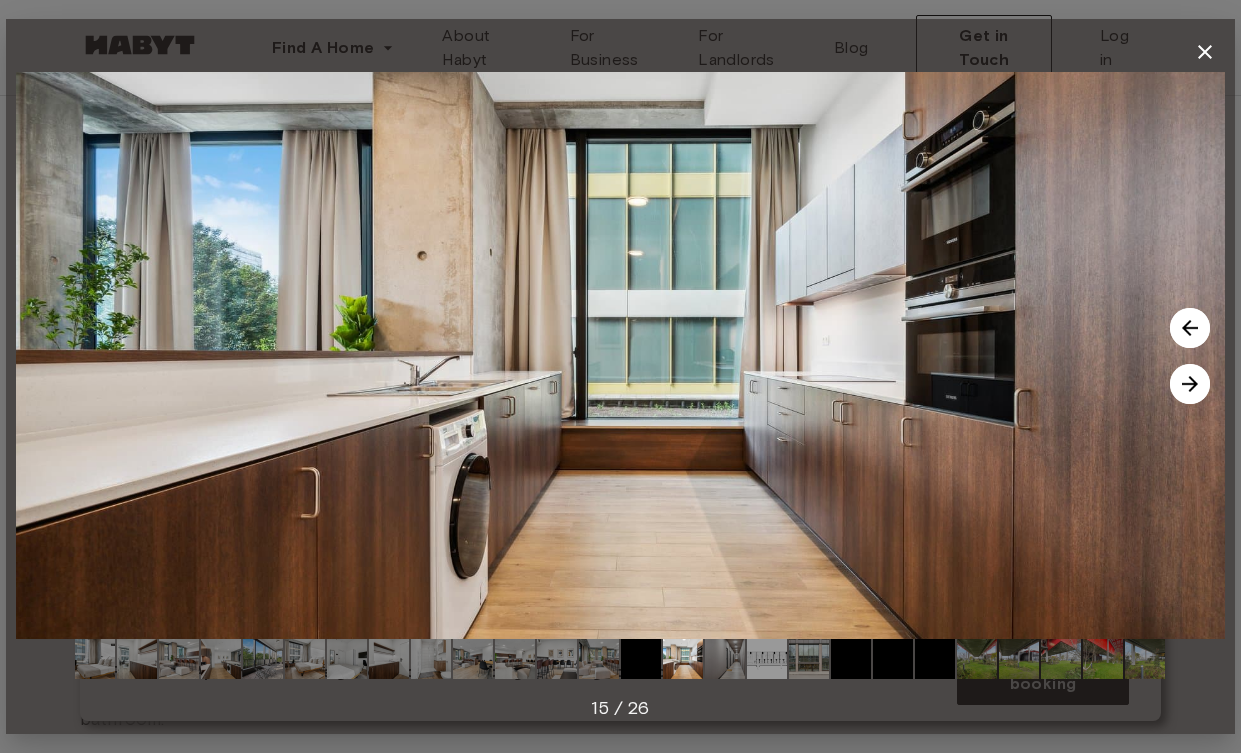 click at bounding box center [1190, 328] 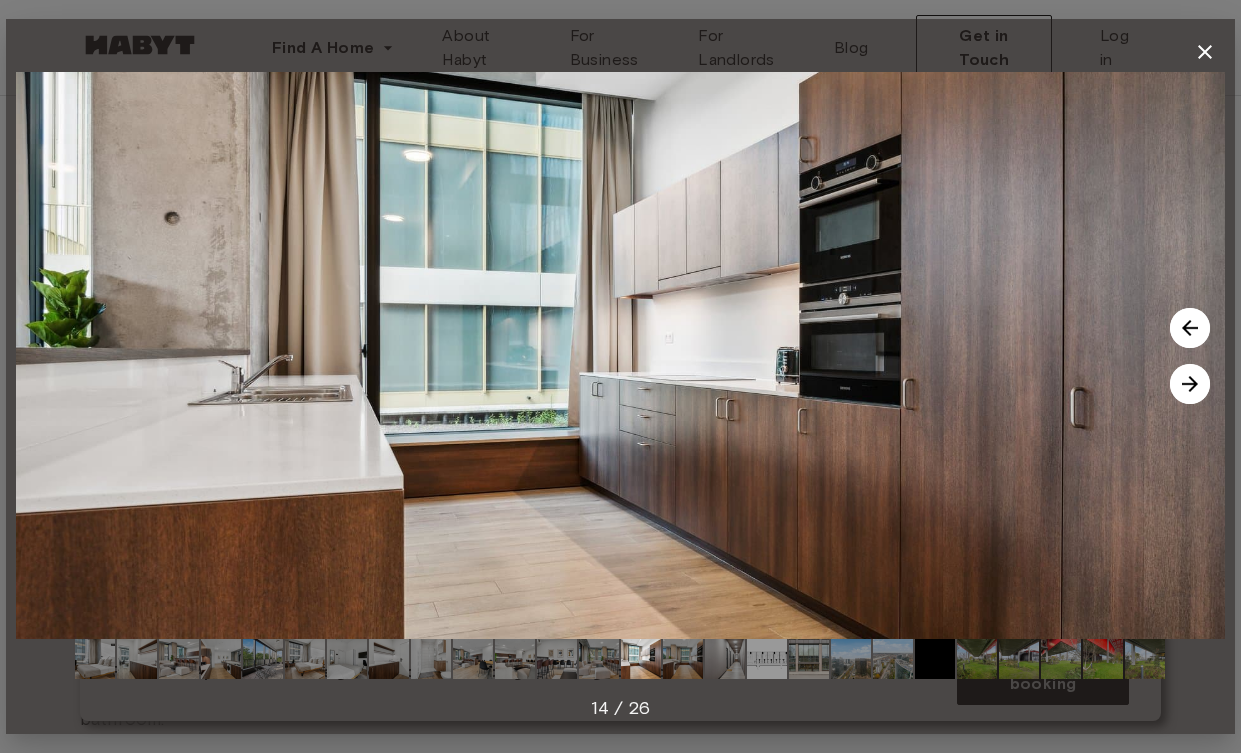 click at bounding box center [1190, 328] 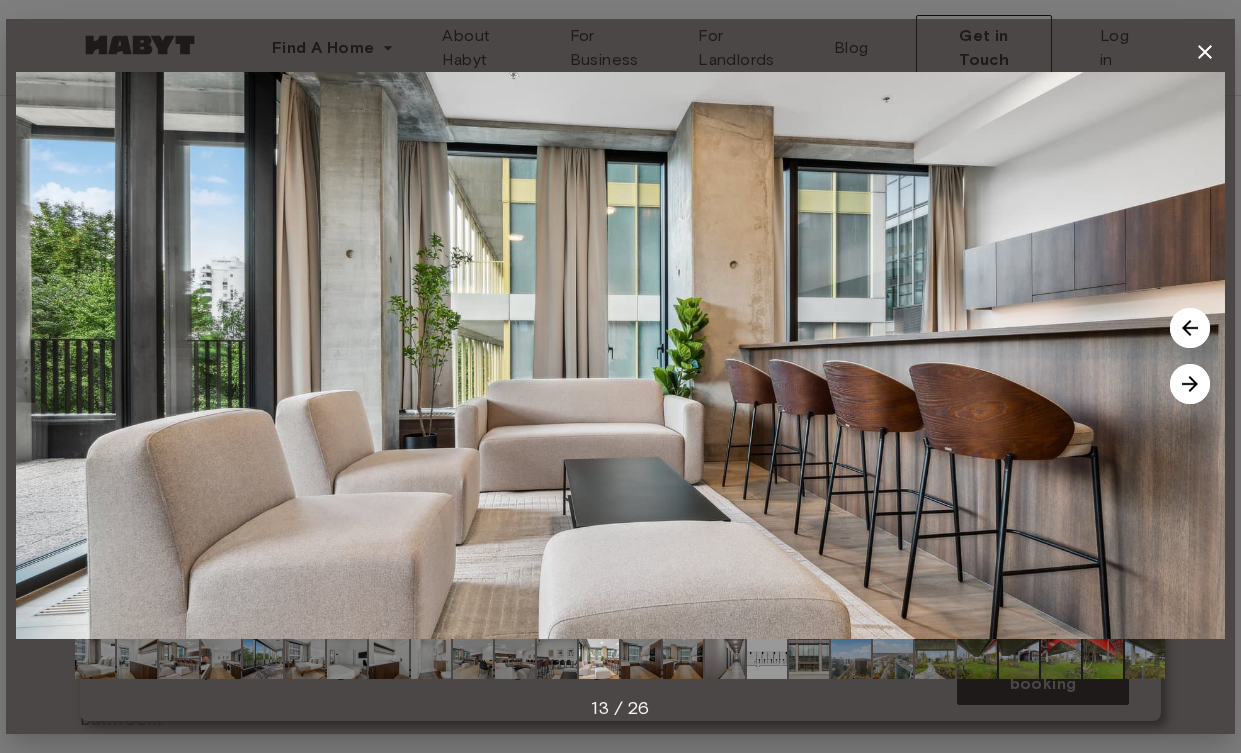 click at bounding box center (1190, 328) 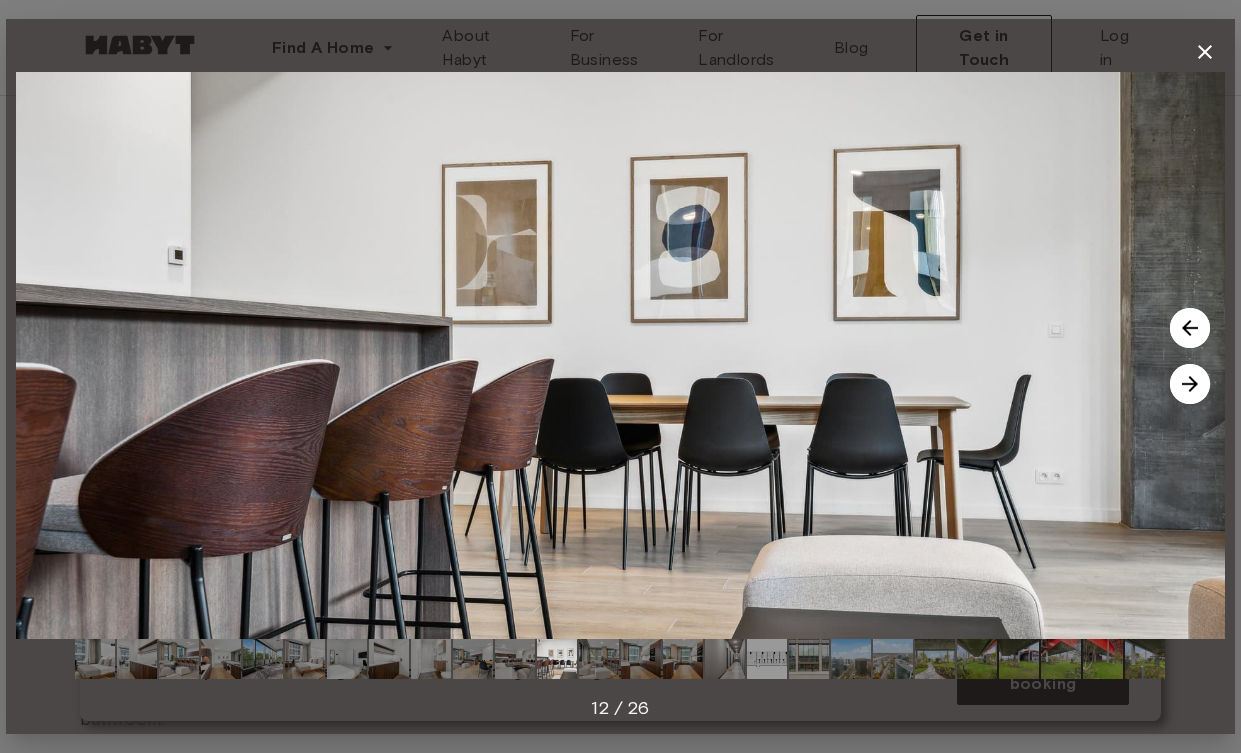 click at bounding box center [1190, 328] 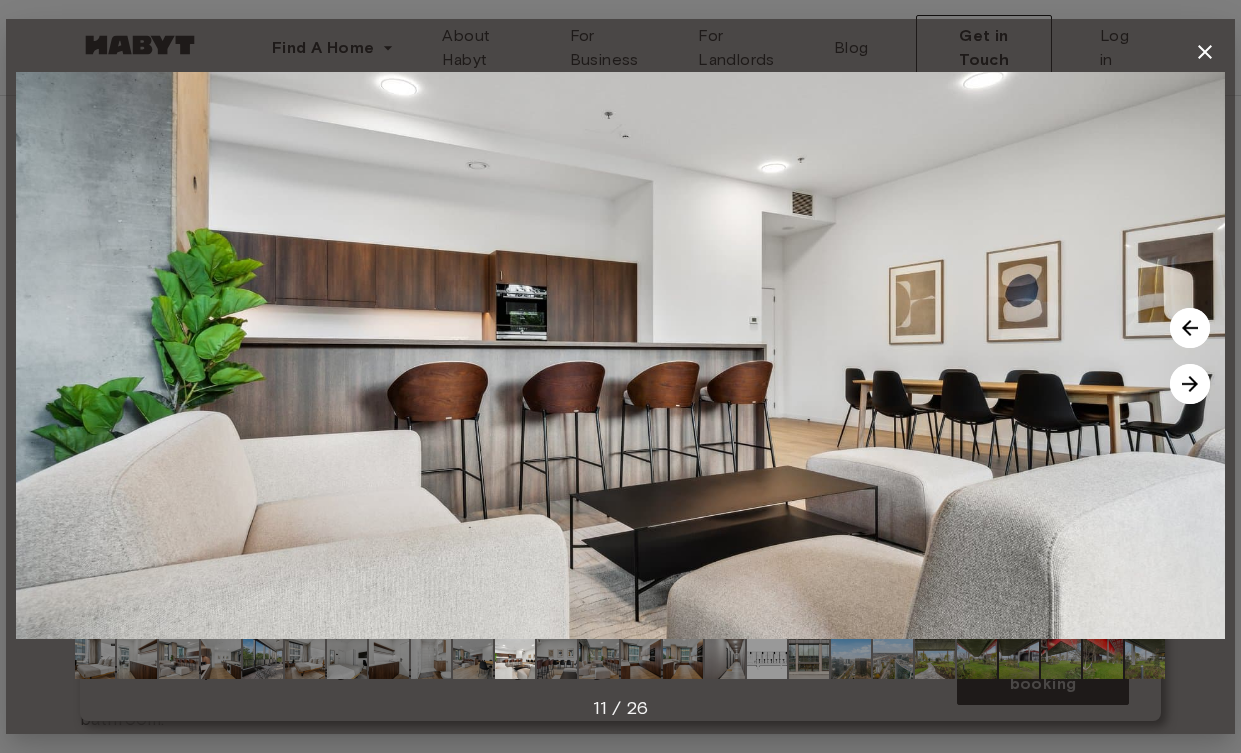click at bounding box center (1190, 328) 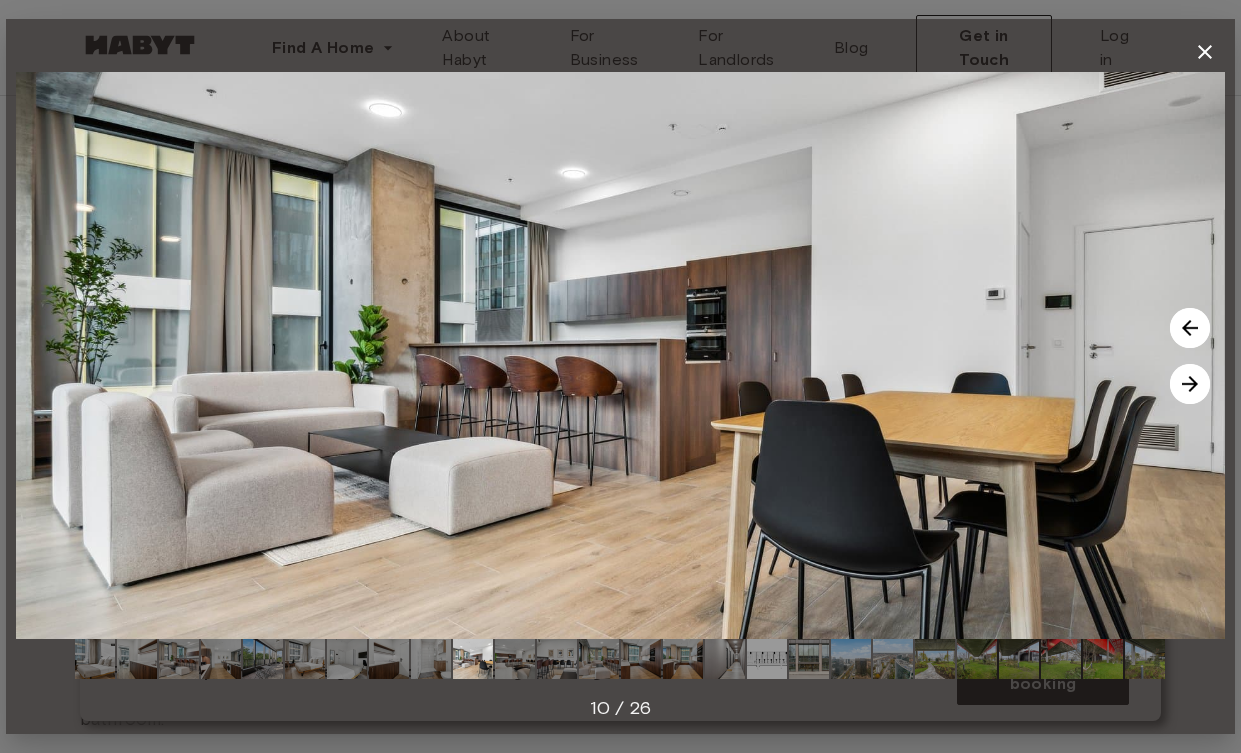 click at bounding box center [1190, 328] 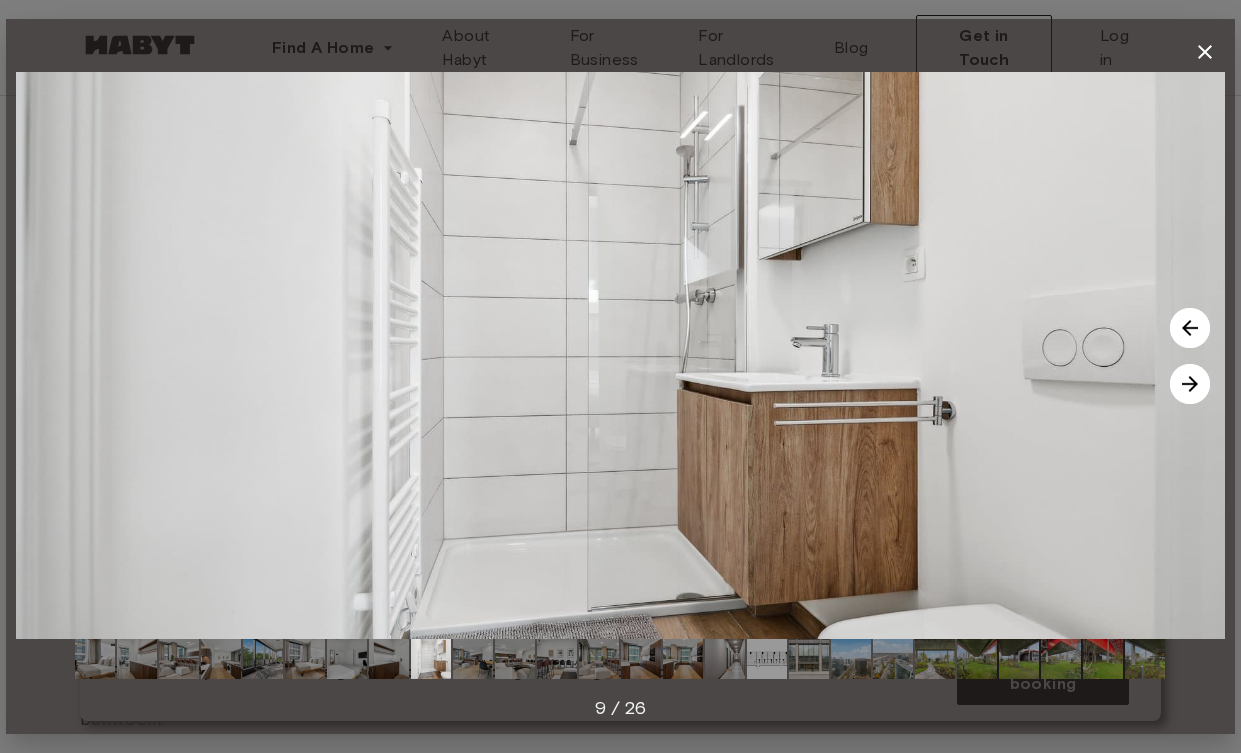 click at bounding box center [1190, 328] 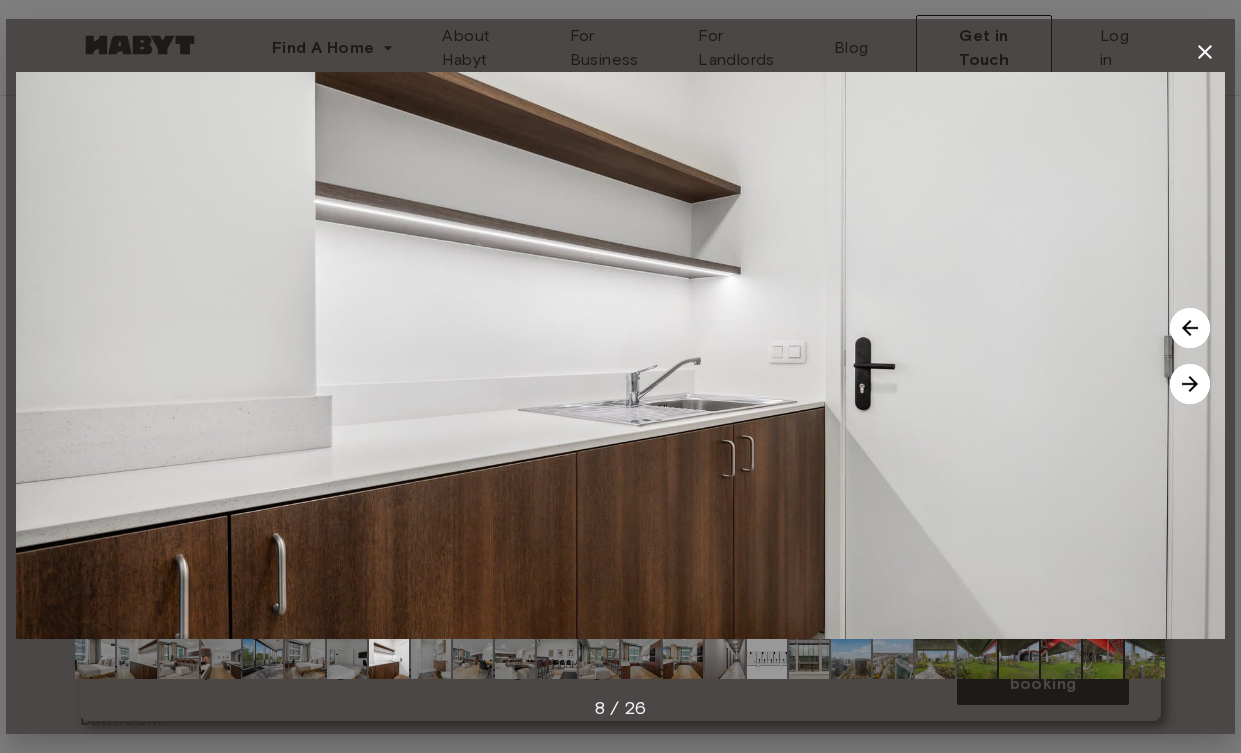 click at bounding box center [1190, 328] 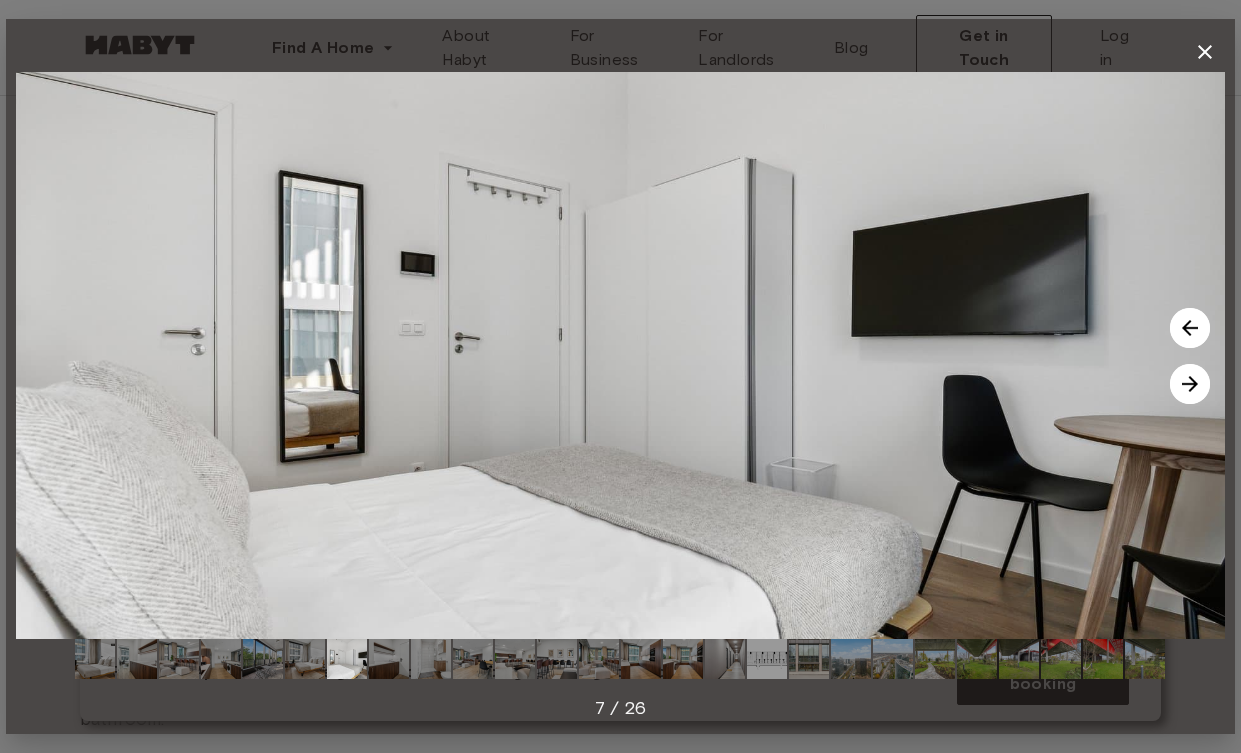 click at bounding box center (1190, 328) 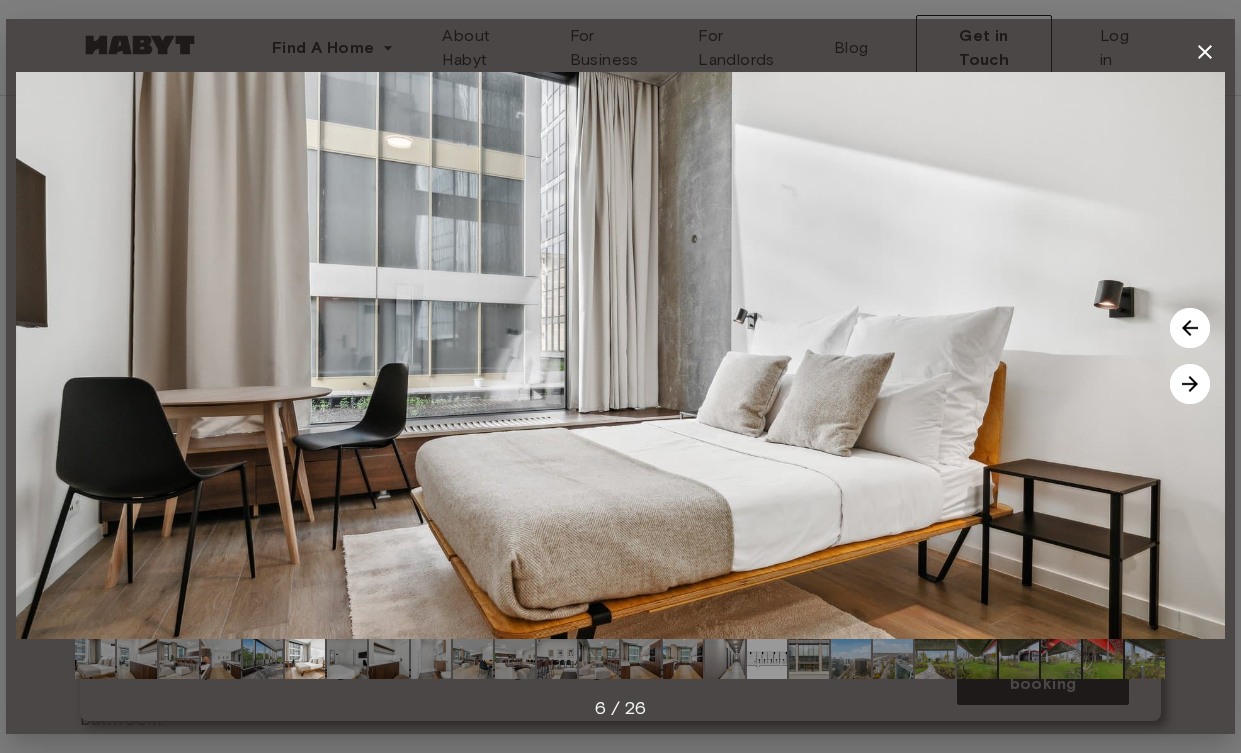 click at bounding box center [1190, 328] 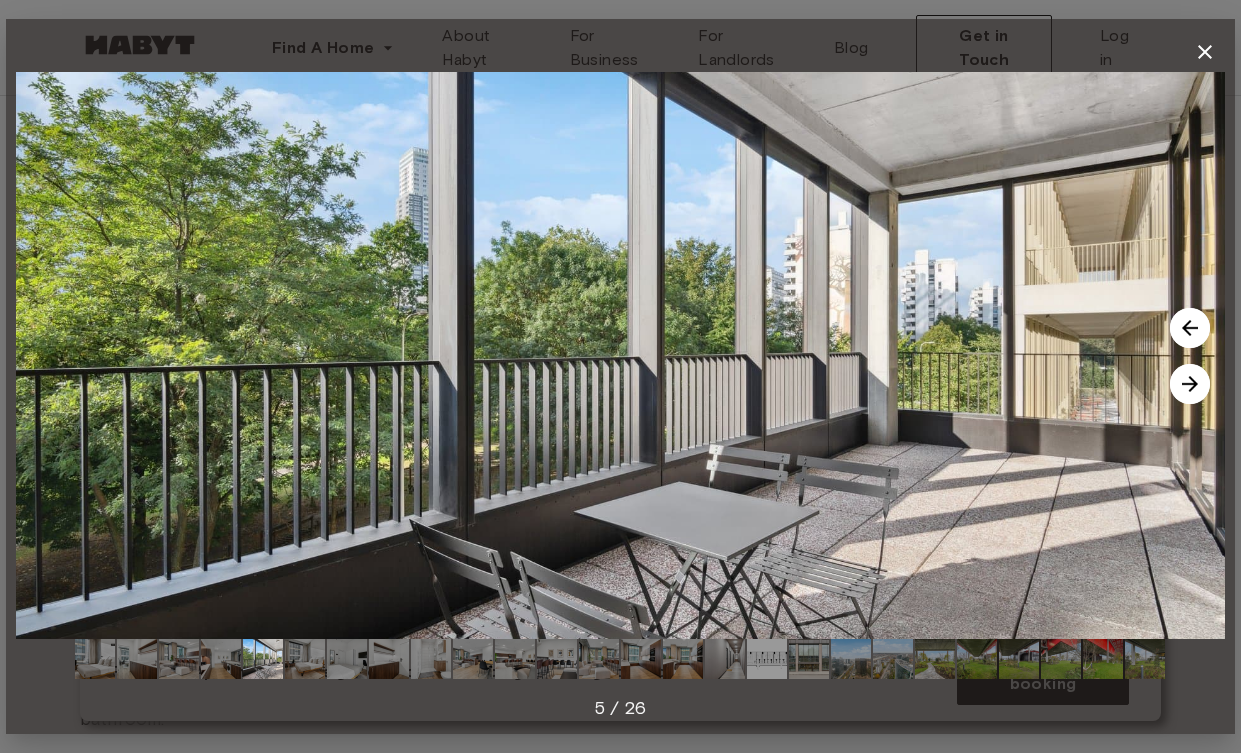 click at bounding box center (1190, 384) 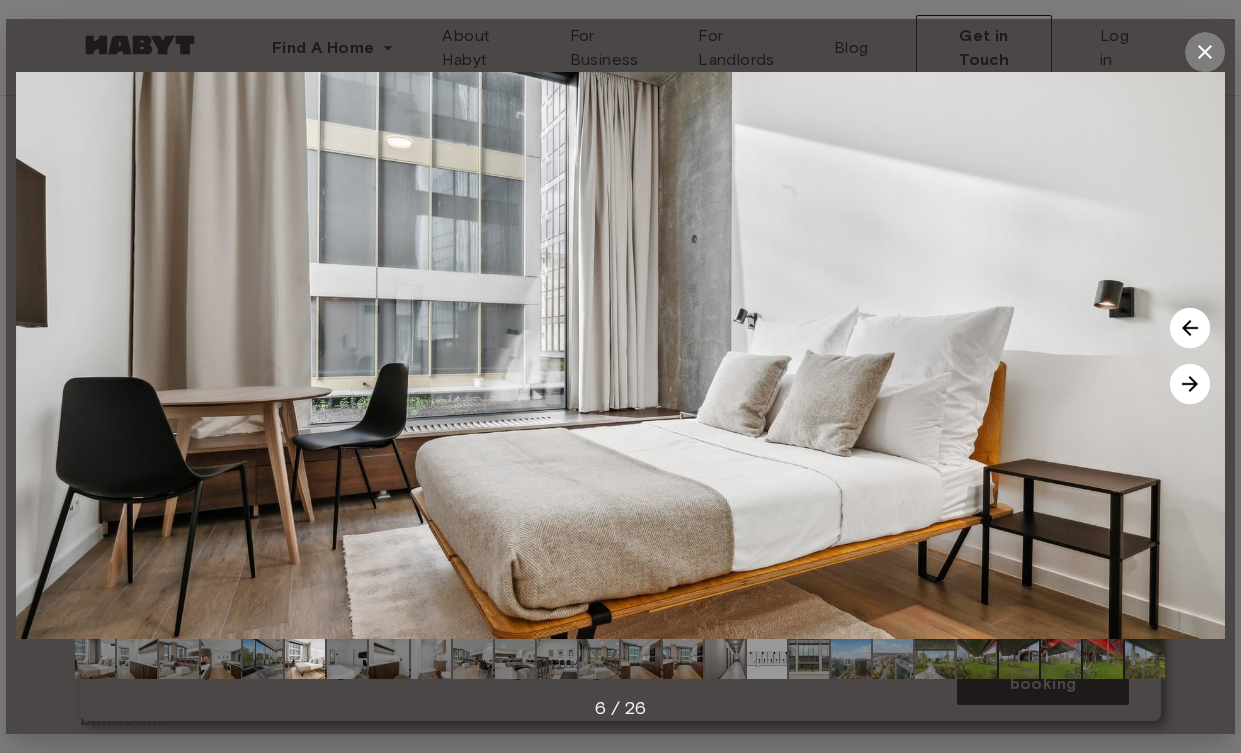 click 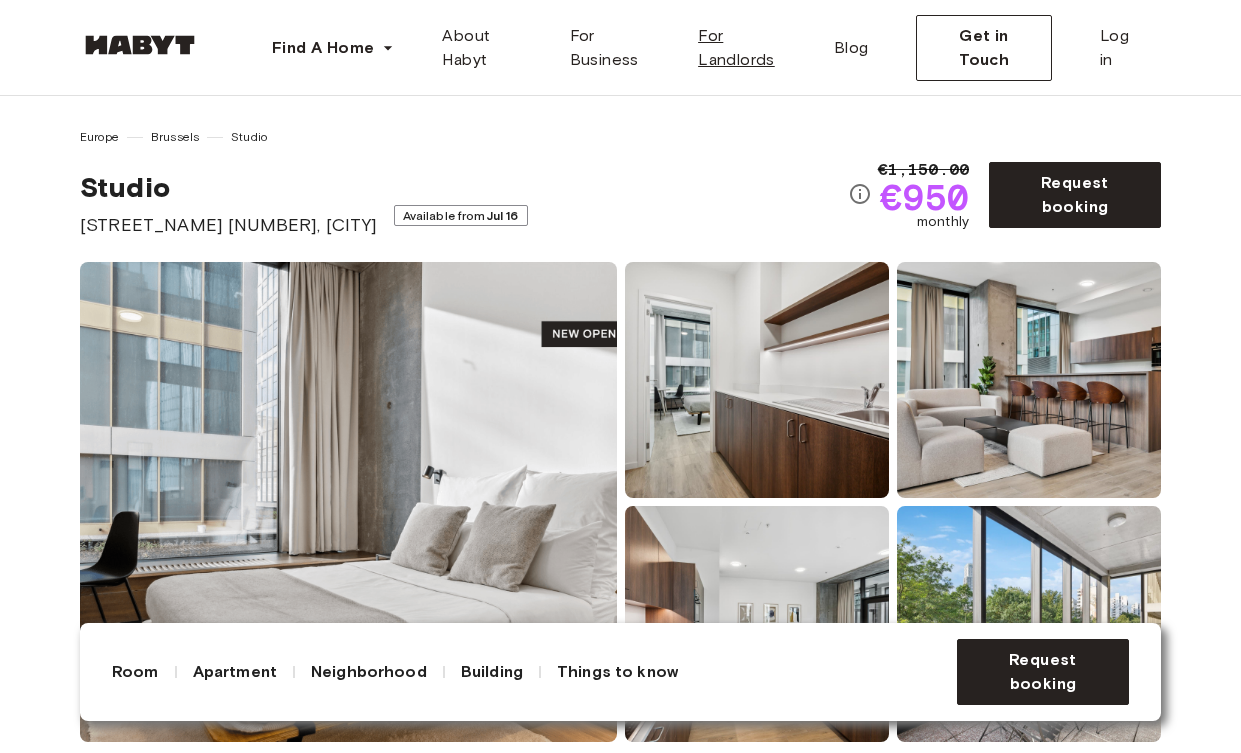 scroll, scrollTop: 0, scrollLeft: 0, axis: both 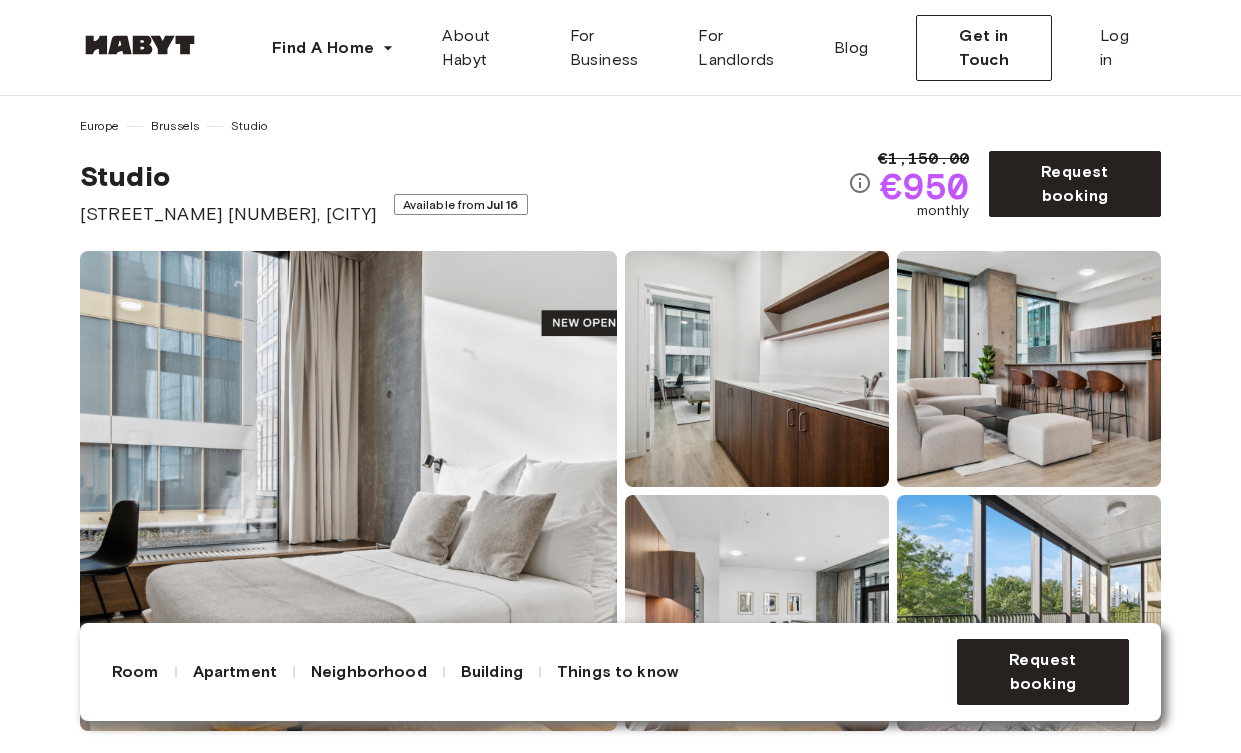 click on "[STREET] [NUMBER], [CITY]" at bounding box center [229, 214] 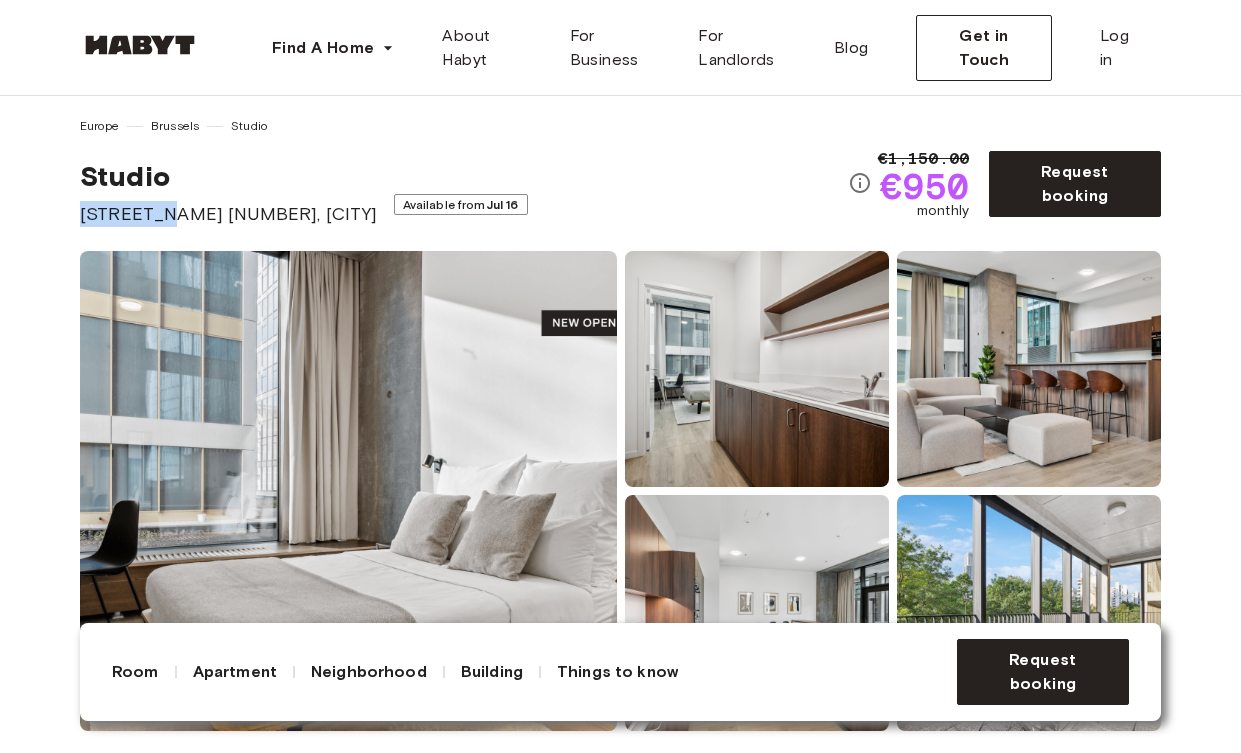 click on "[STREET] [NUMBER], [CITY]" at bounding box center [229, 214] 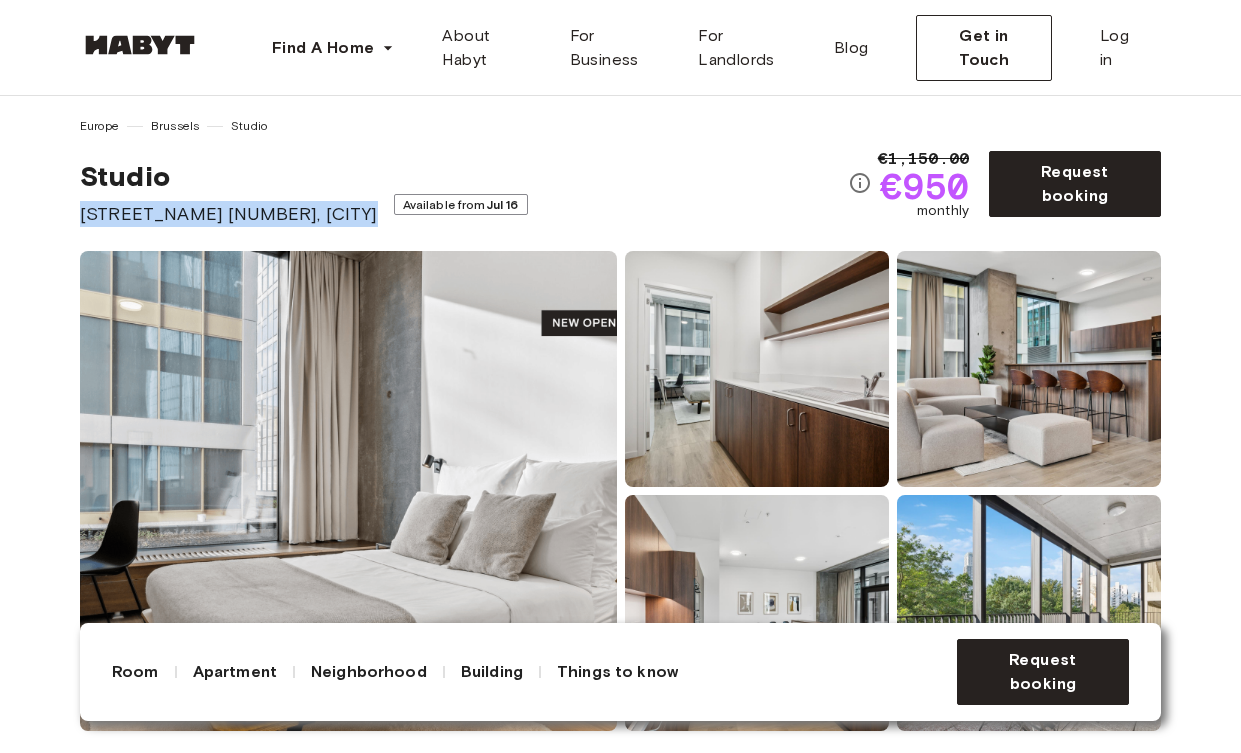 click on "[STREET] [NUMBER], [CITY]" at bounding box center [229, 214] 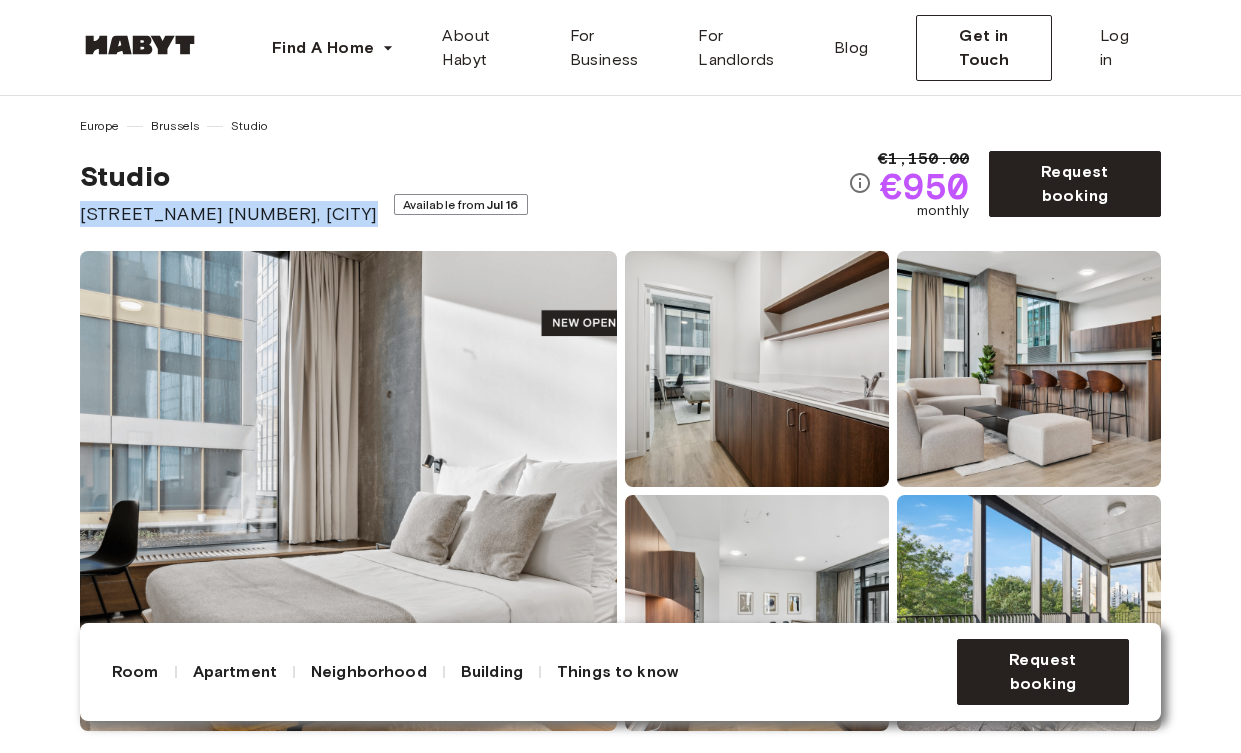 copy on "[STREET] [NUMBER], [CITY]" 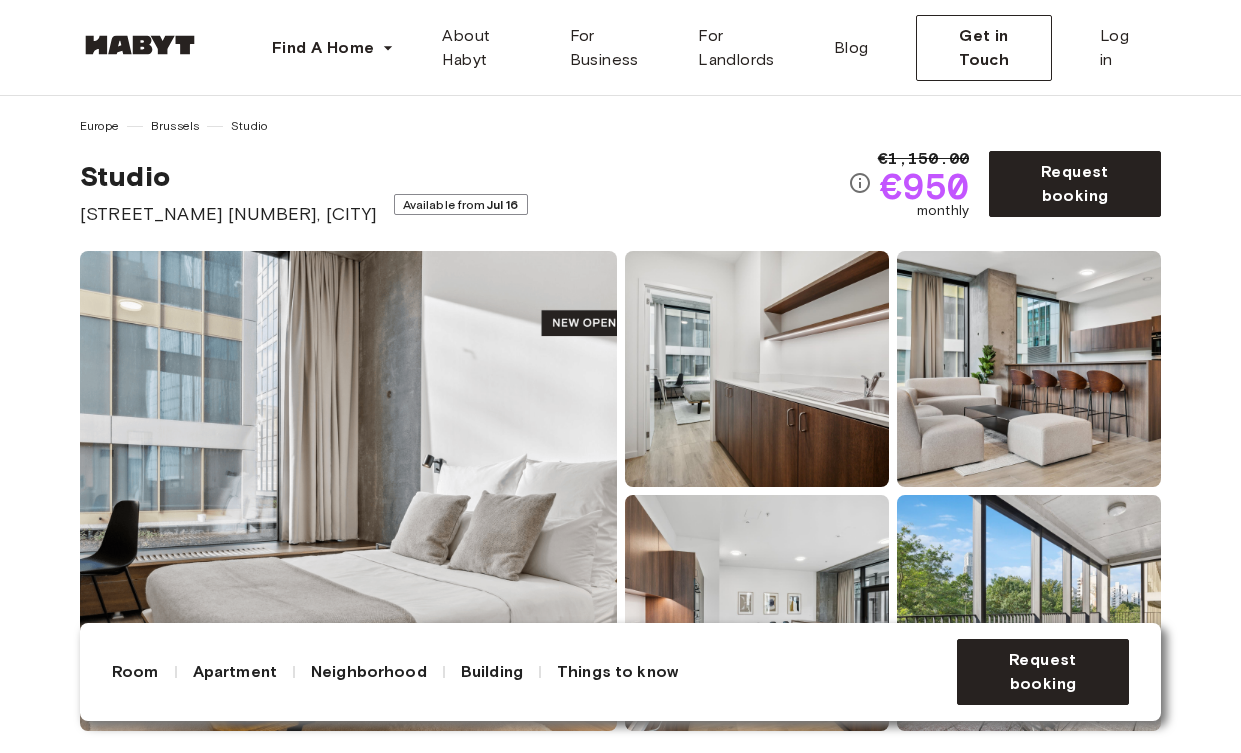 click on "Studio Antwerpse Steenweg 57, Brussels Available from  Jul 16" at bounding box center (464, 193) 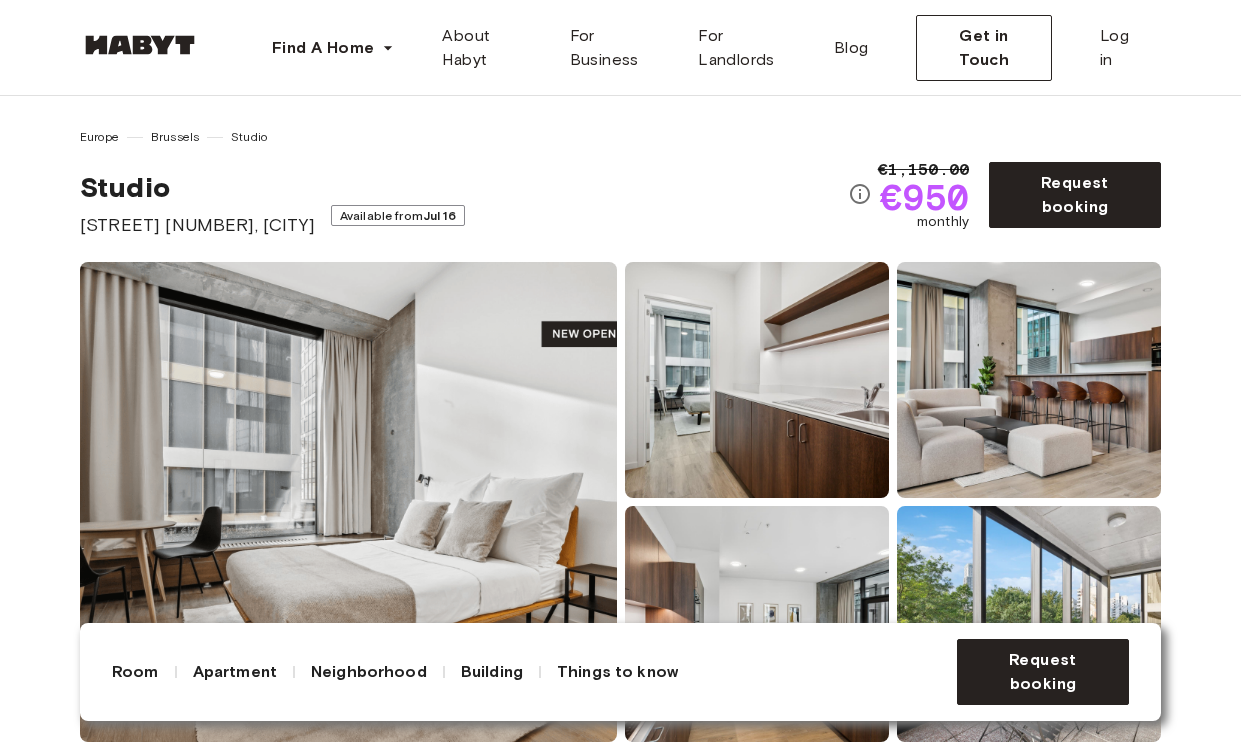 scroll, scrollTop: 0, scrollLeft: 0, axis: both 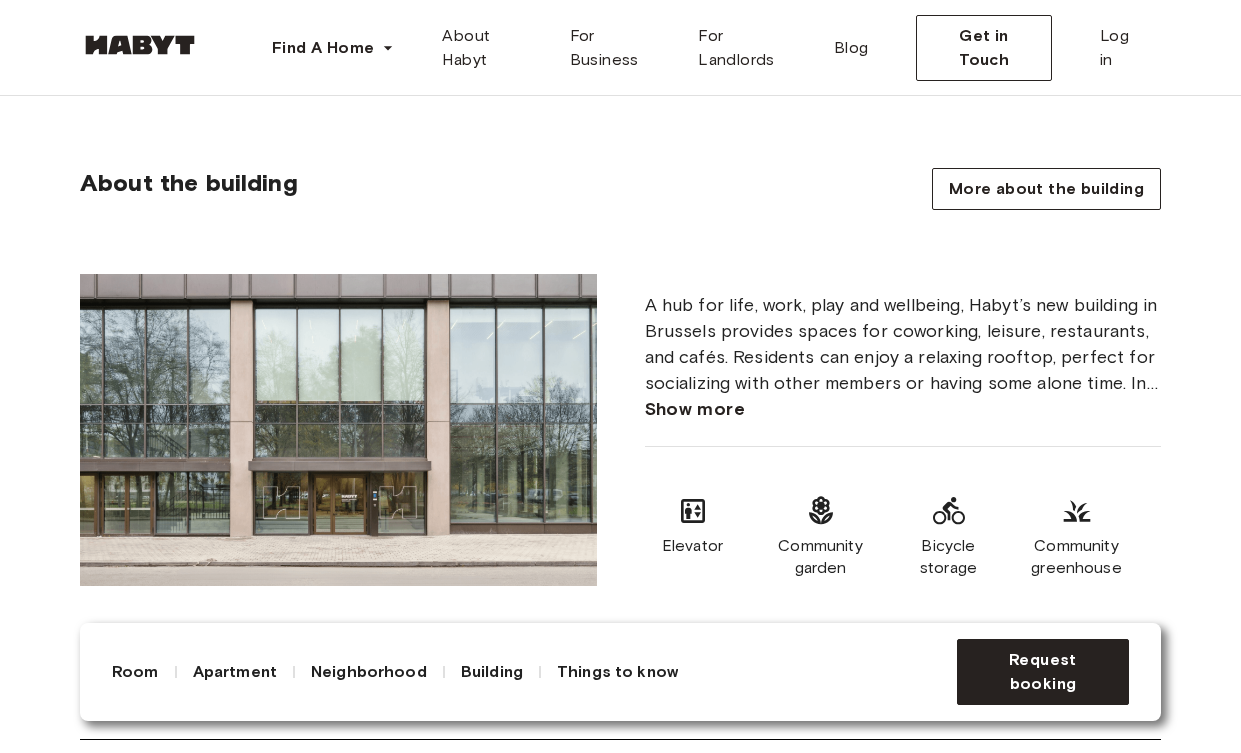 click on "Show more" at bounding box center (695, 409) 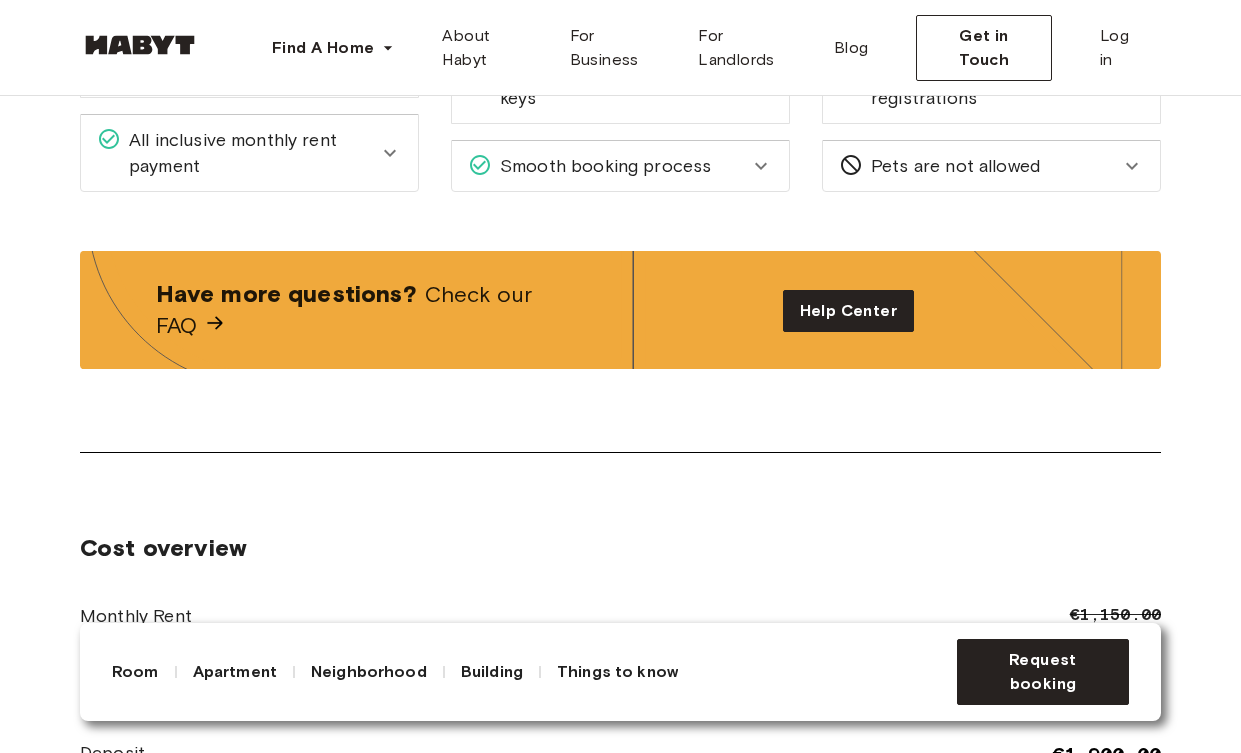 scroll, scrollTop: 2521, scrollLeft: 0, axis: vertical 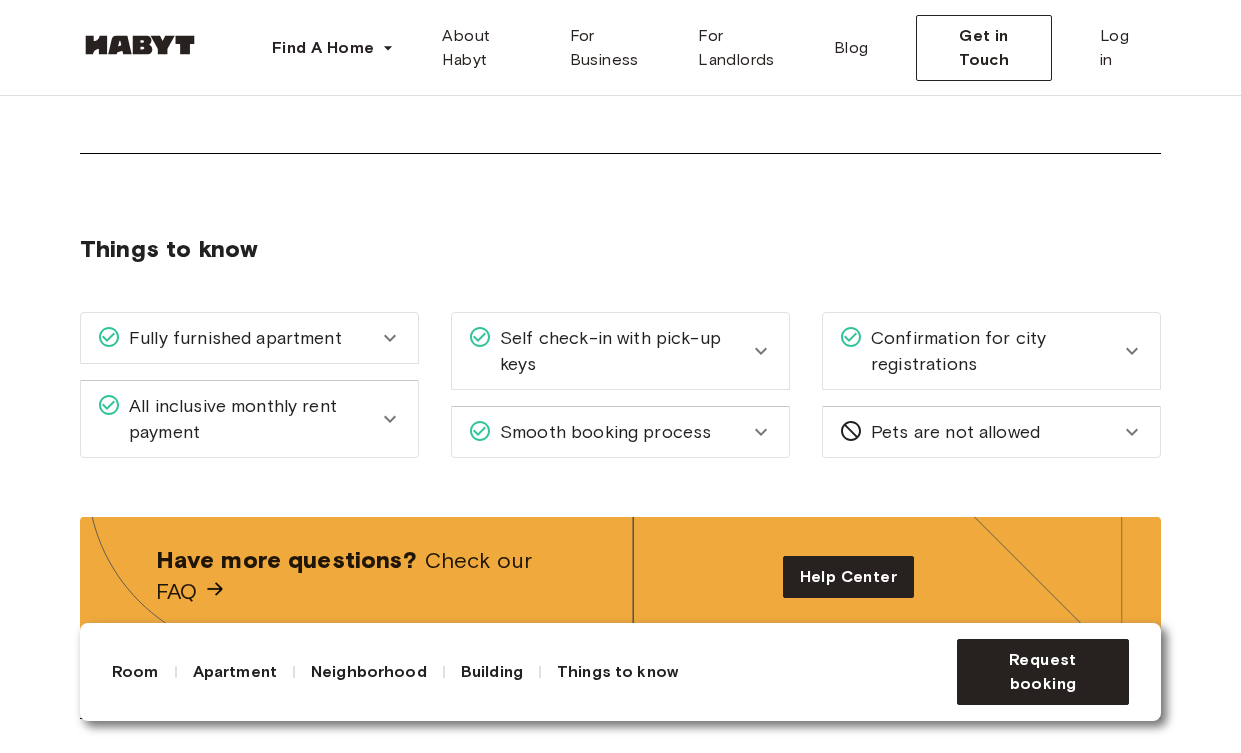 click 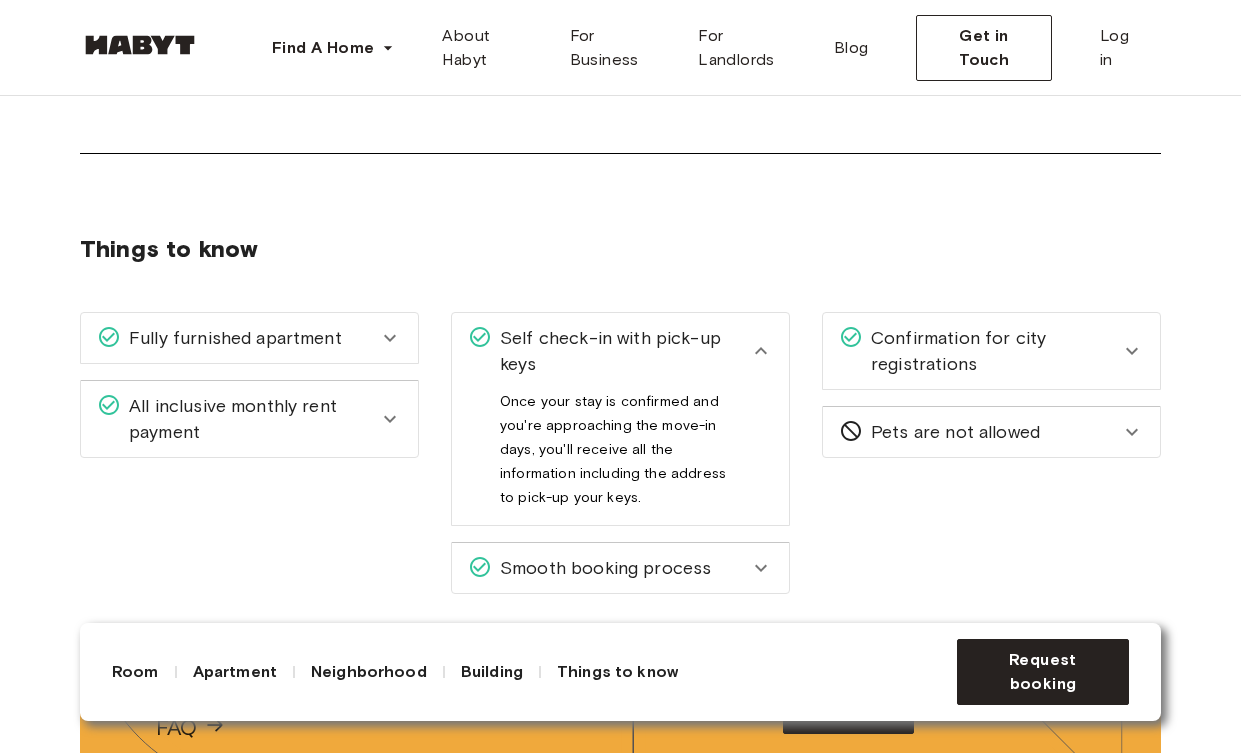 click 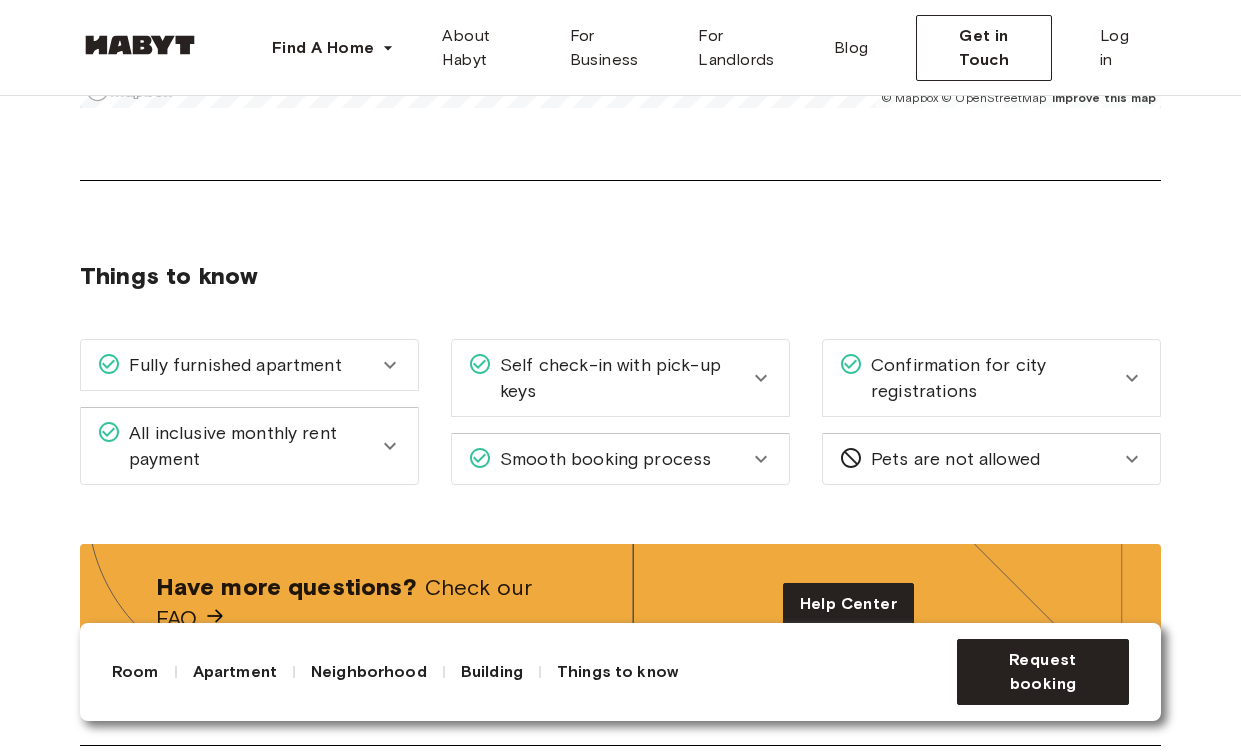 scroll, scrollTop: 2492, scrollLeft: 0, axis: vertical 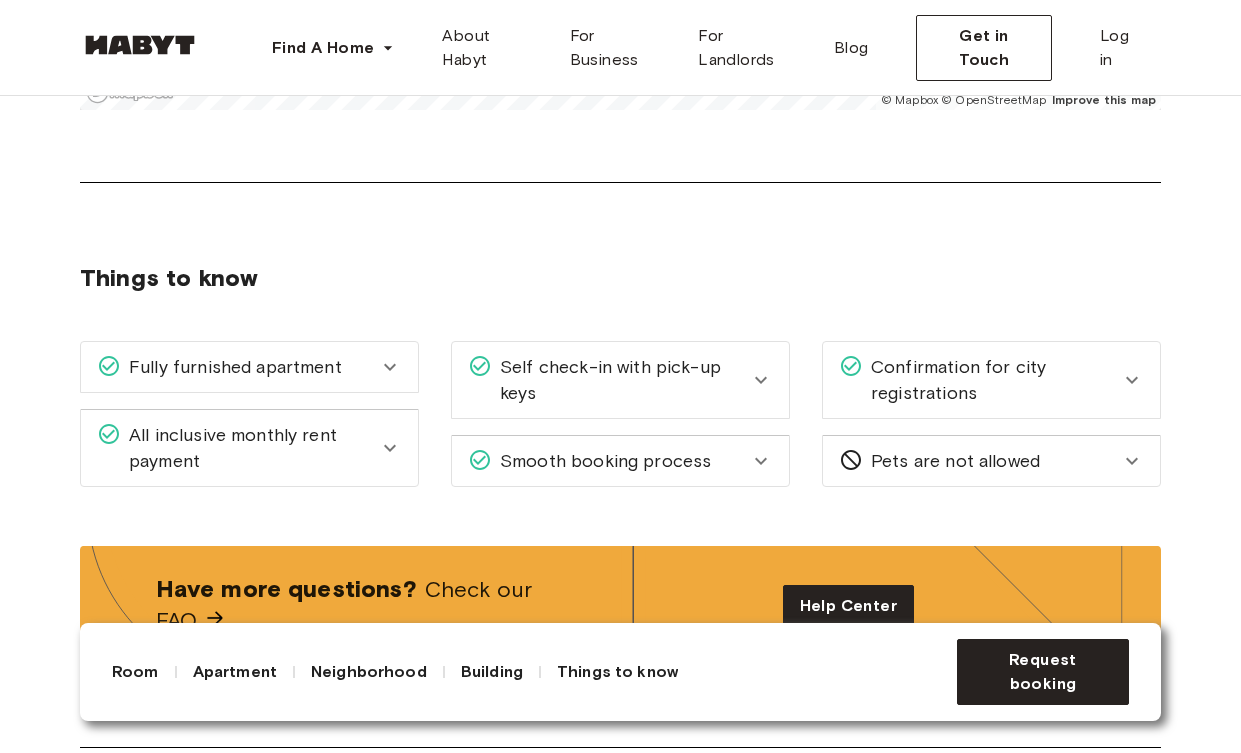 click on "Building" at bounding box center [492, 672] 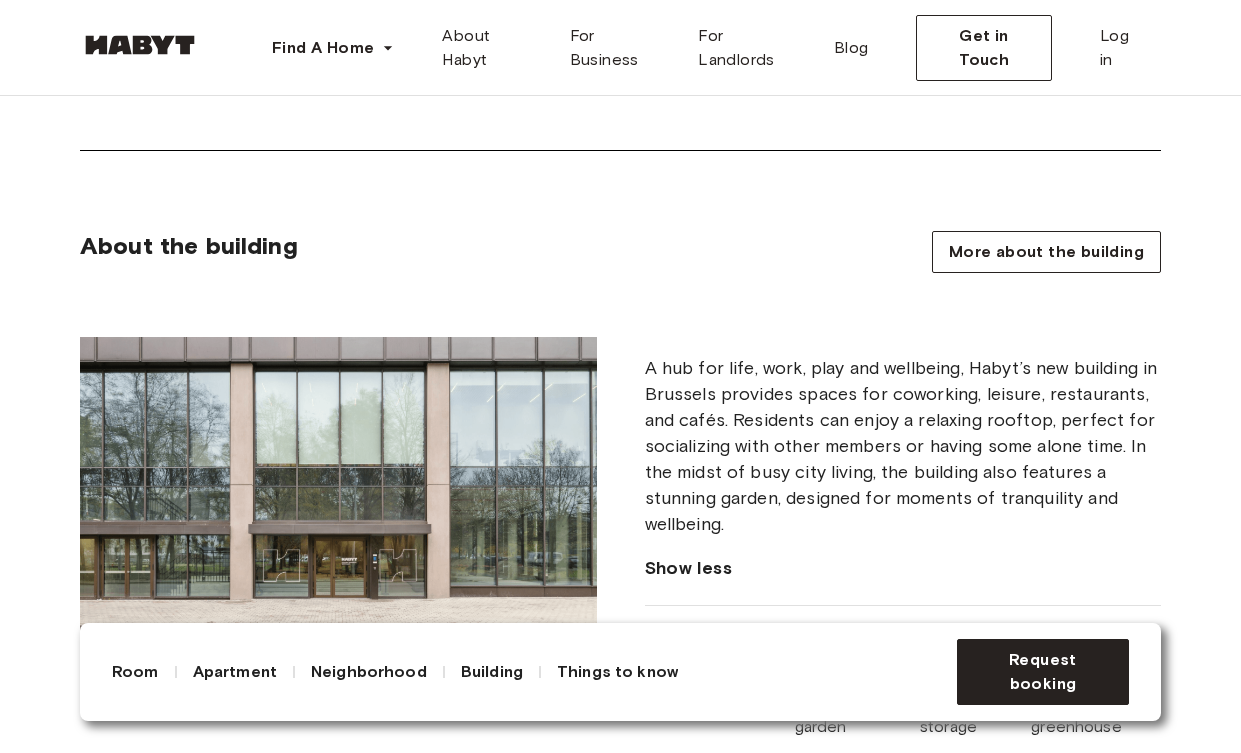 click on "Things to know" at bounding box center (617, 672) 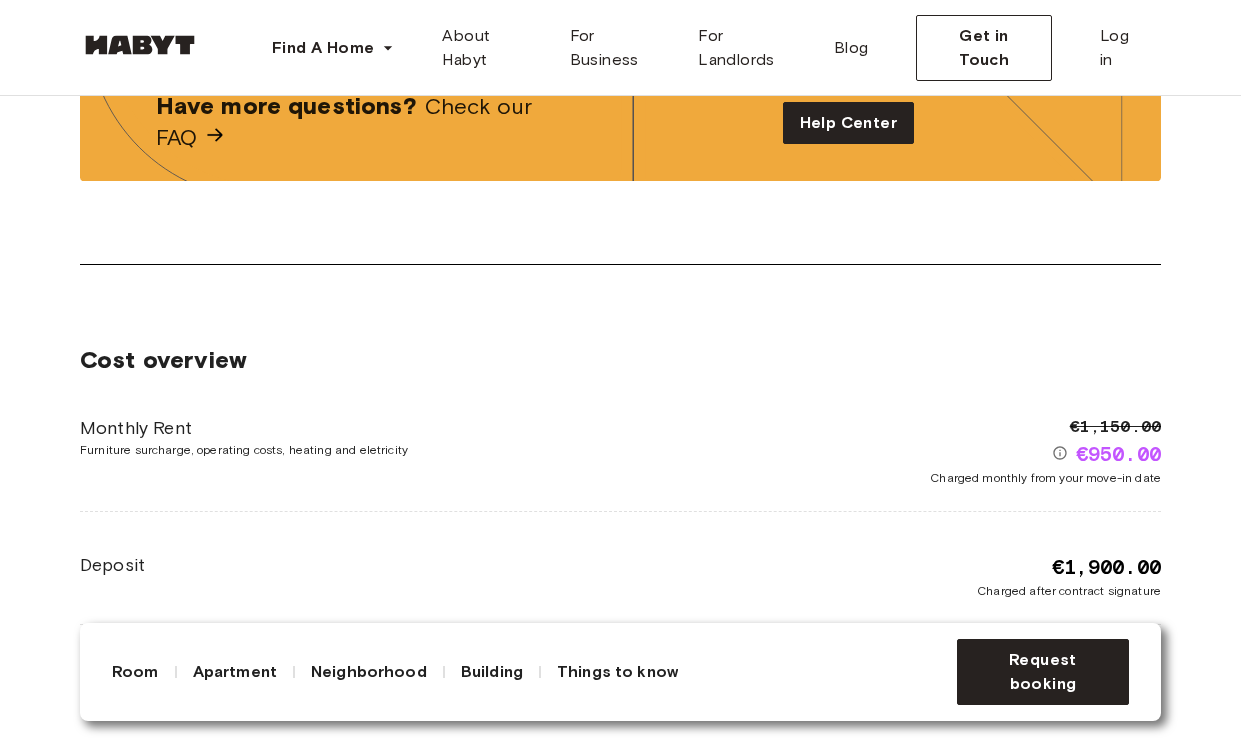 scroll, scrollTop: 2959, scrollLeft: 0, axis: vertical 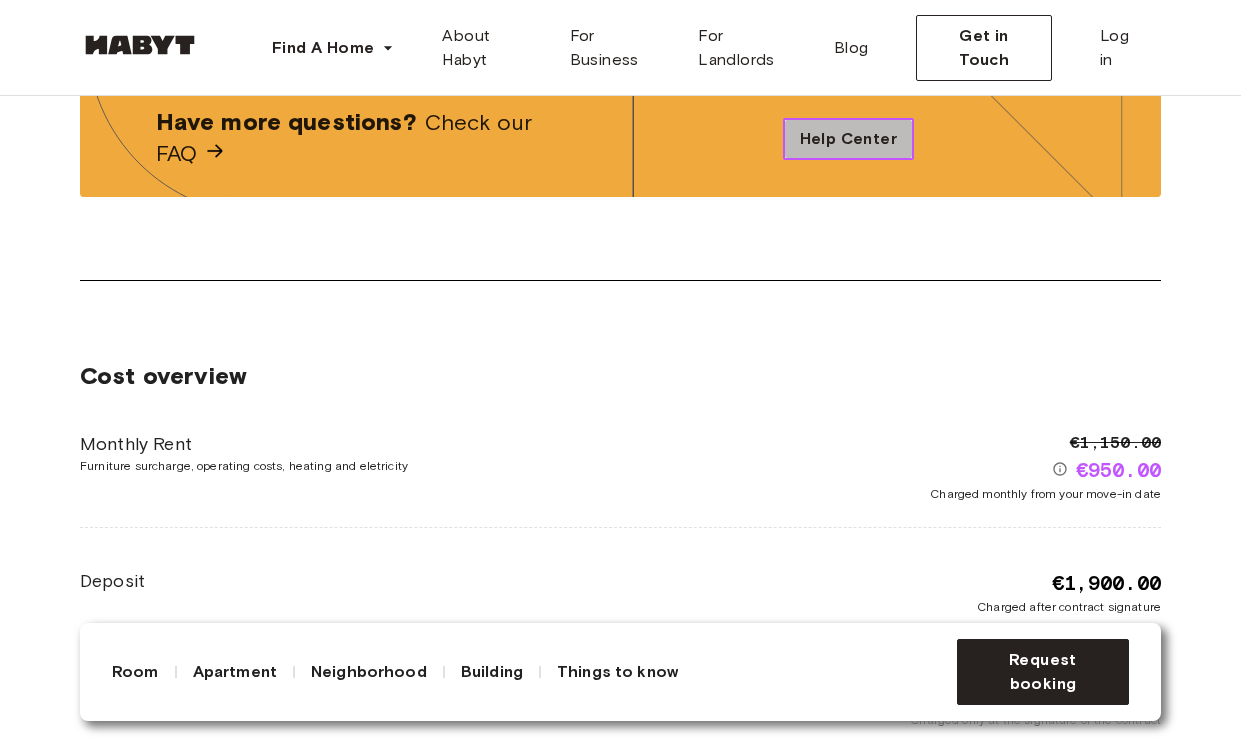 click on "Help Center" at bounding box center (848, 139) 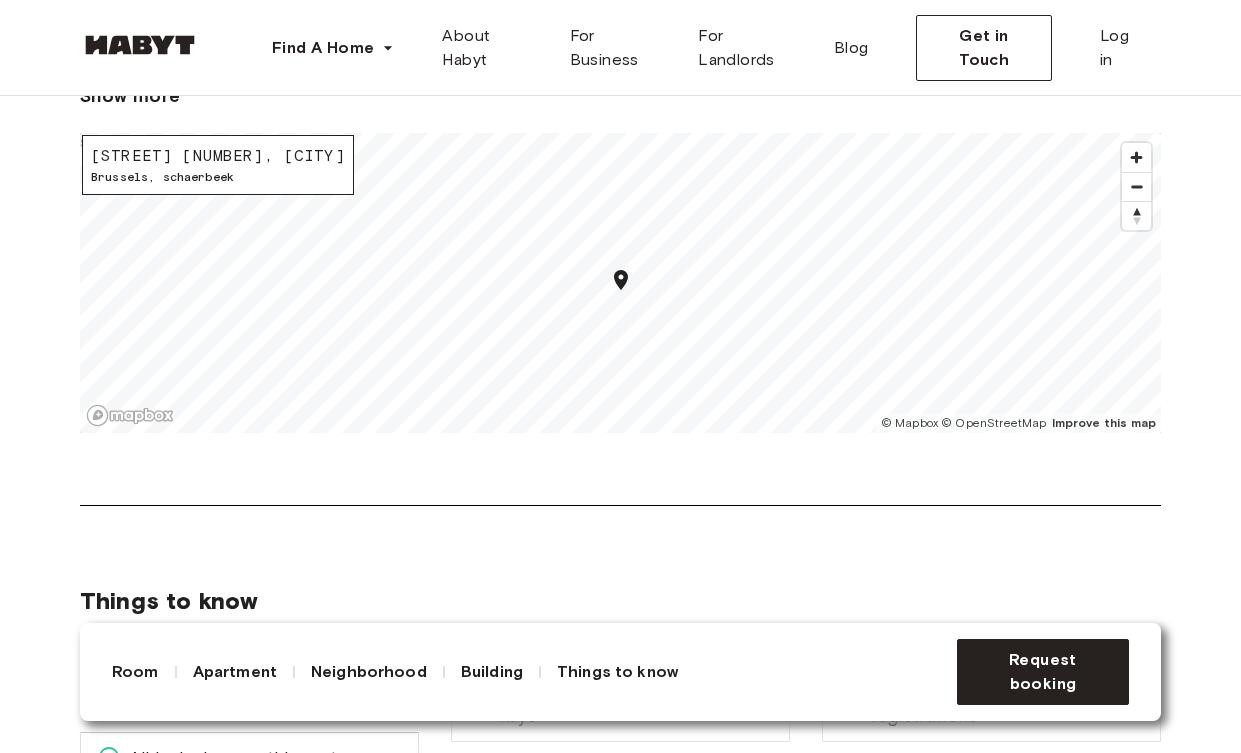scroll, scrollTop: 1797, scrollLeft: 0, axis: vertical 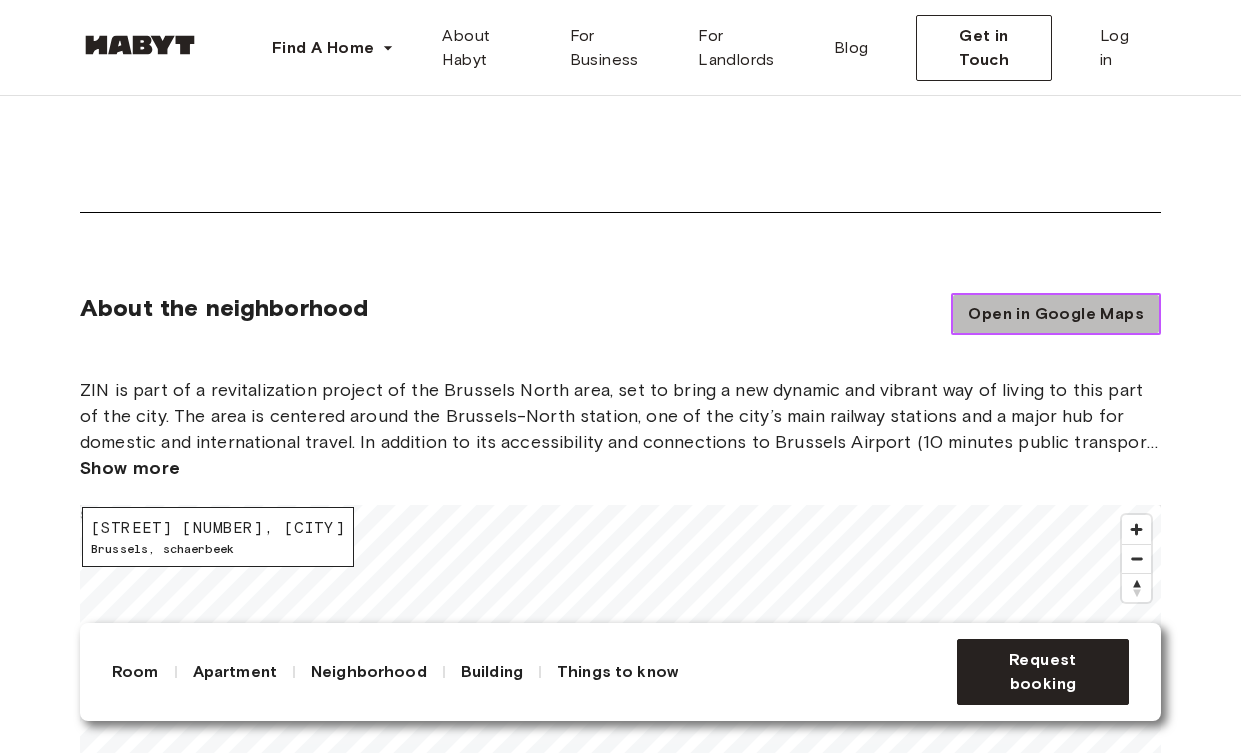 click on "Open in Google Maps" at bounding box center (1056, 314) 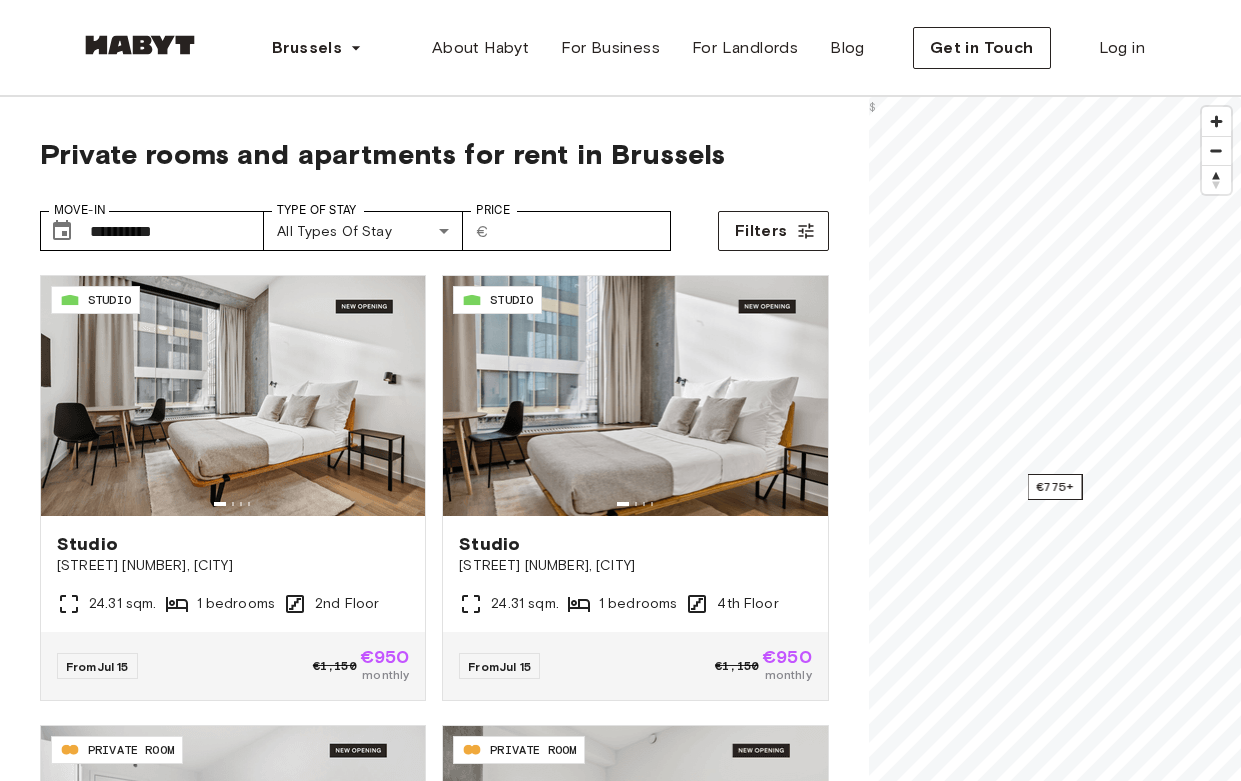 scroll, scrollTop: 0, scrollLeft: 0, axis: both 